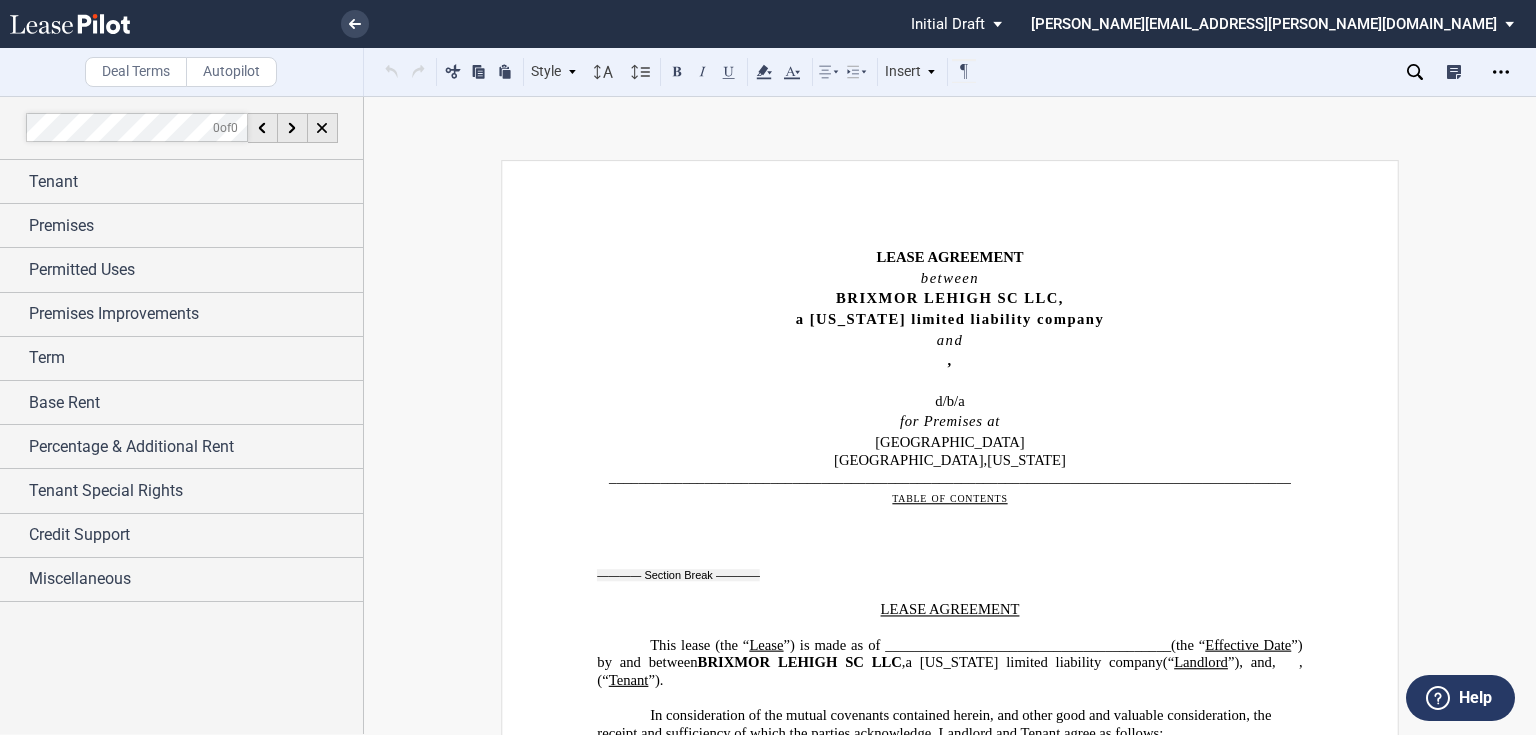 scroll, scrollTop: 0, scrollLeft: 0, axis: both 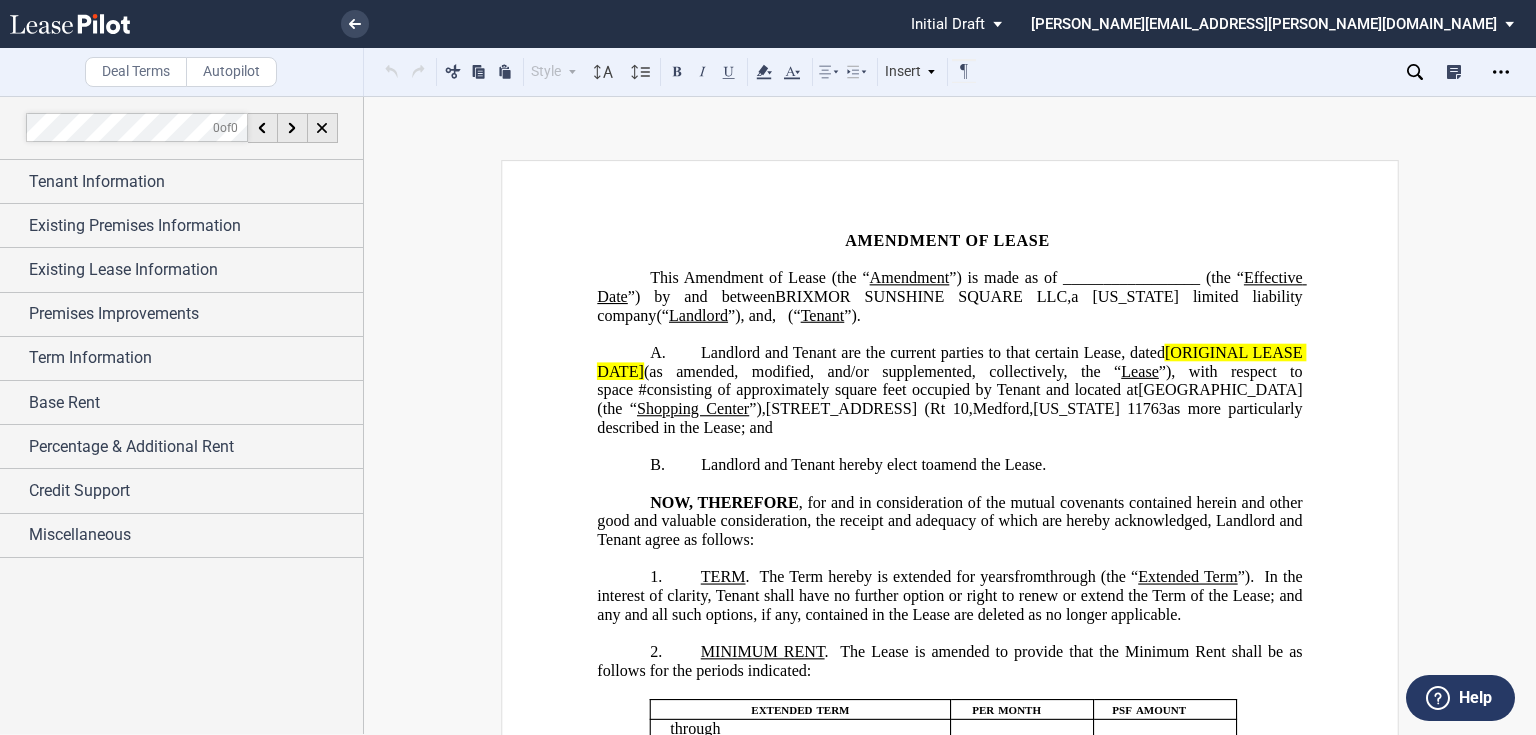 click on "”) is made as of _________________ (the “" 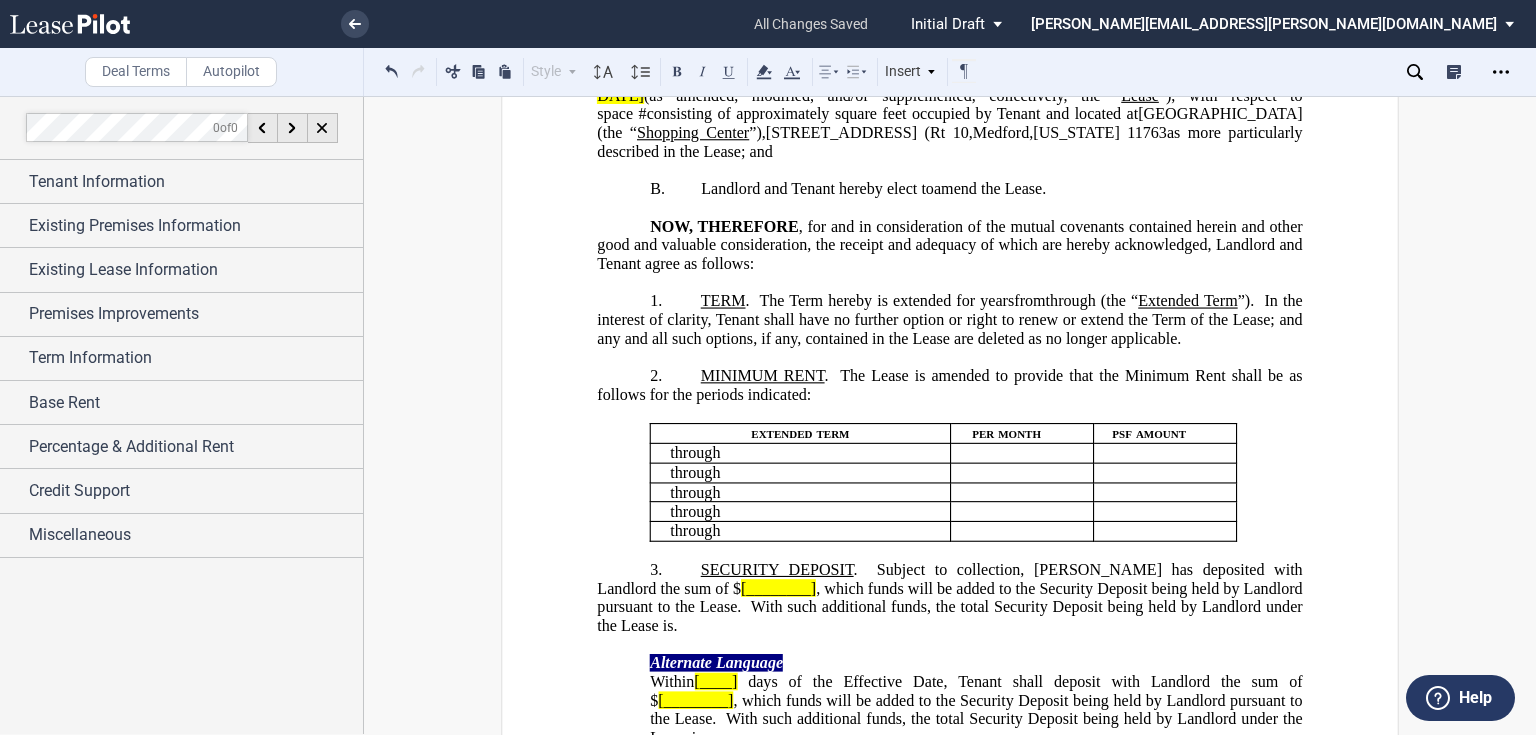 scroll, scrollTop: 320, scrollLeft: 0, axis: vertical 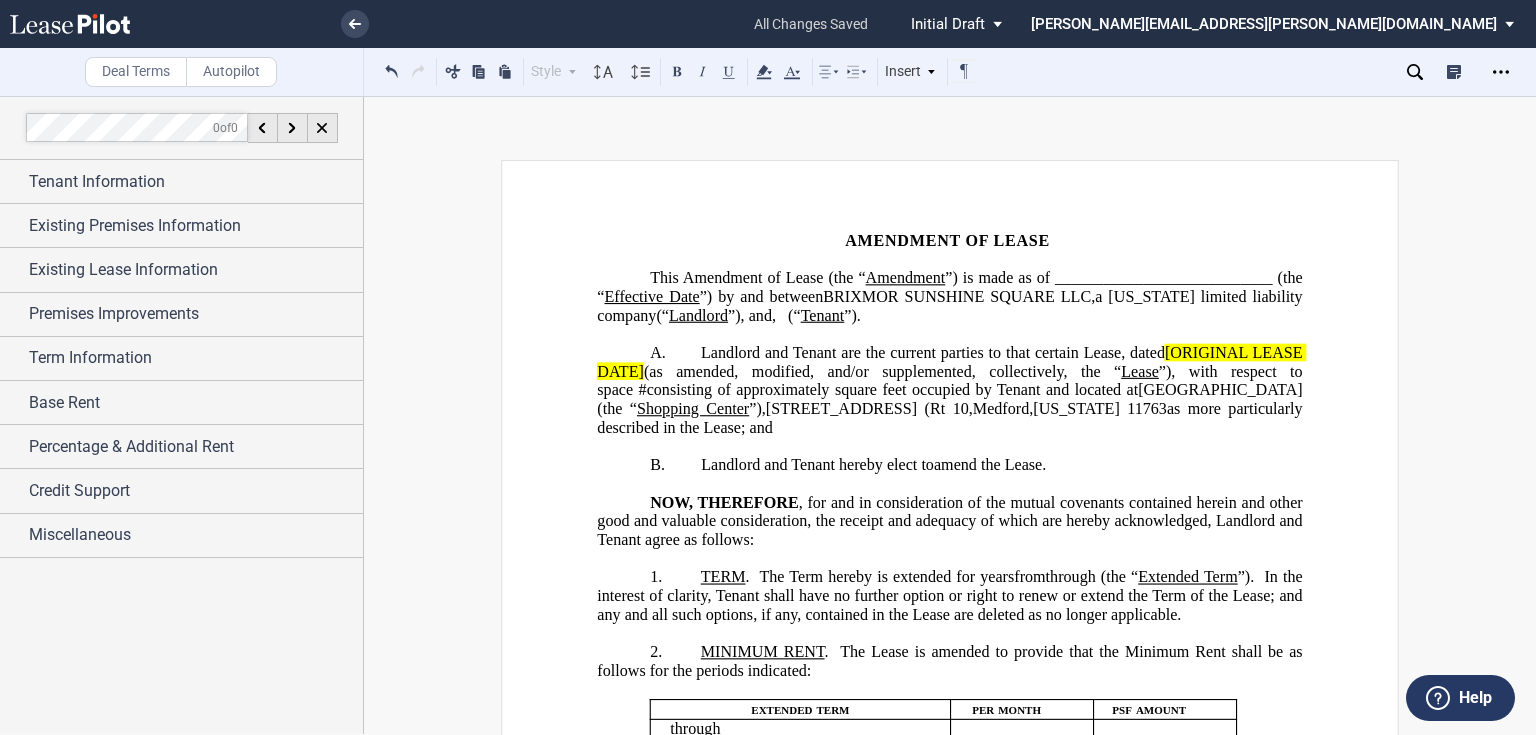 click on "Landlord and Tenant are the current parties to that certain Lease, dated" 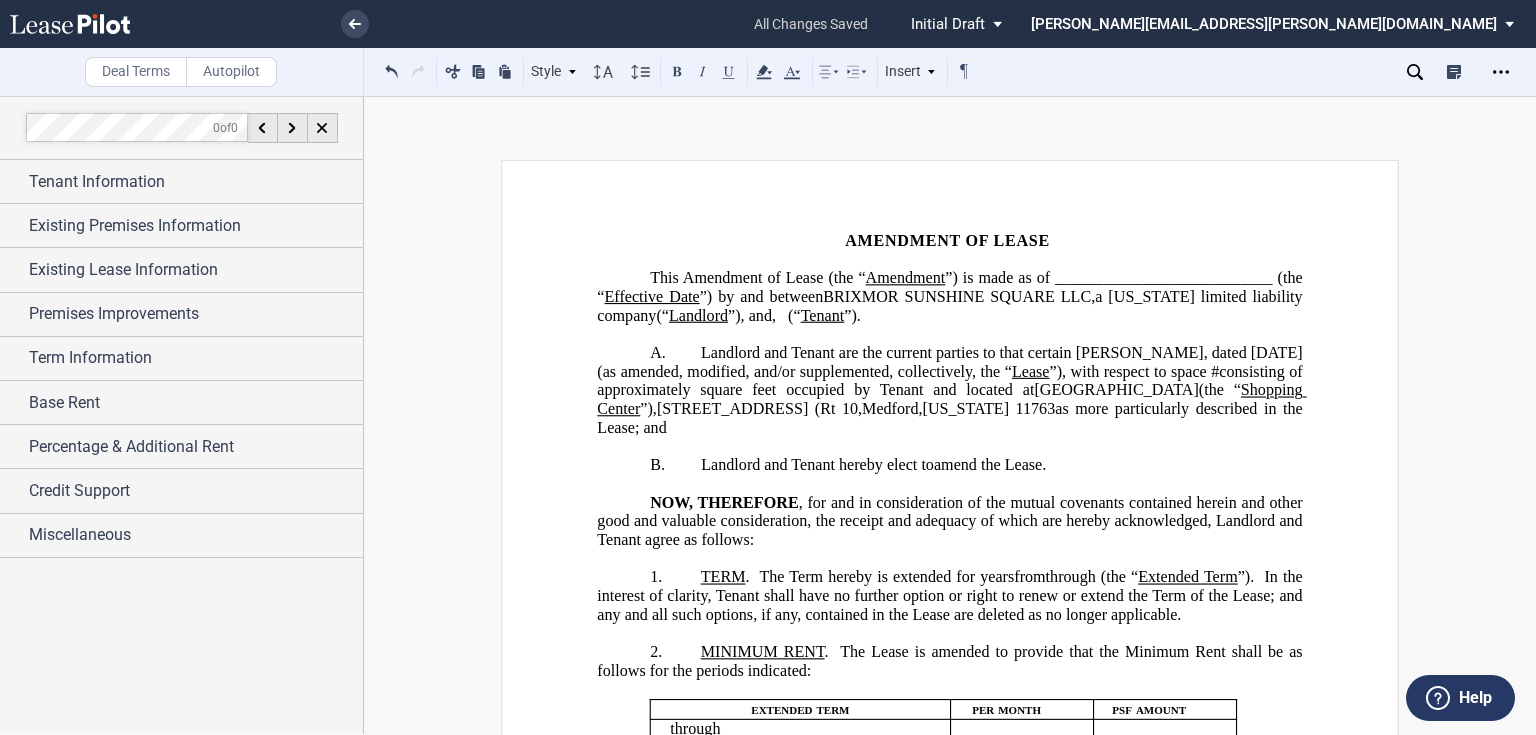 click 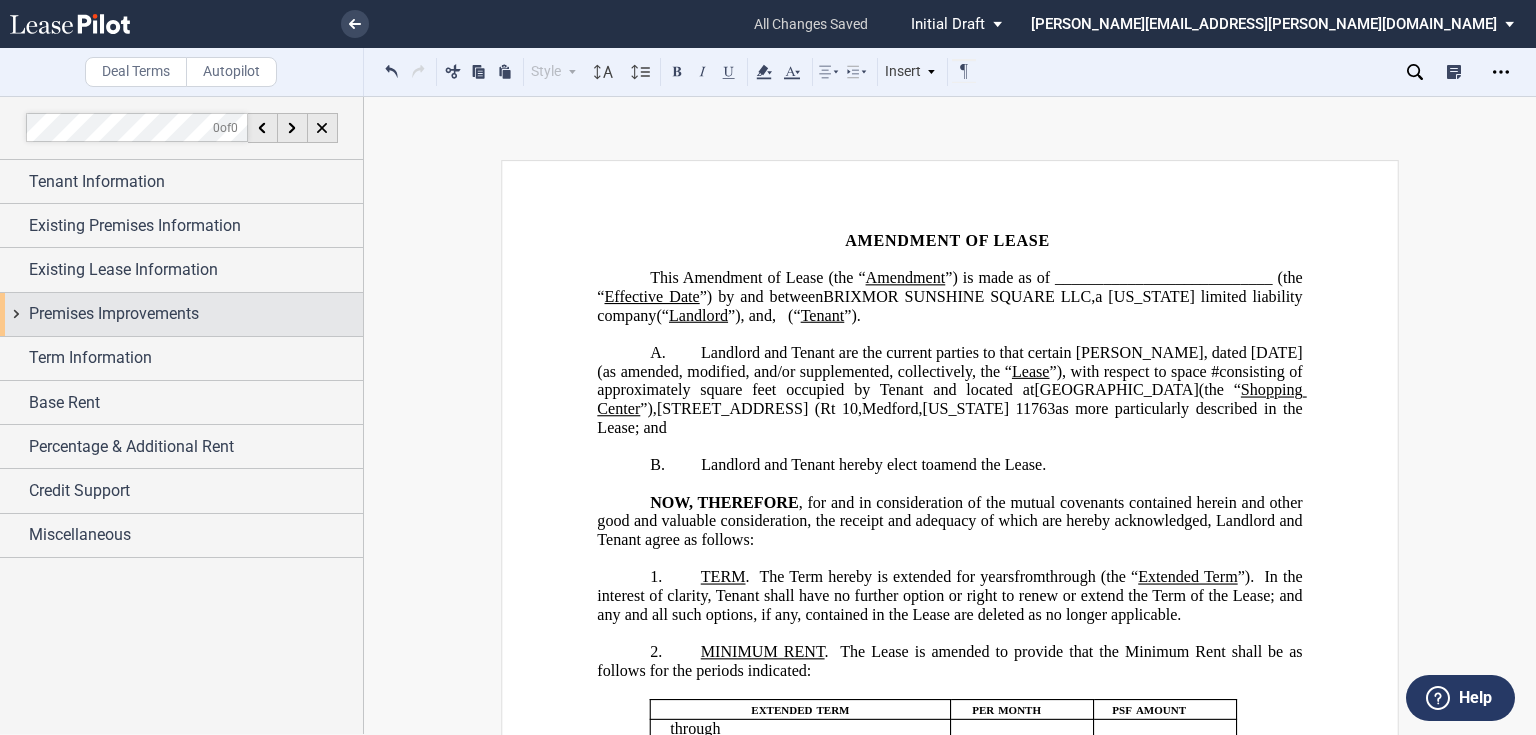 click on "Premises Improvements" at bounding box center [114, 314] 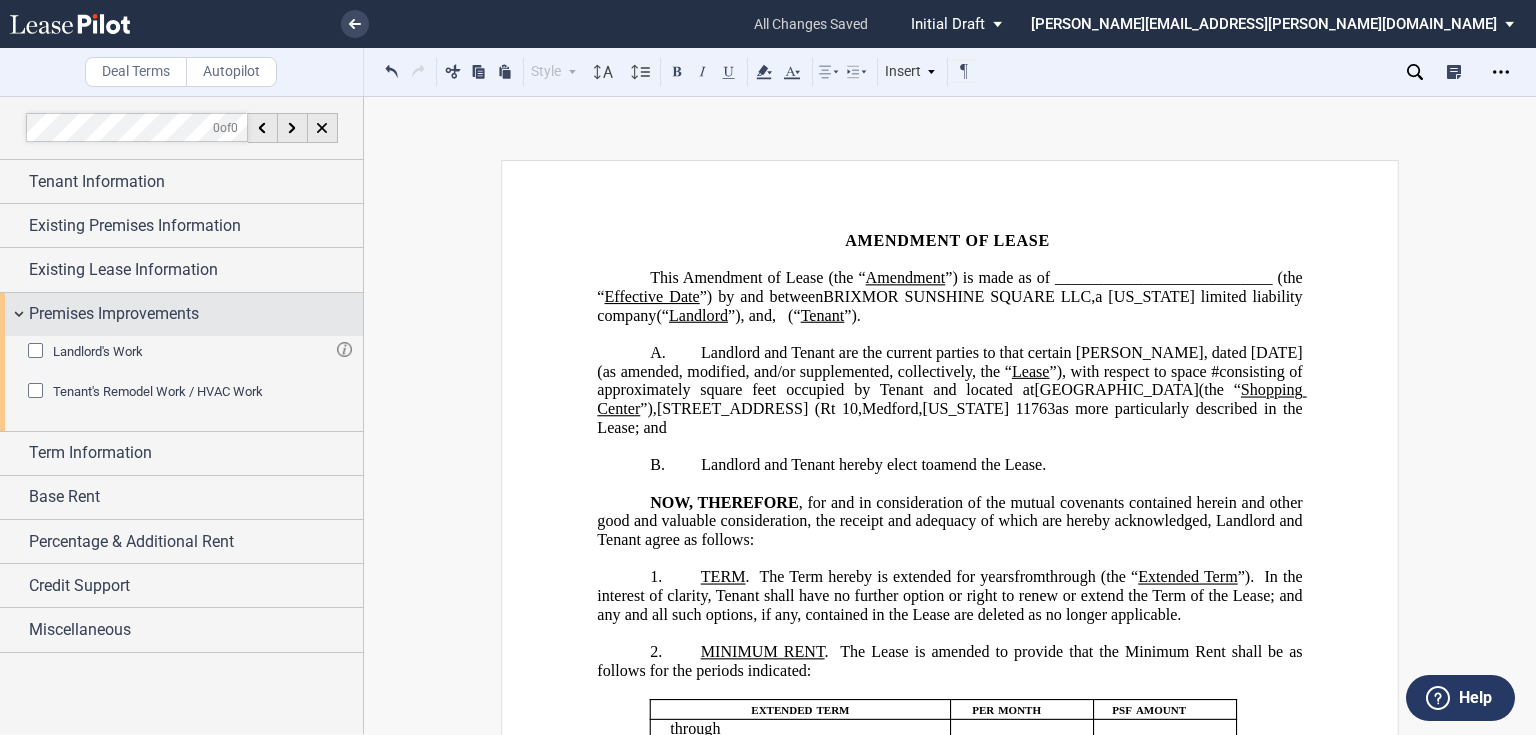 click on "Premises Improvements" at bounding box center [114, 314] 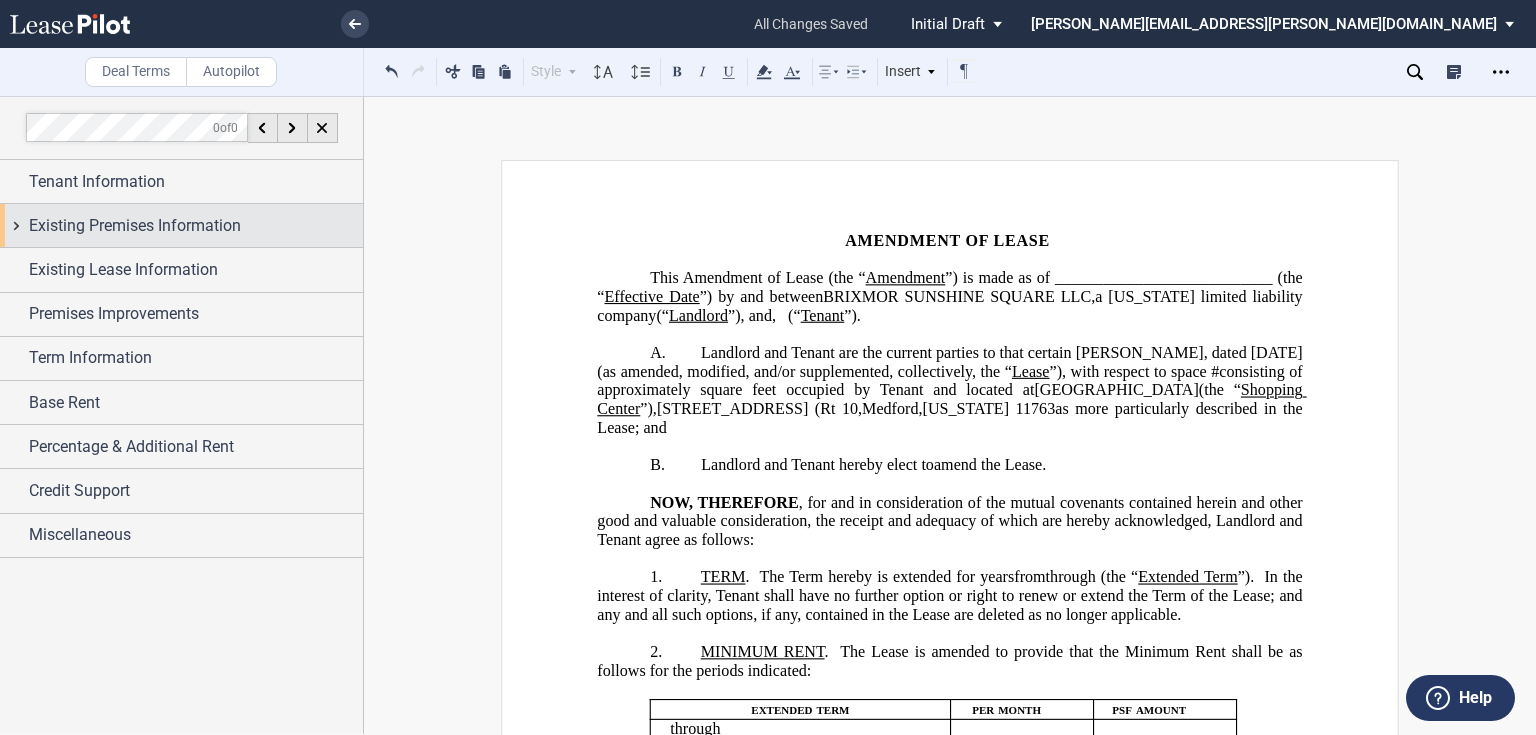 click on "Existing Premises Information" at bounding box center [135, 226] 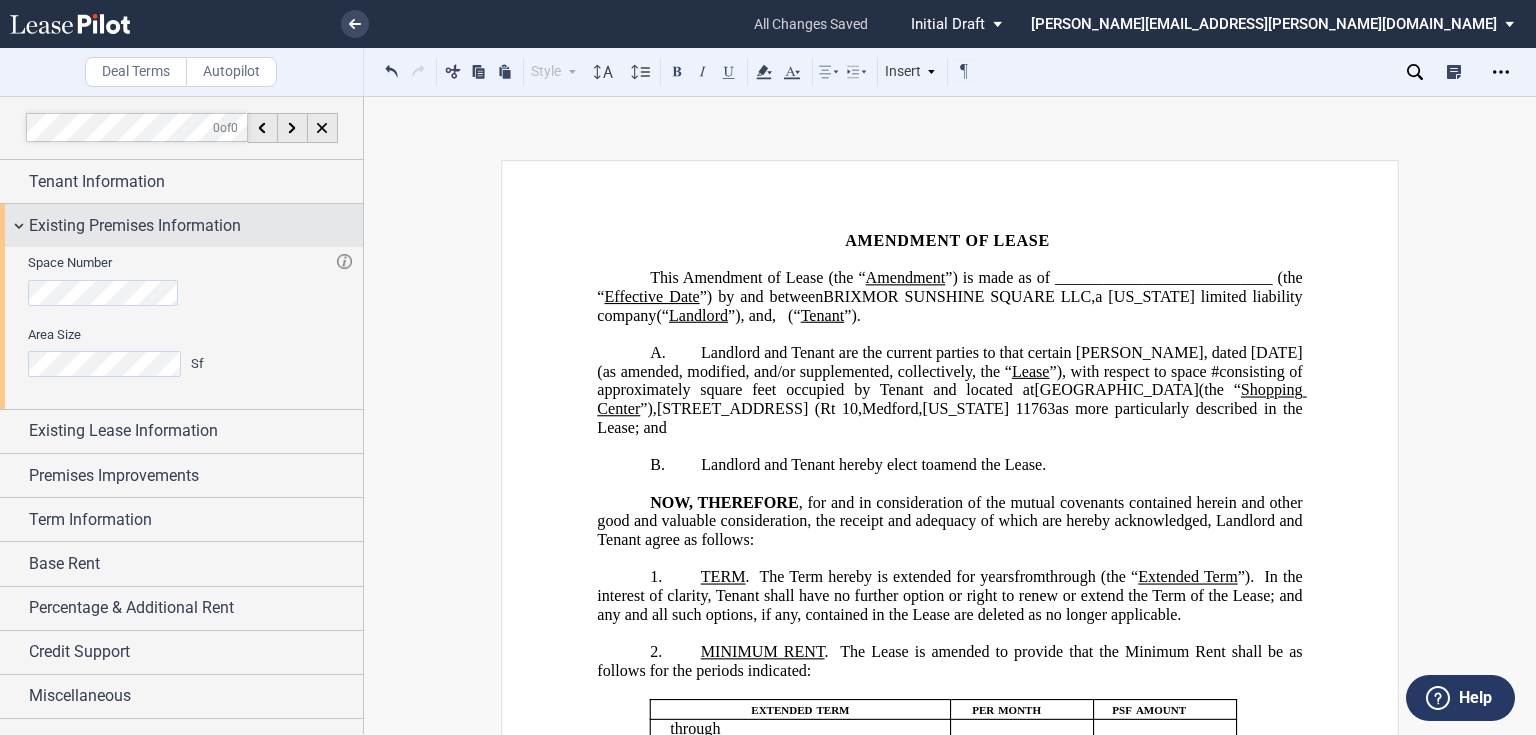 click on "Existing Premises Information" at bounding box center [135, 226] 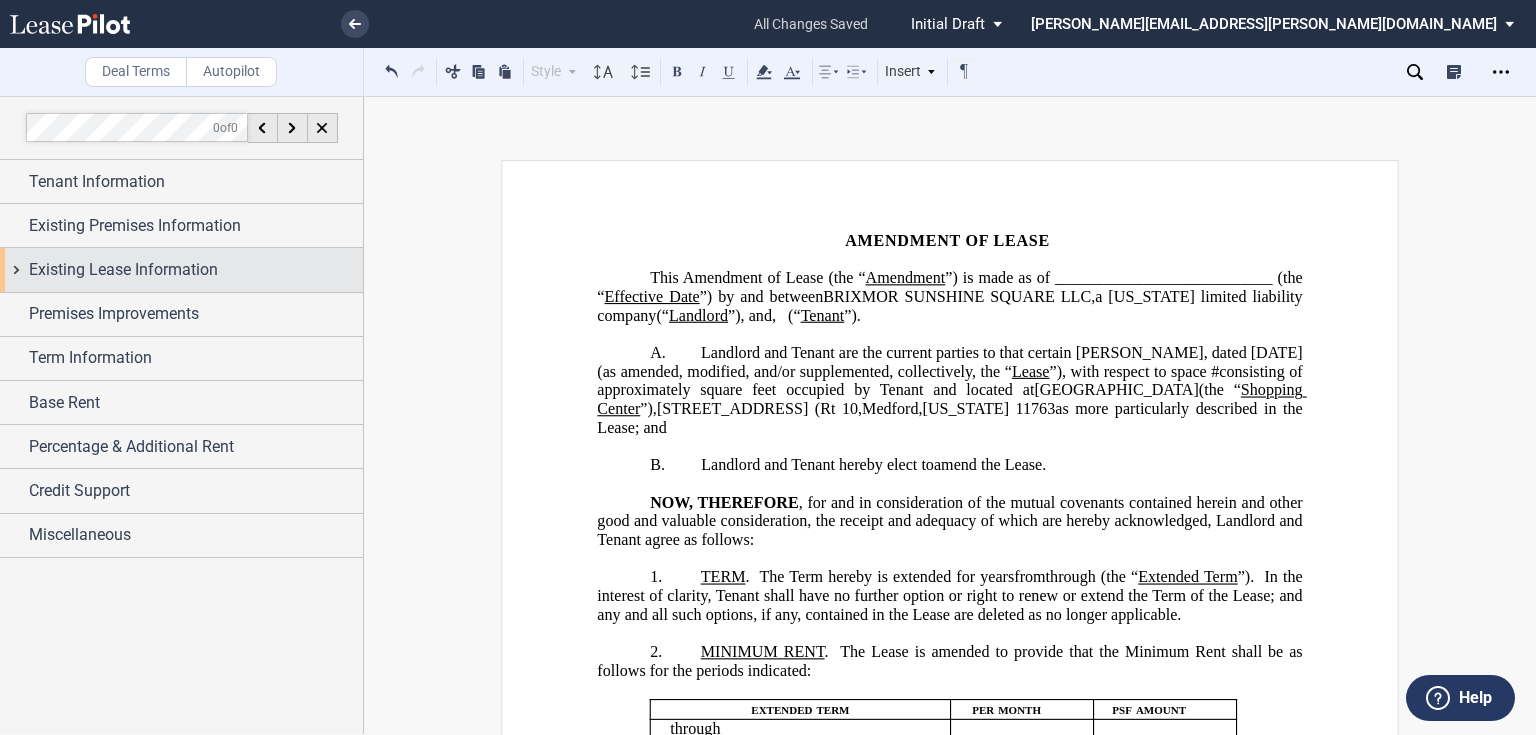click on "Existing Lease Information" at bounding box center [123, 270] 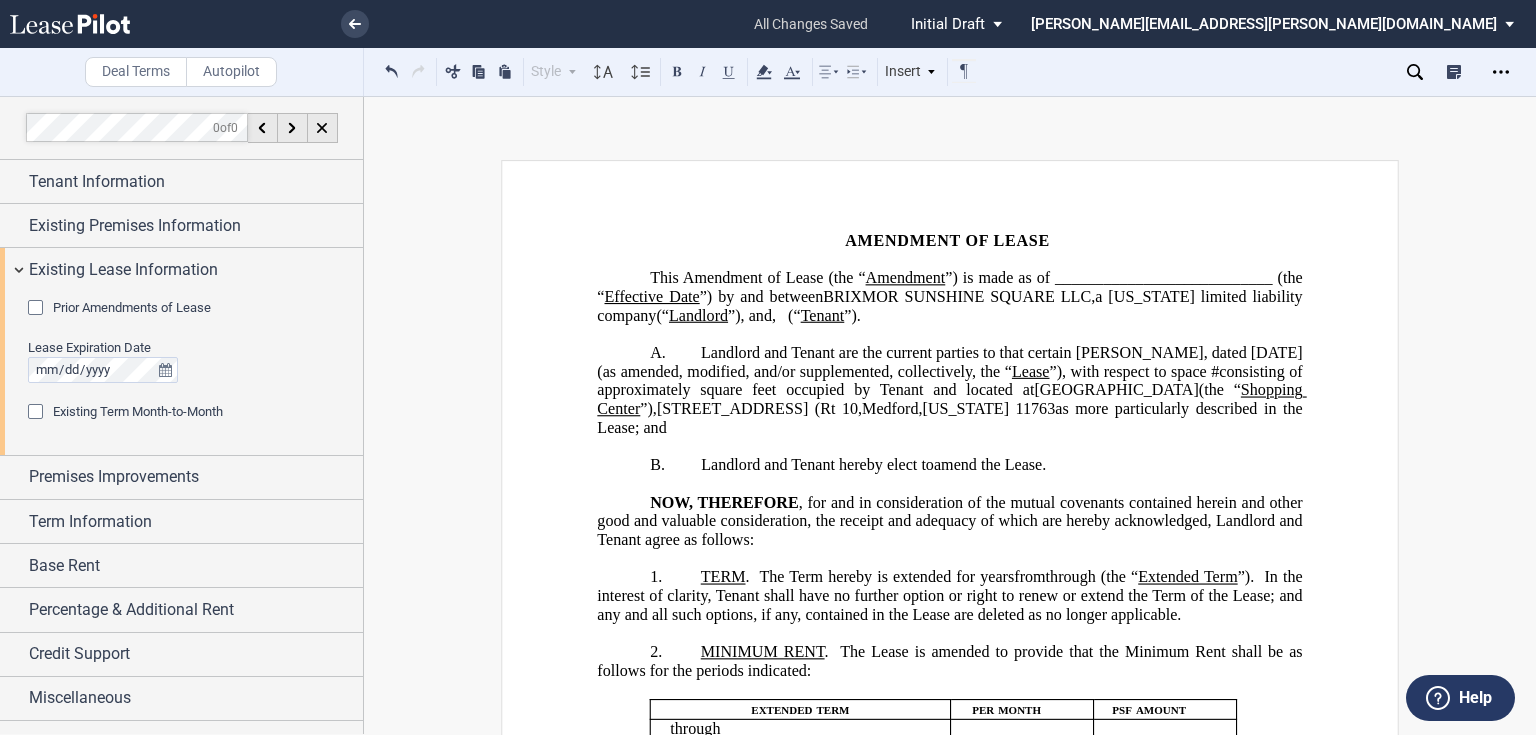 click on "Prior Amendments of Lease" at bounding box center [132, 307] 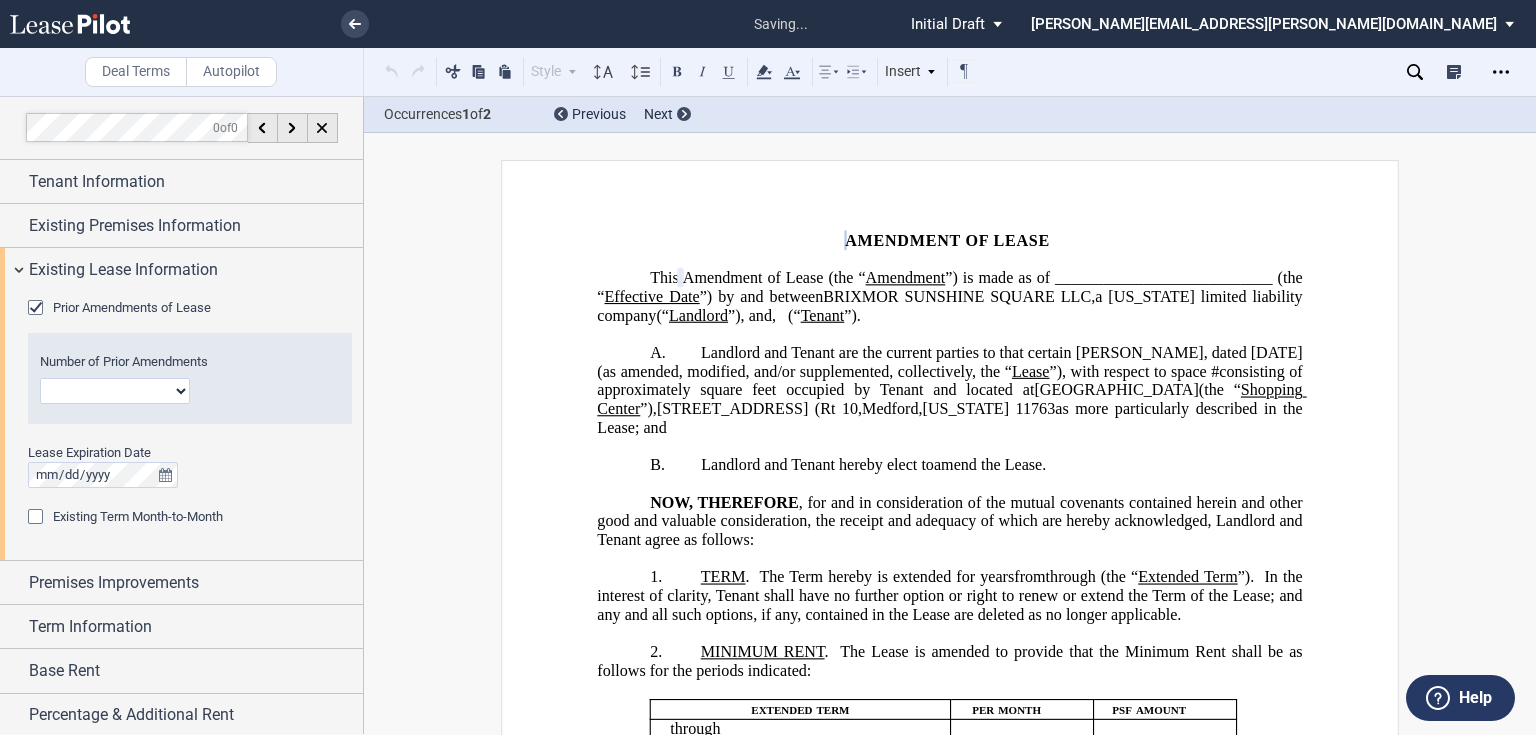 click on "1 2 3 4 5 6 7 8 9 10 11 12" 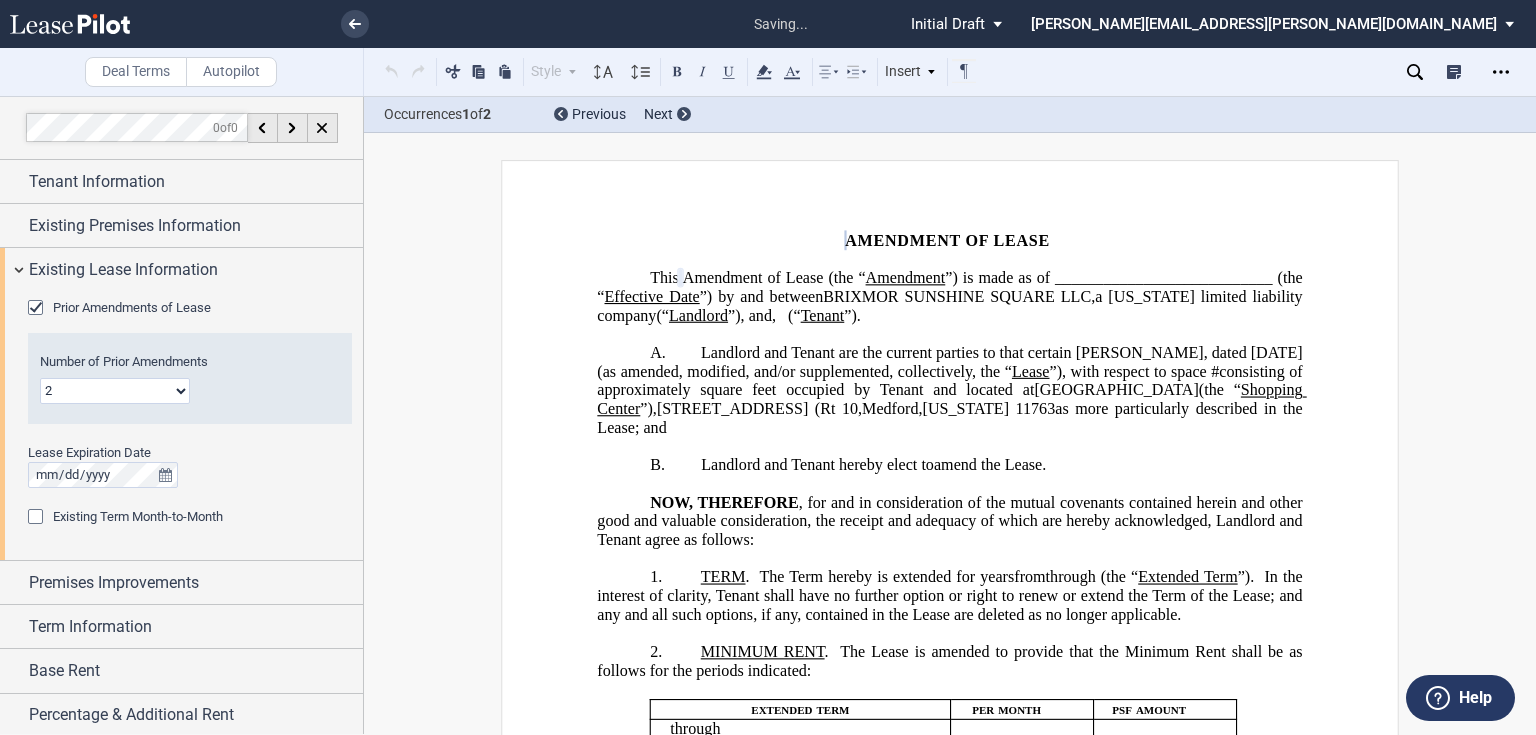 click on "1 2 3 4 5 6 7 8 9 10 11 12" 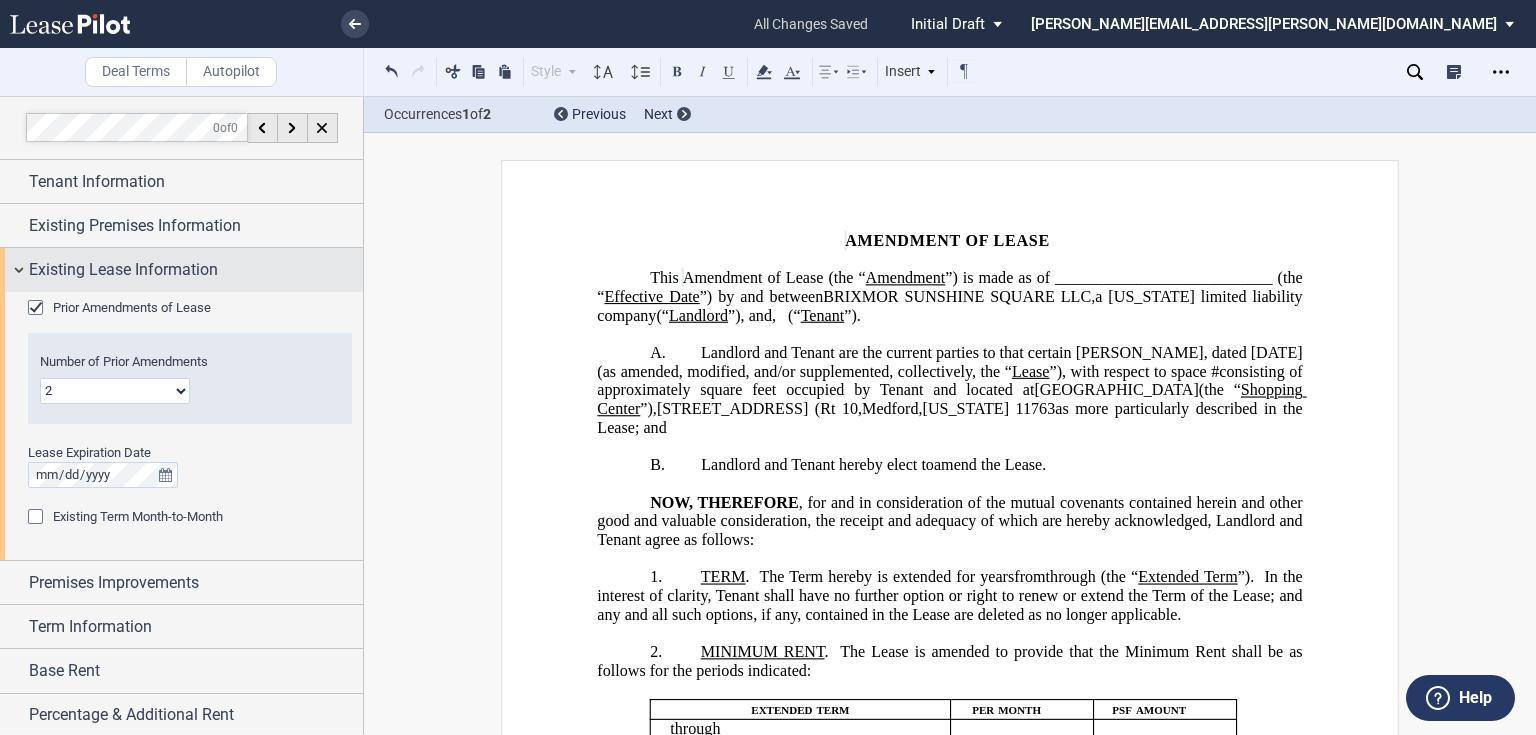 click on "Existing Lease Information" at bounding box center (123, 270) 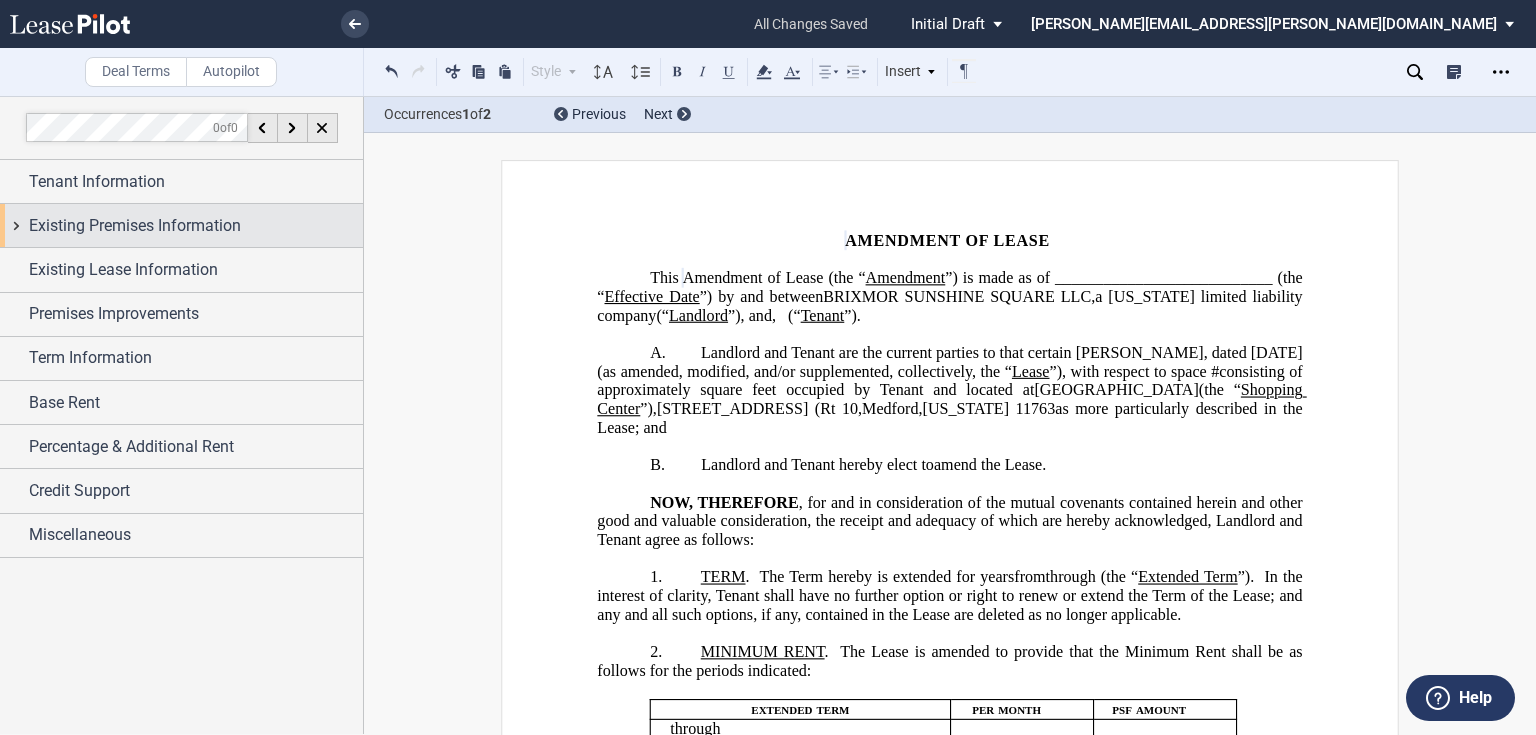 click on "Existing Premises Information" at bounding box center [135, 226] 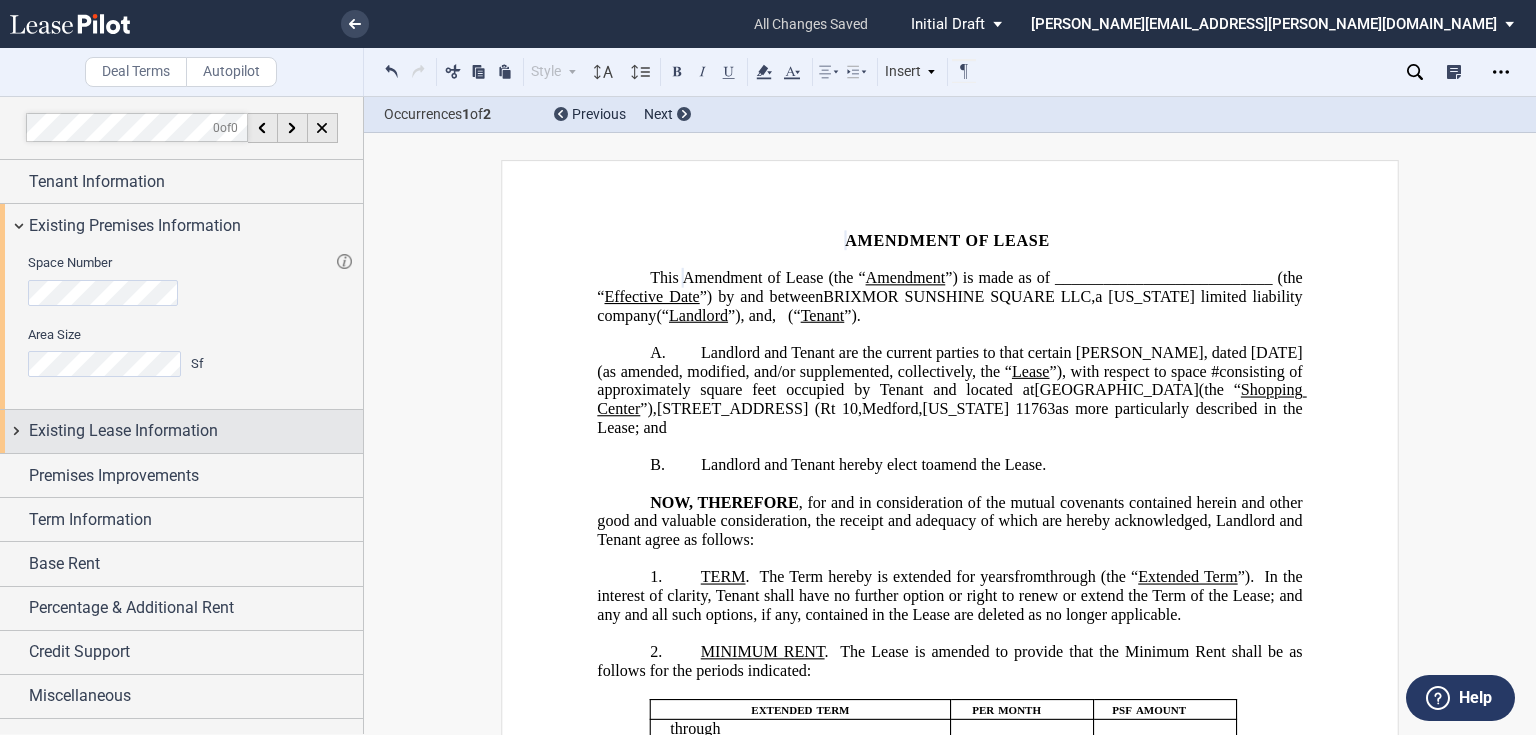 click on "Existing Lease Information" at bounding box center [123, 431] 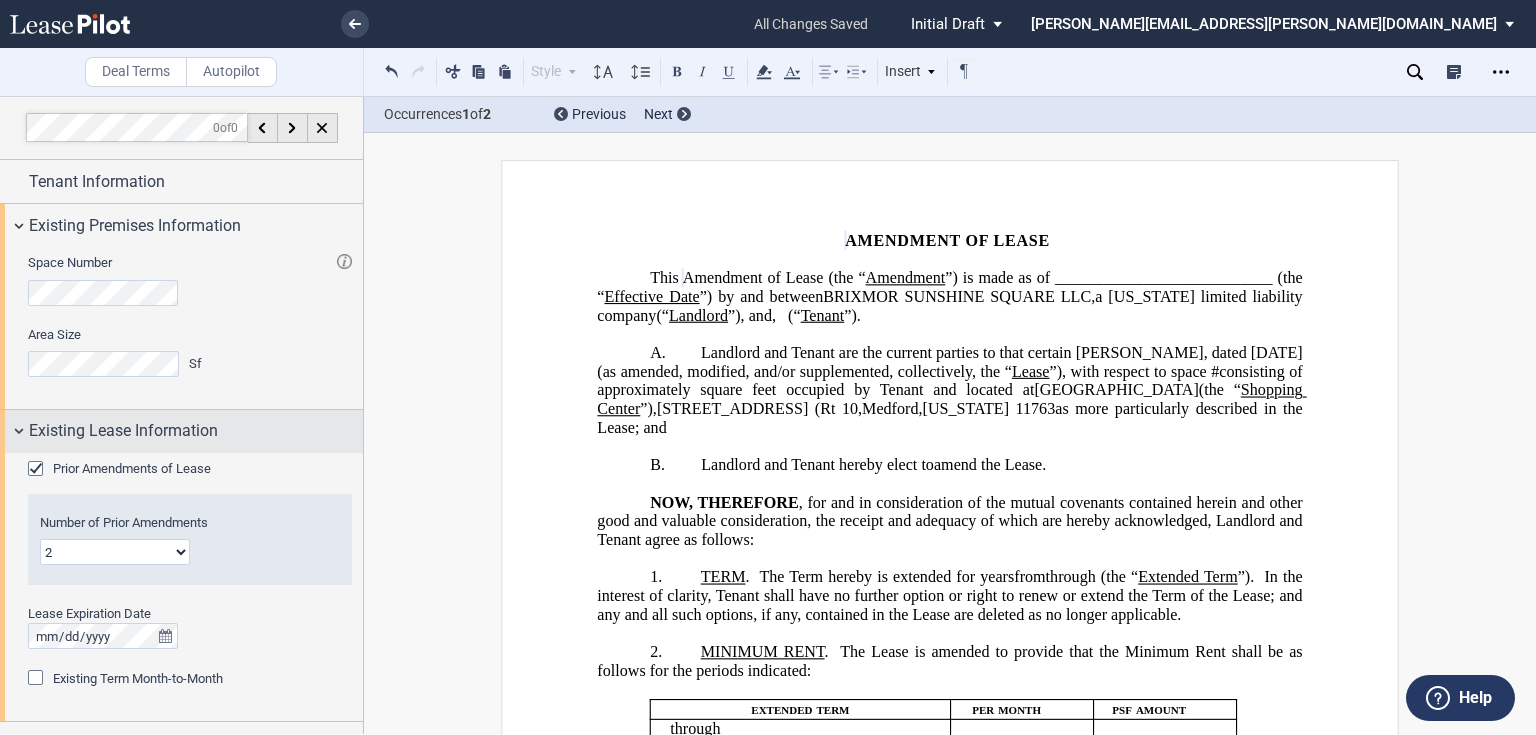 click on "Existing Lease Information" at bounding box center (123, 431) 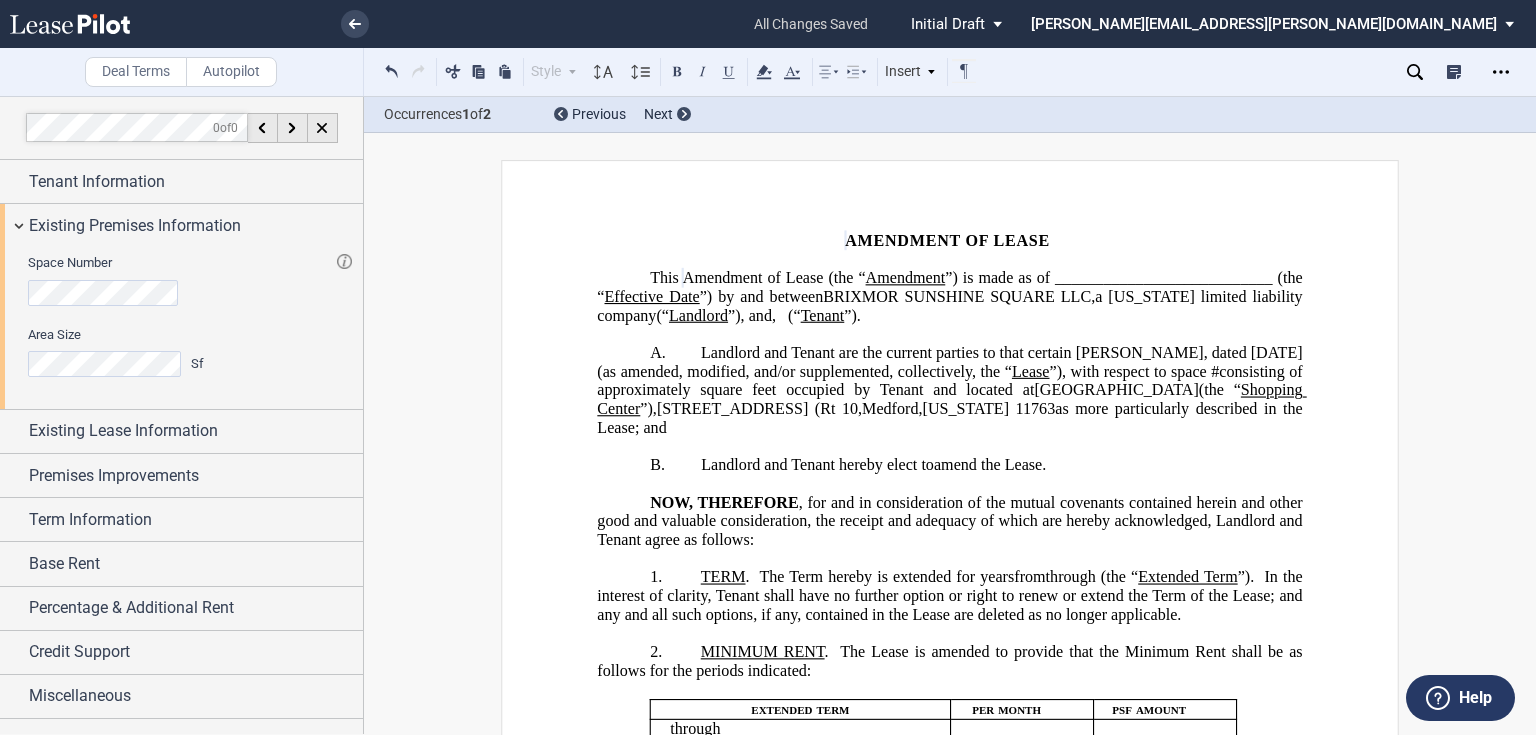 click on "Landlord and Tenant are the current parties to that certain Lease, dated June 23, 2008" 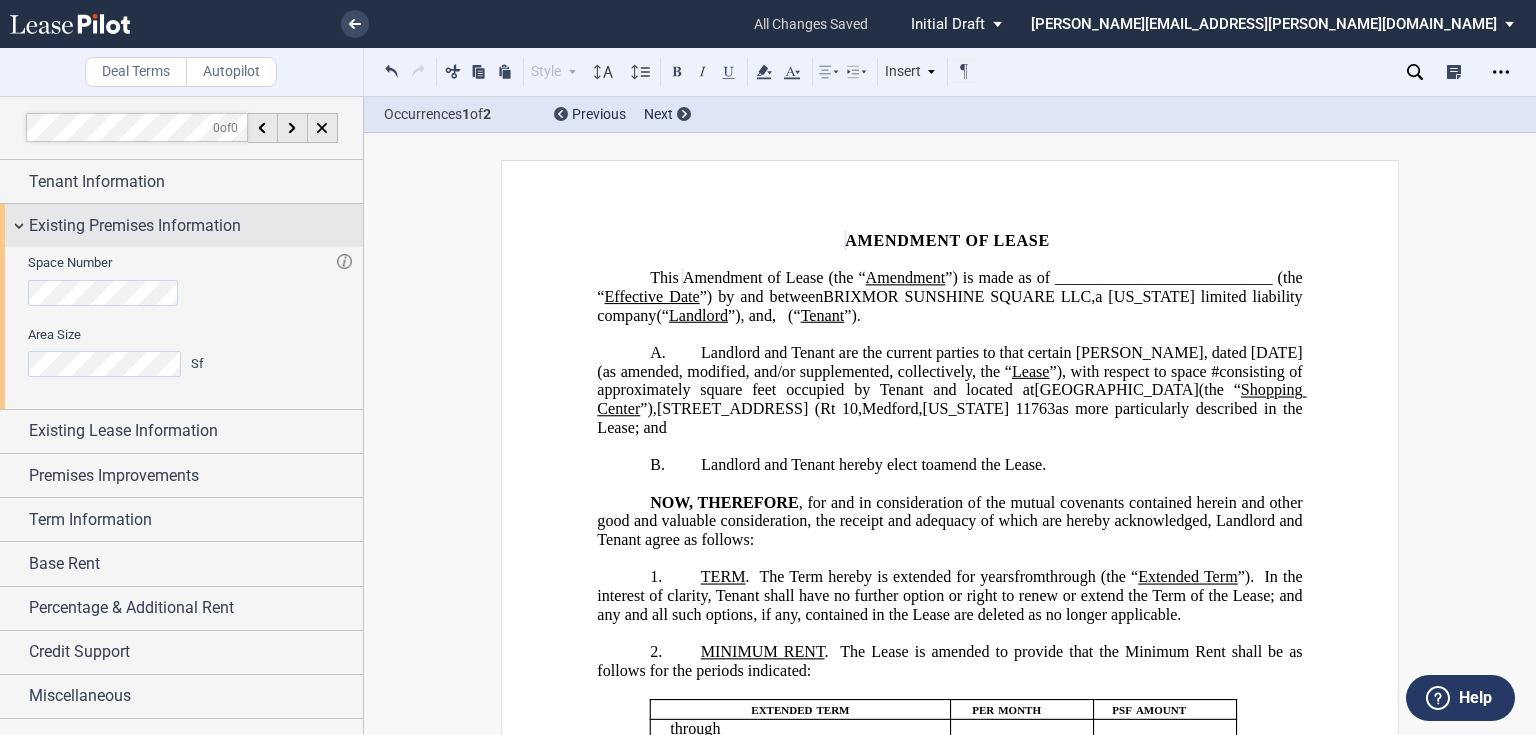click on "Existing Premises Information" at bounding box center [135, 226] 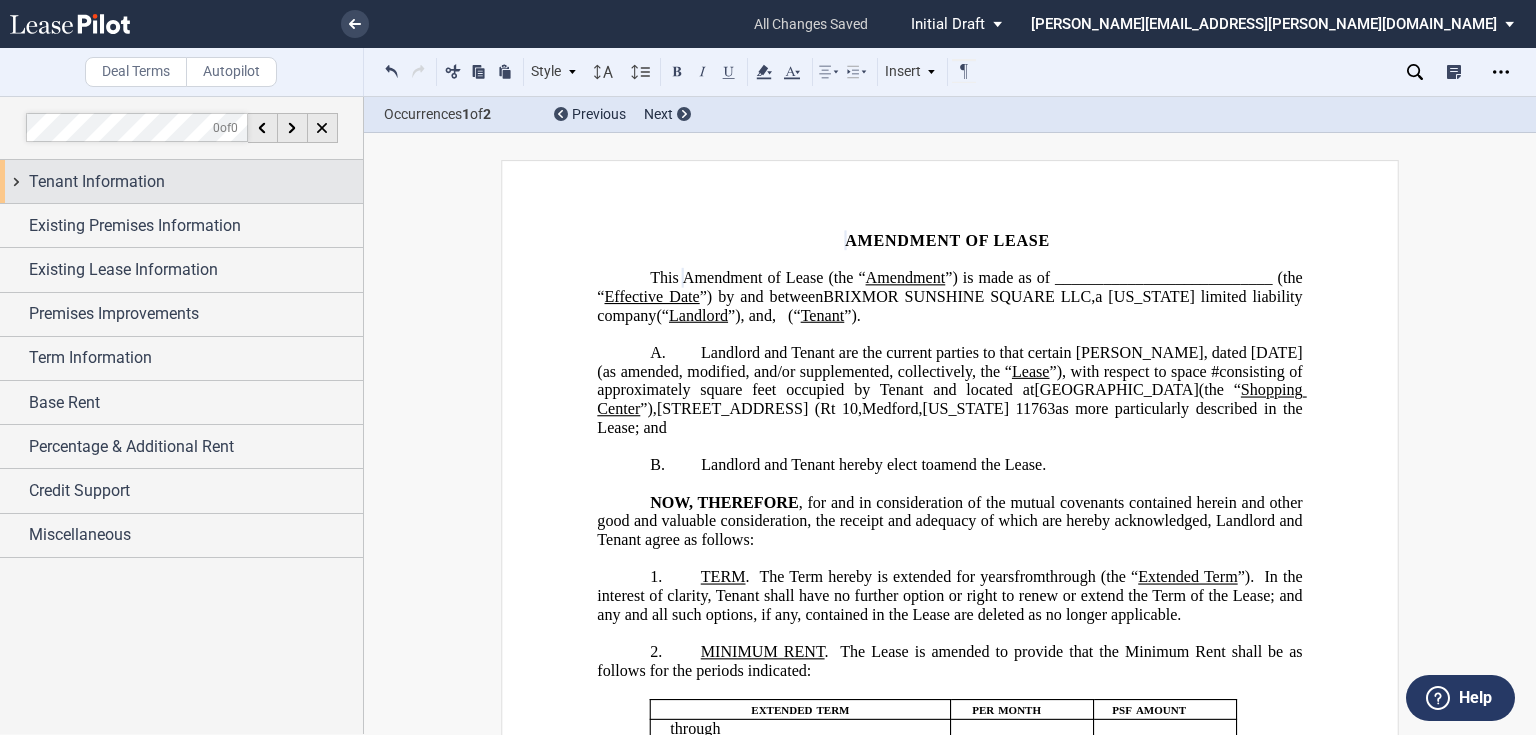 click on "Tenant Information" at bounding box center [97, 182] 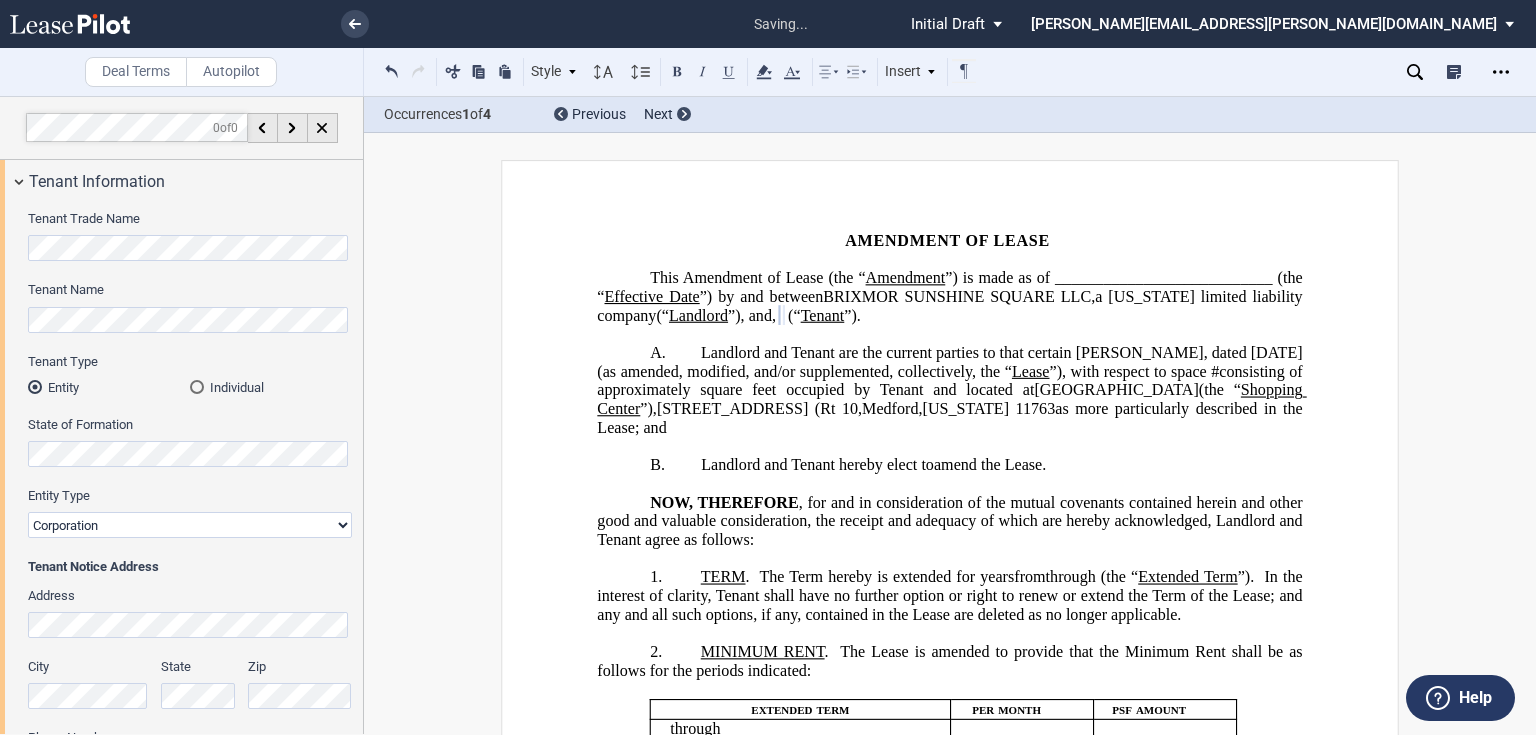click on "A.                   Landlord and Tenant are the current parties to that certain Lease, dated June 23, 2008  (as amended, modified, and/or supplemented, collectively, the “ Lease ”), with respect to space   # ﻿ ﻿  consisting of approximately  ﻿ ﻿   square feet occupied by Tenant and located at  SUNSHINE SQUARE  (the “ Shopping Center ”),  700 Patchogue Yaphank Rd. (Rt 10 ,  Medford ,  New York   11763  as more particularly described in the Lease; and" at bounding box center [949, 391] 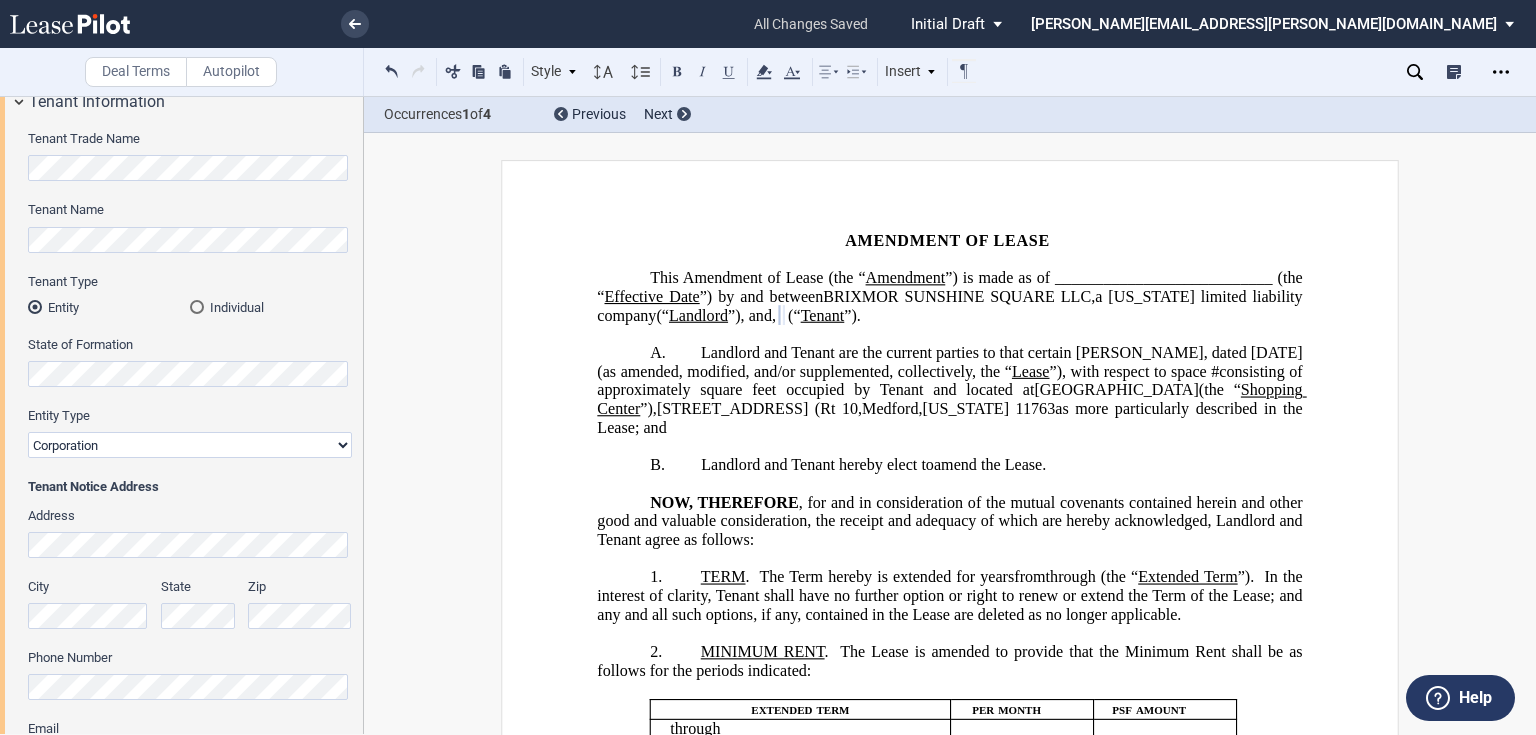 scroll, scrollTop: 160, scrollLeft: 0, axis: vertical 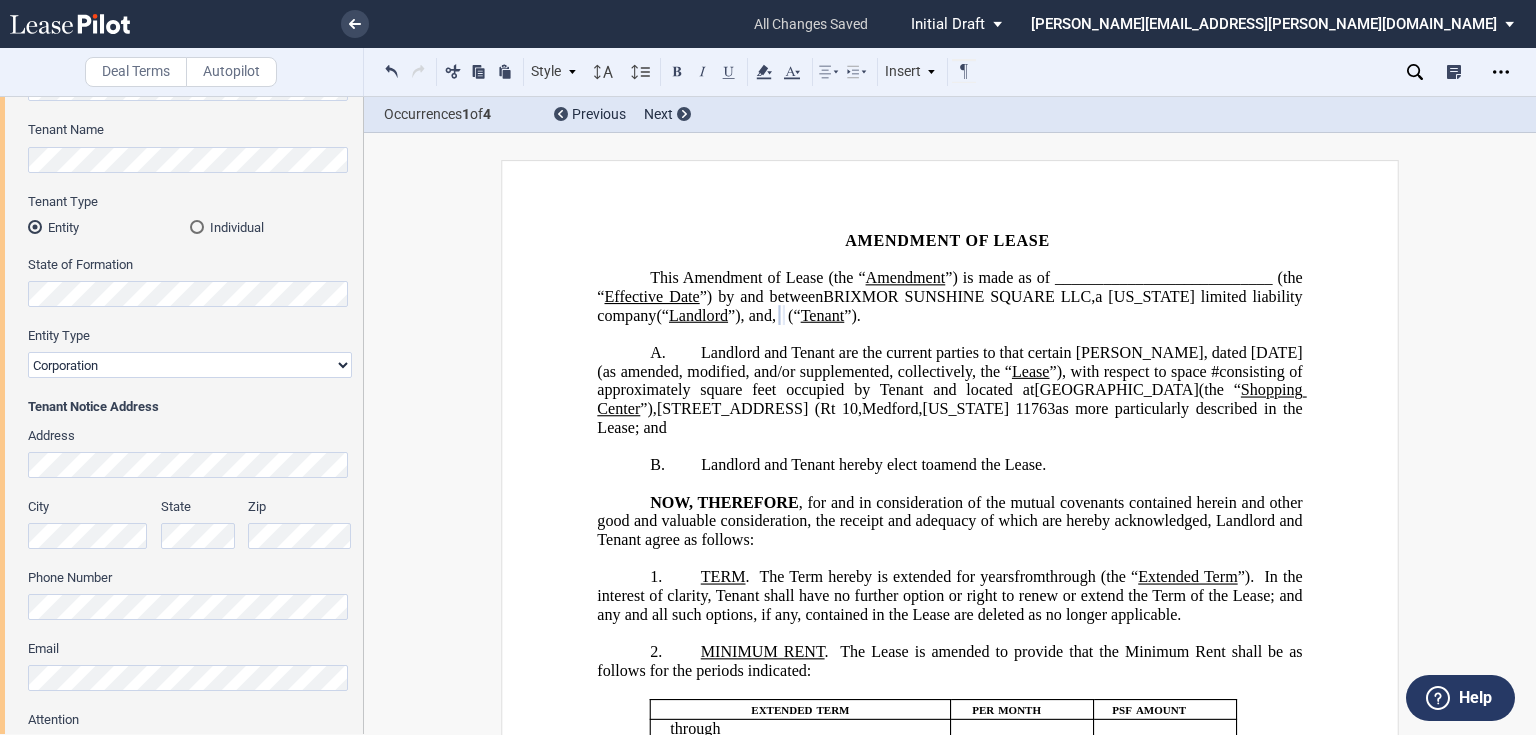 click on "Tenant Notice Address" at bounding box center [190, 407] 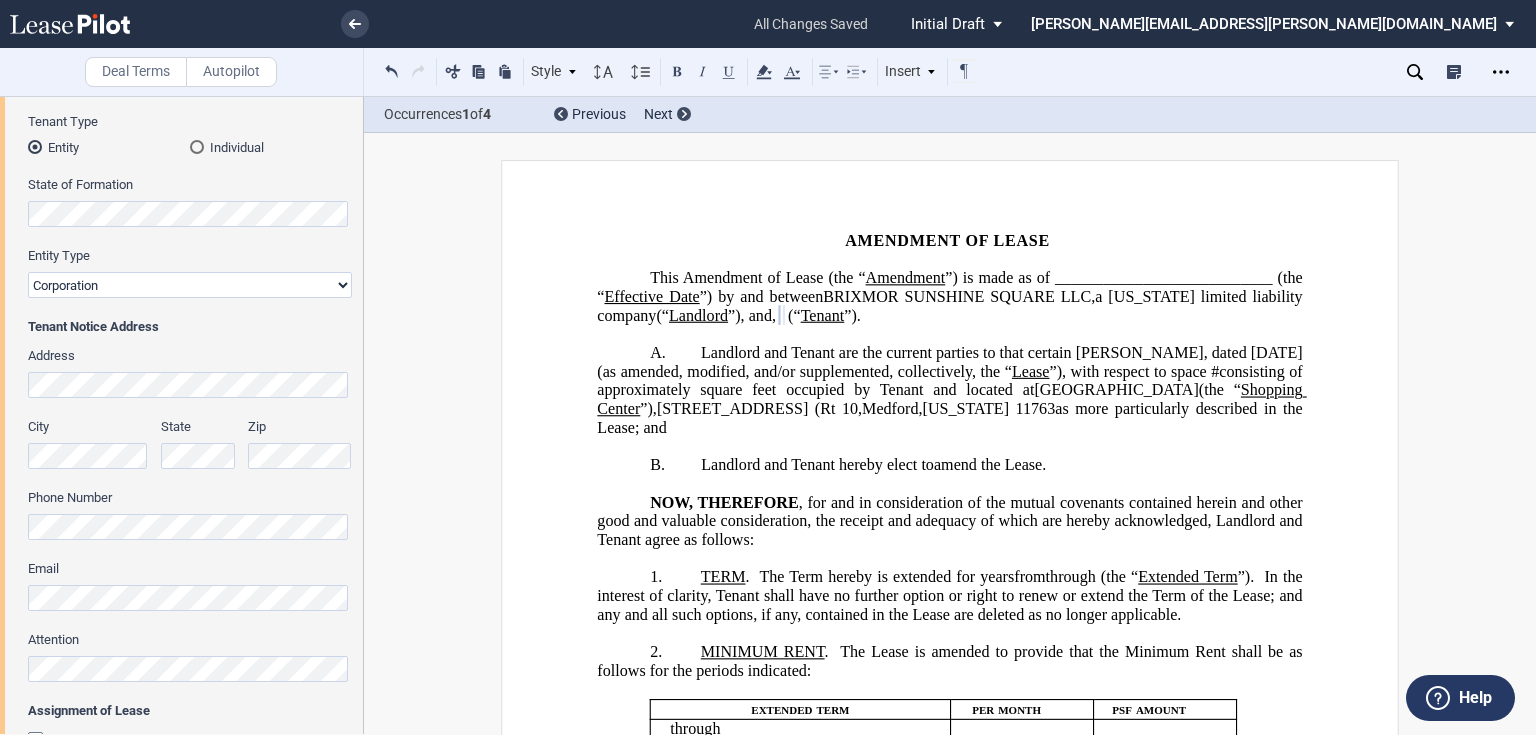scroll, scrollTop: 80, scrollLeft: 0, axis: vertical 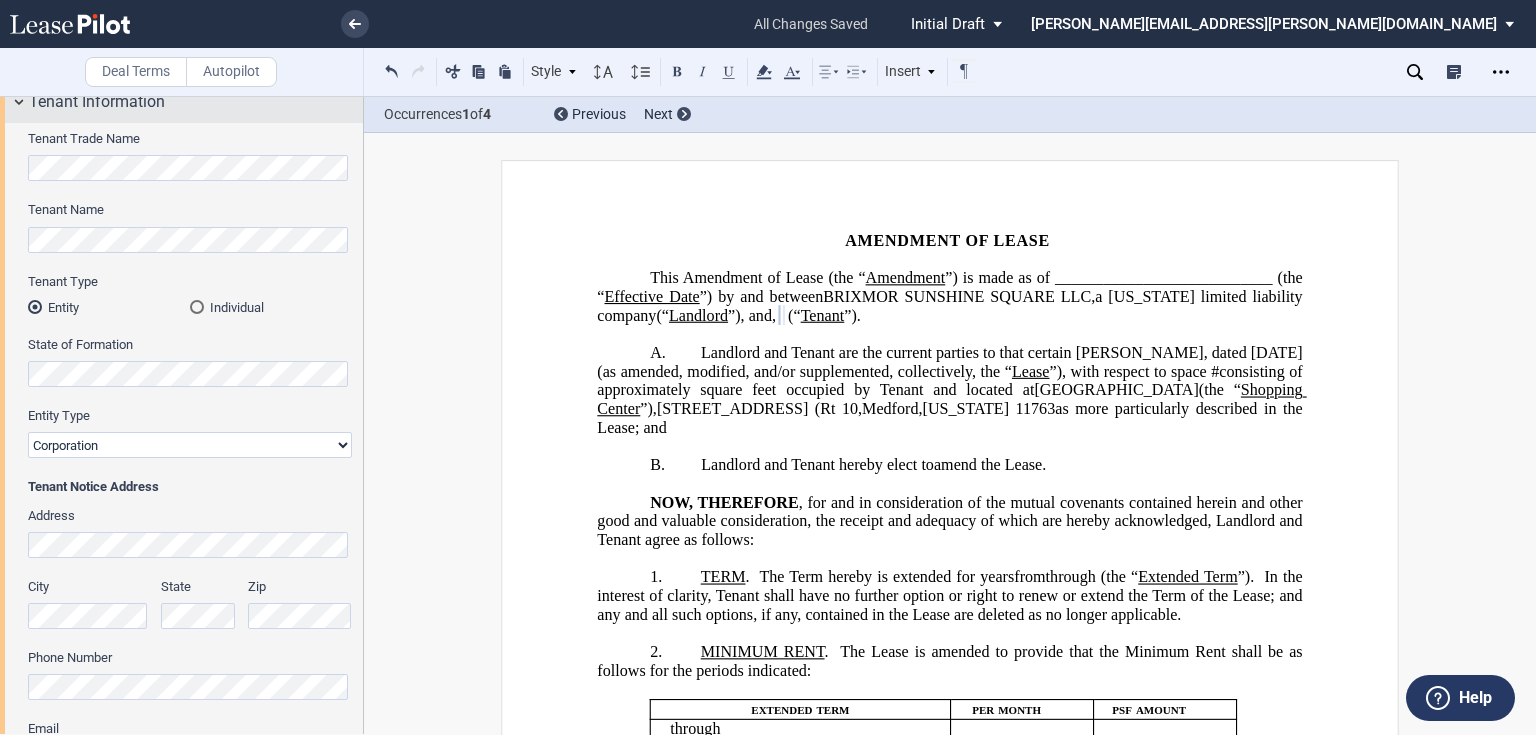 click on "Tenant Information" at bounding box center [97, 102] 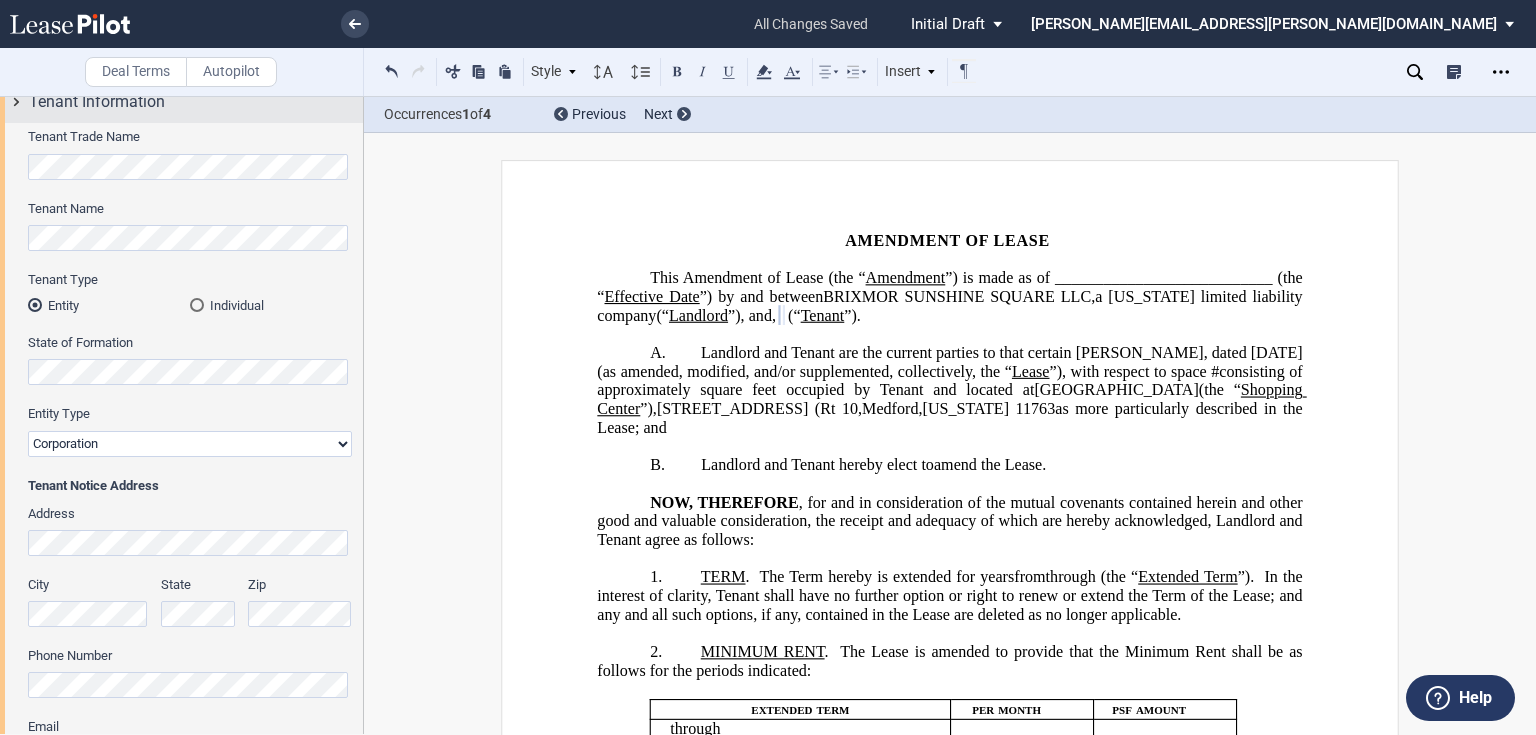 scroll, scrollTop: 0, scrollLeft: 0, axis: both 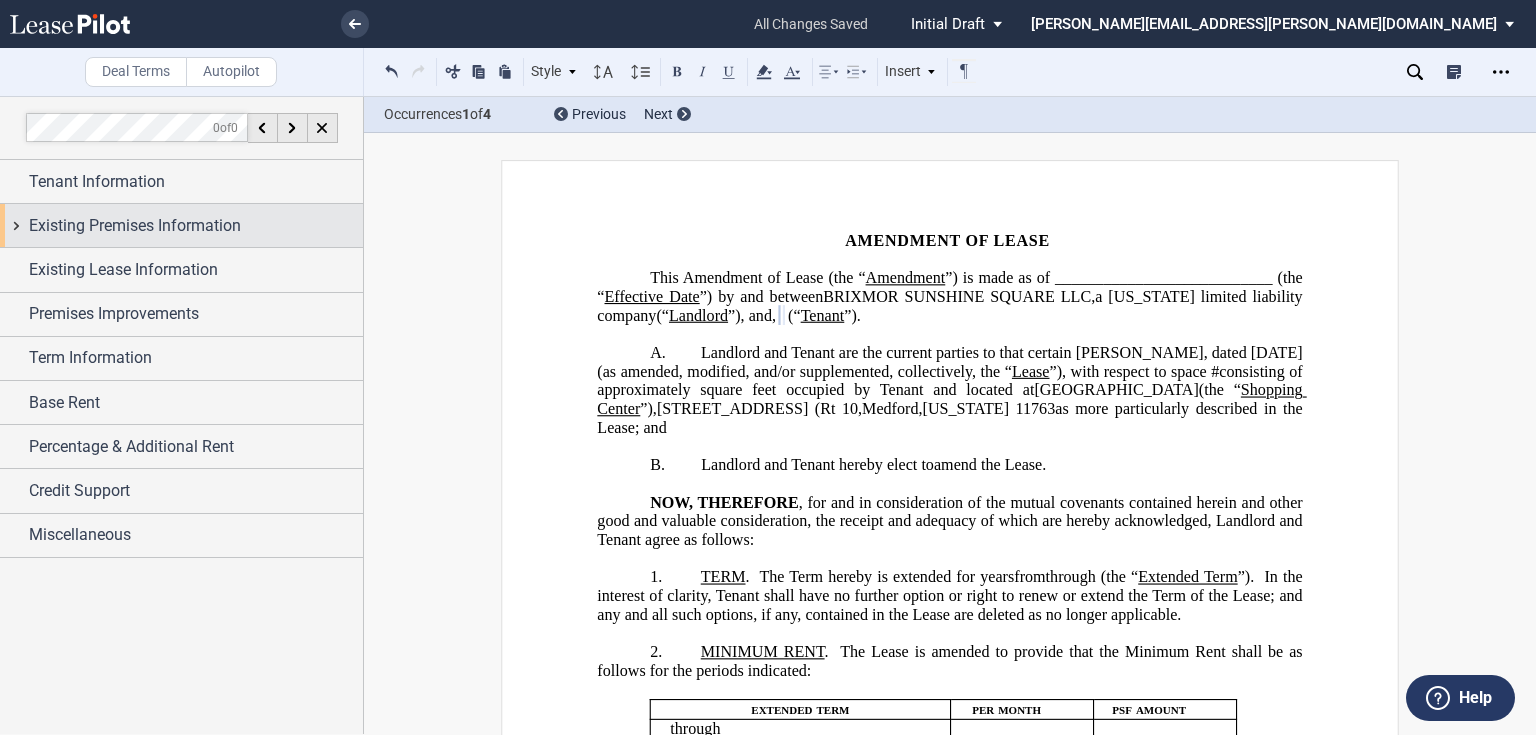 click on "Existing Premises Information" at bounding box center [135, 226] 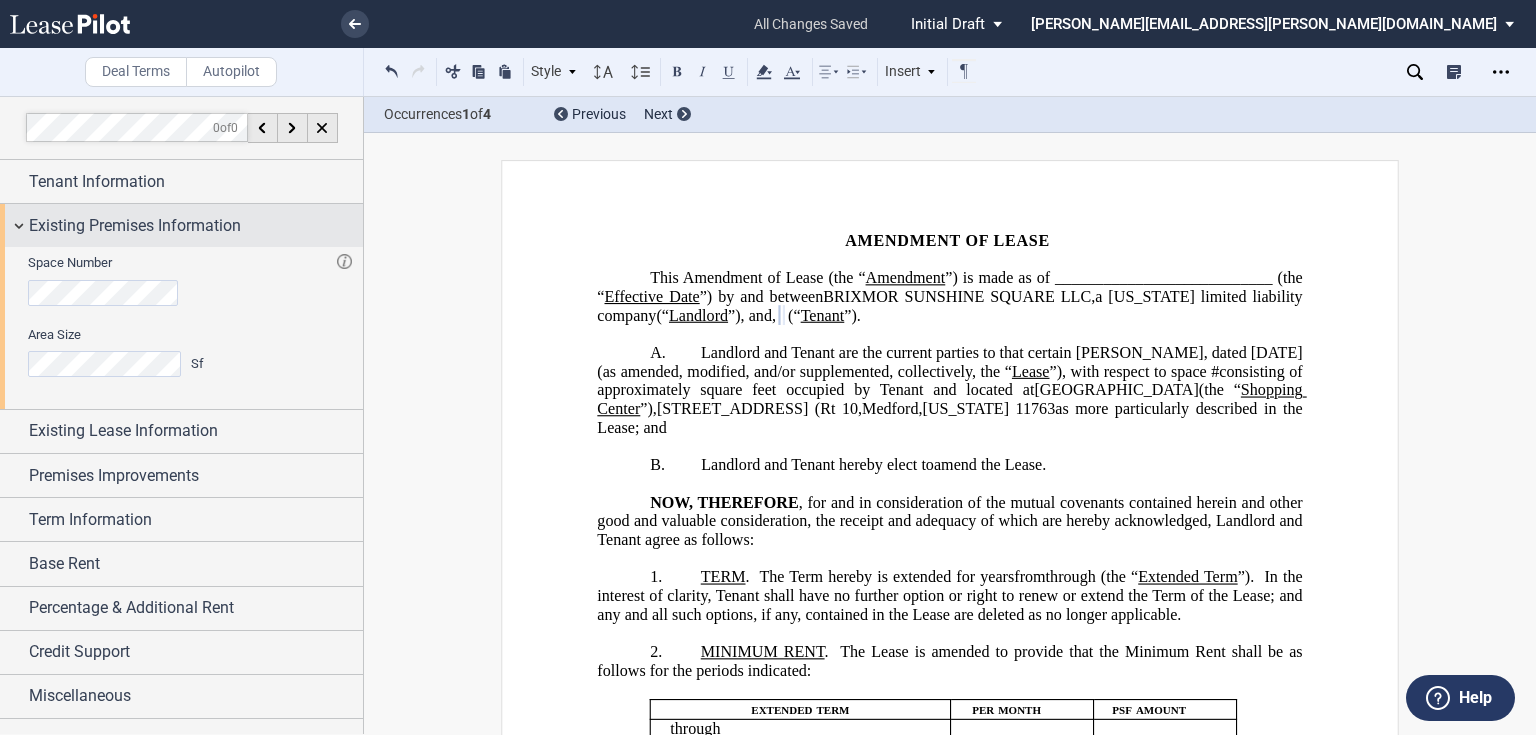 click on "Existing Premises Information" at bounding box center [135, 226] 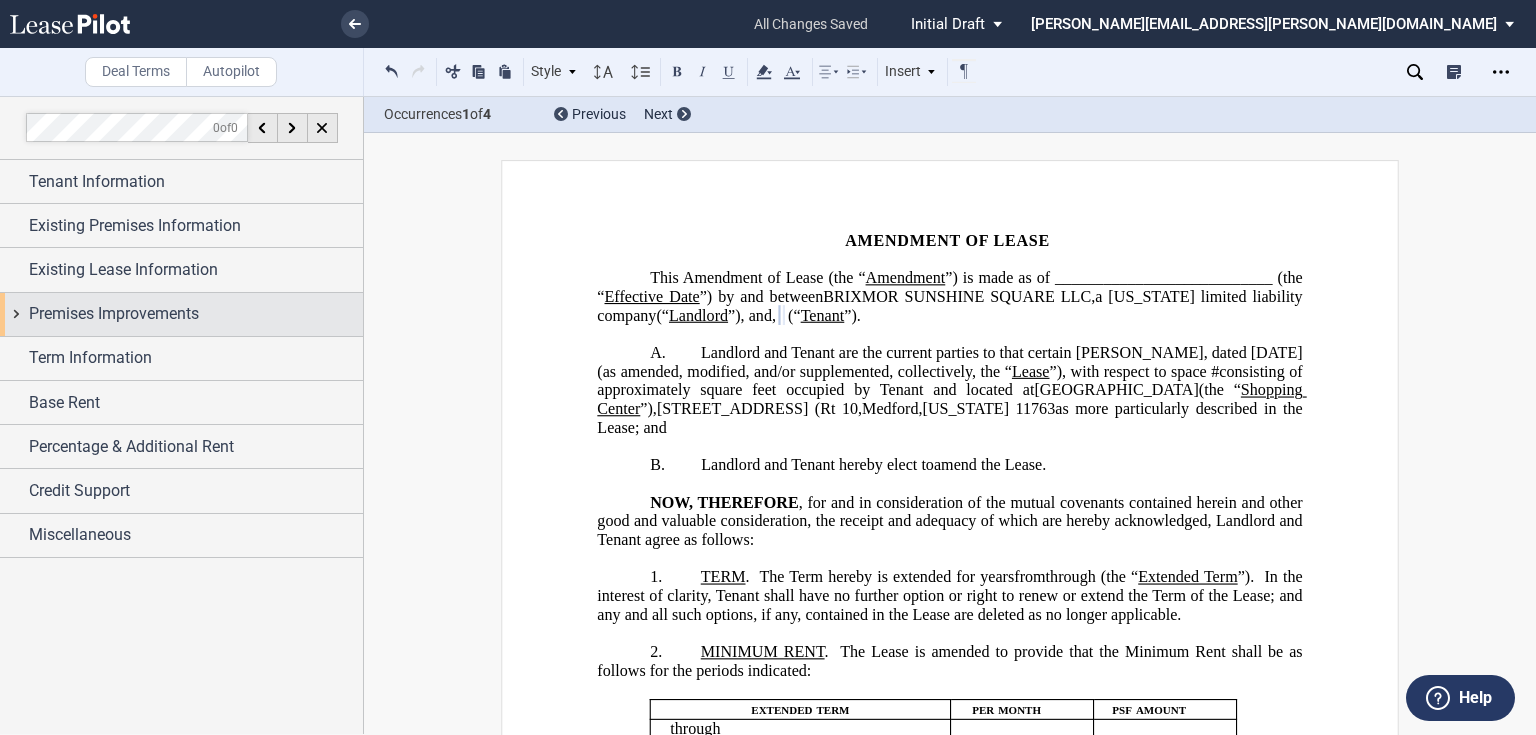 click on "Premises Improvements" at bounding box center [114, 314] 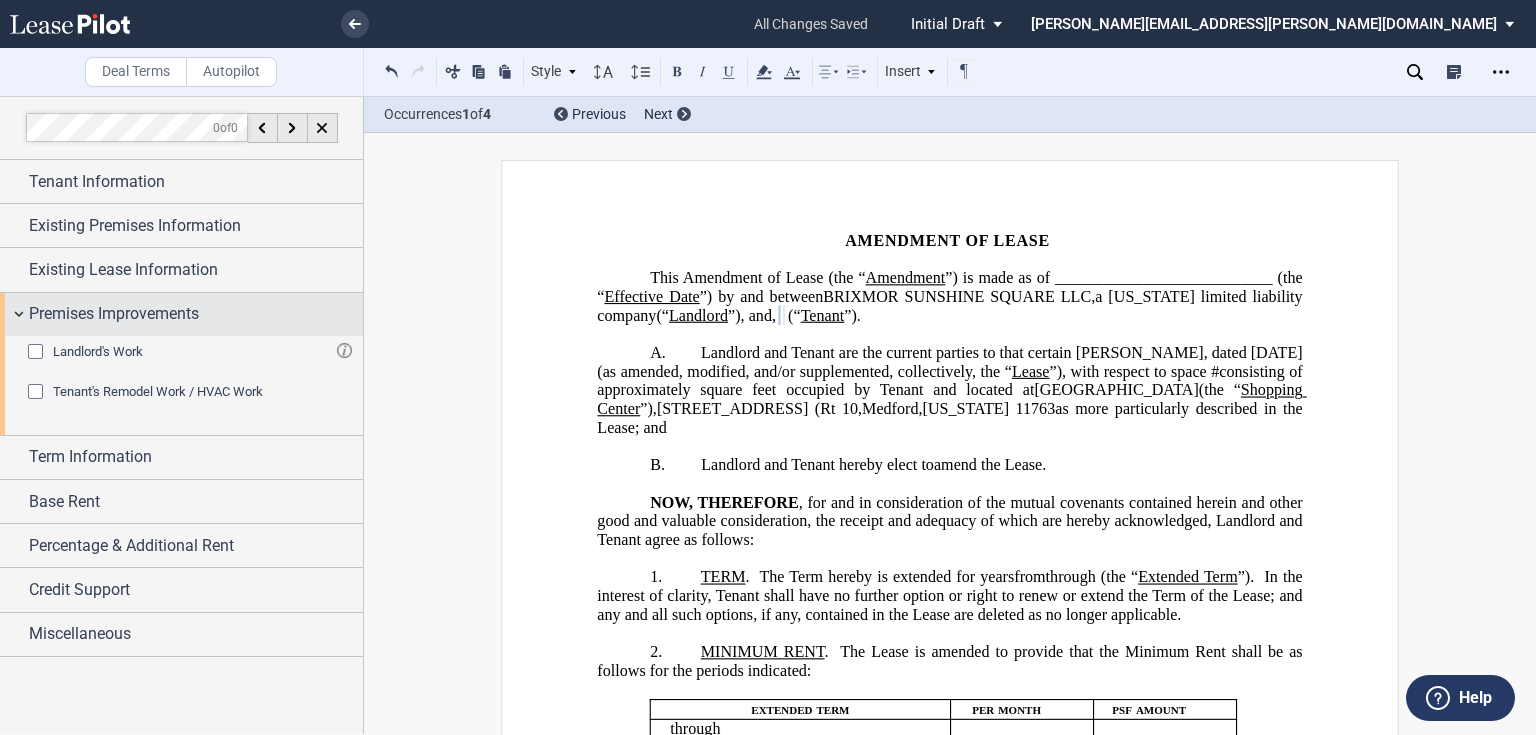 click on "Premises Improvements" at bounding box center [114, 314] 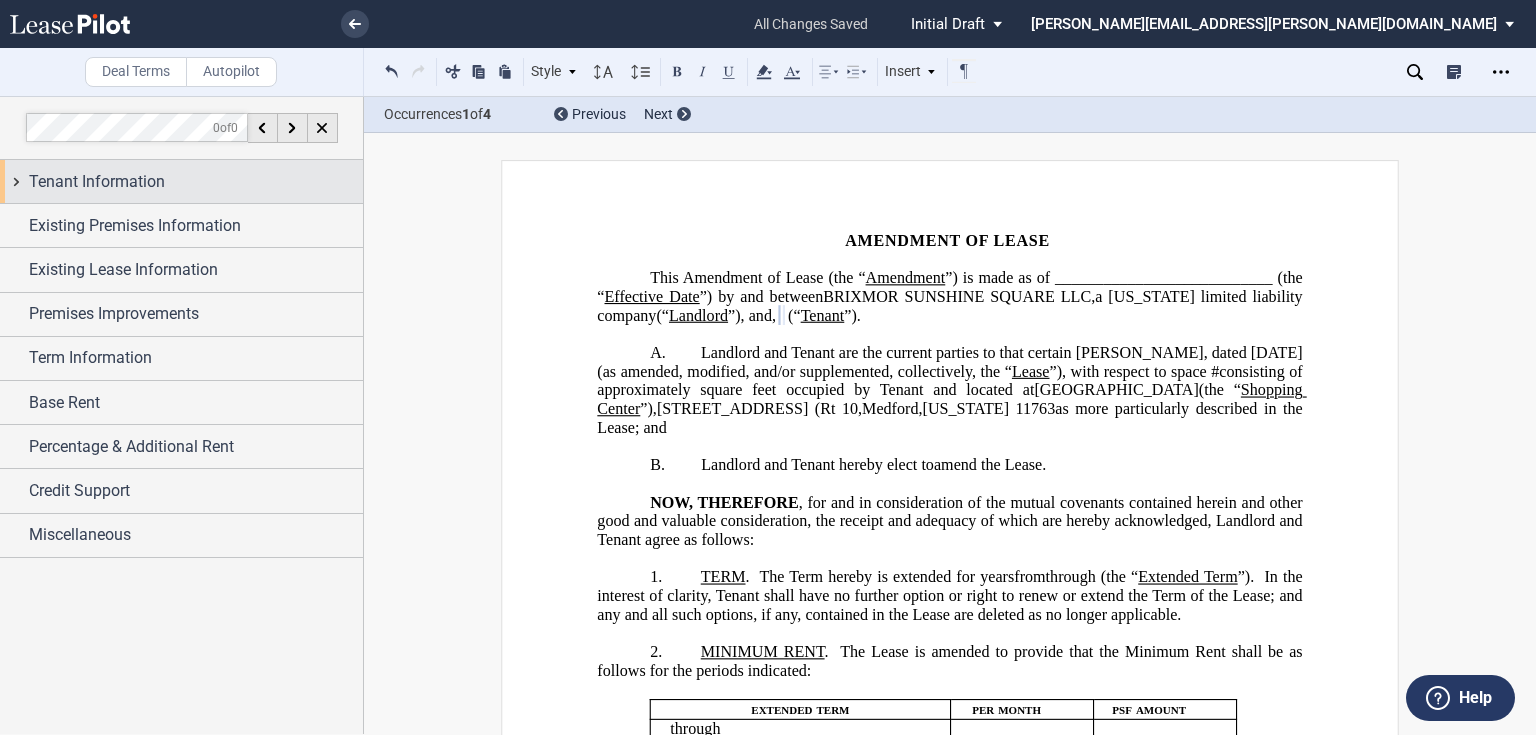 click on "Tenant Information" at bounding box center (97, 182) 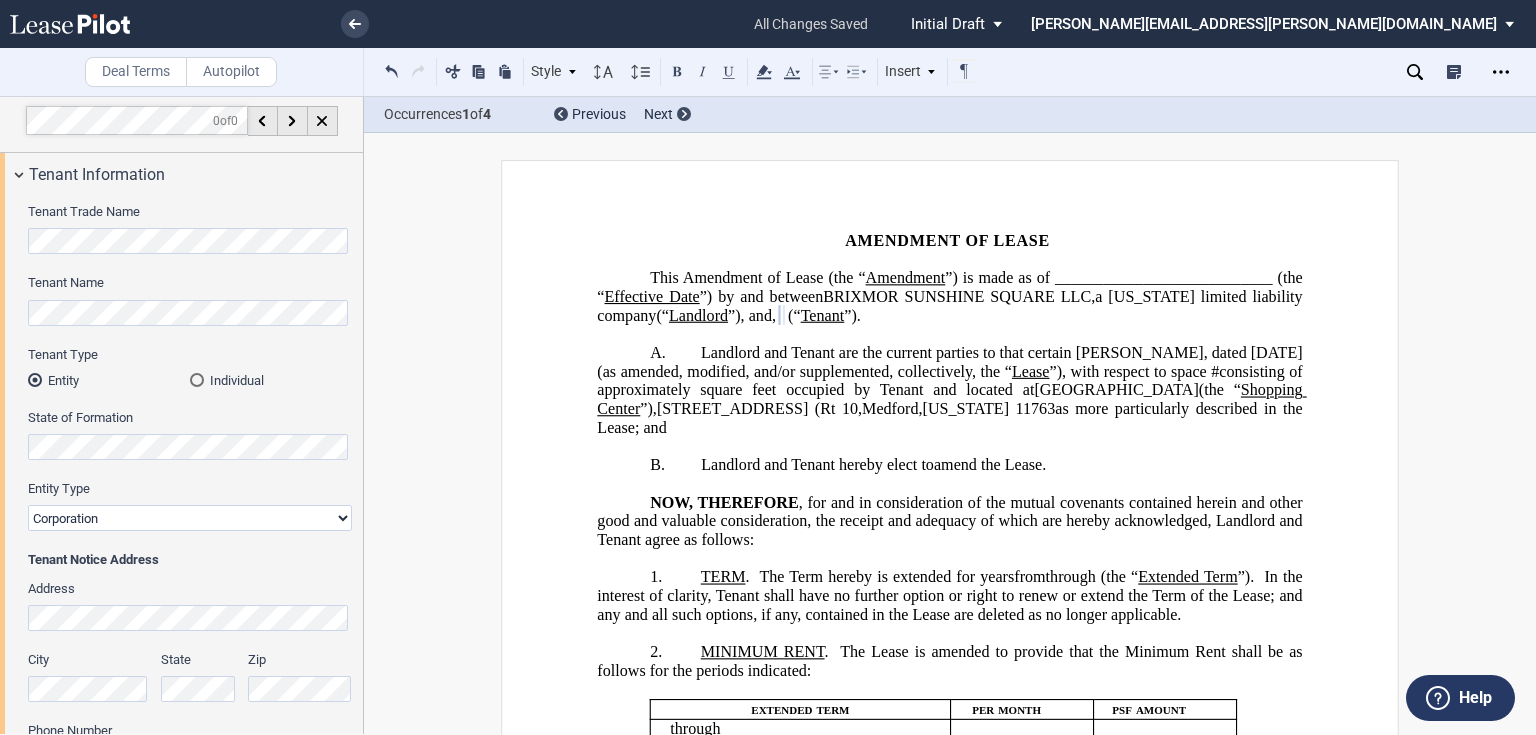scroll, scrollTop: 0, scrollLeft: 0, axis: both 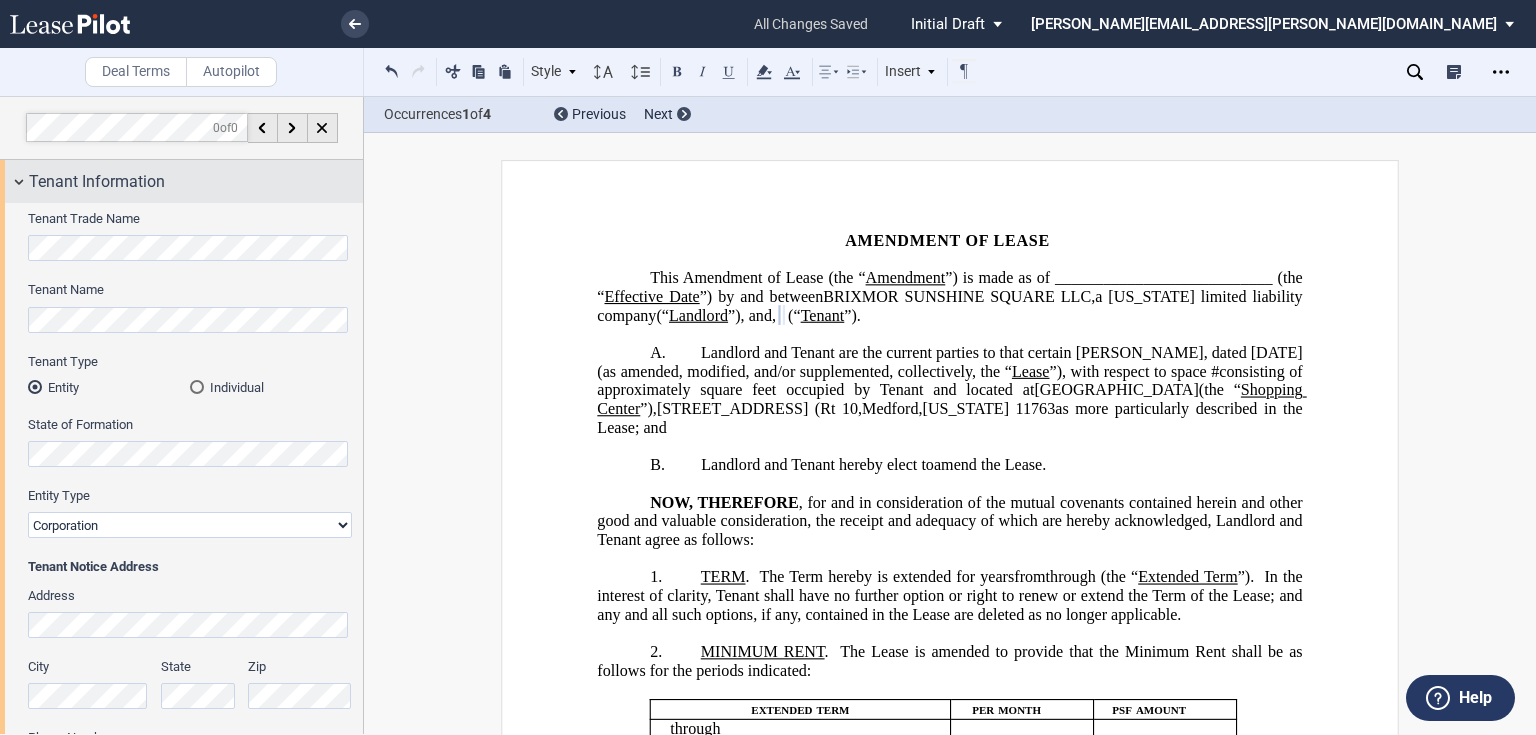 click on "Tenant Information" at bounding box center (97, 182) 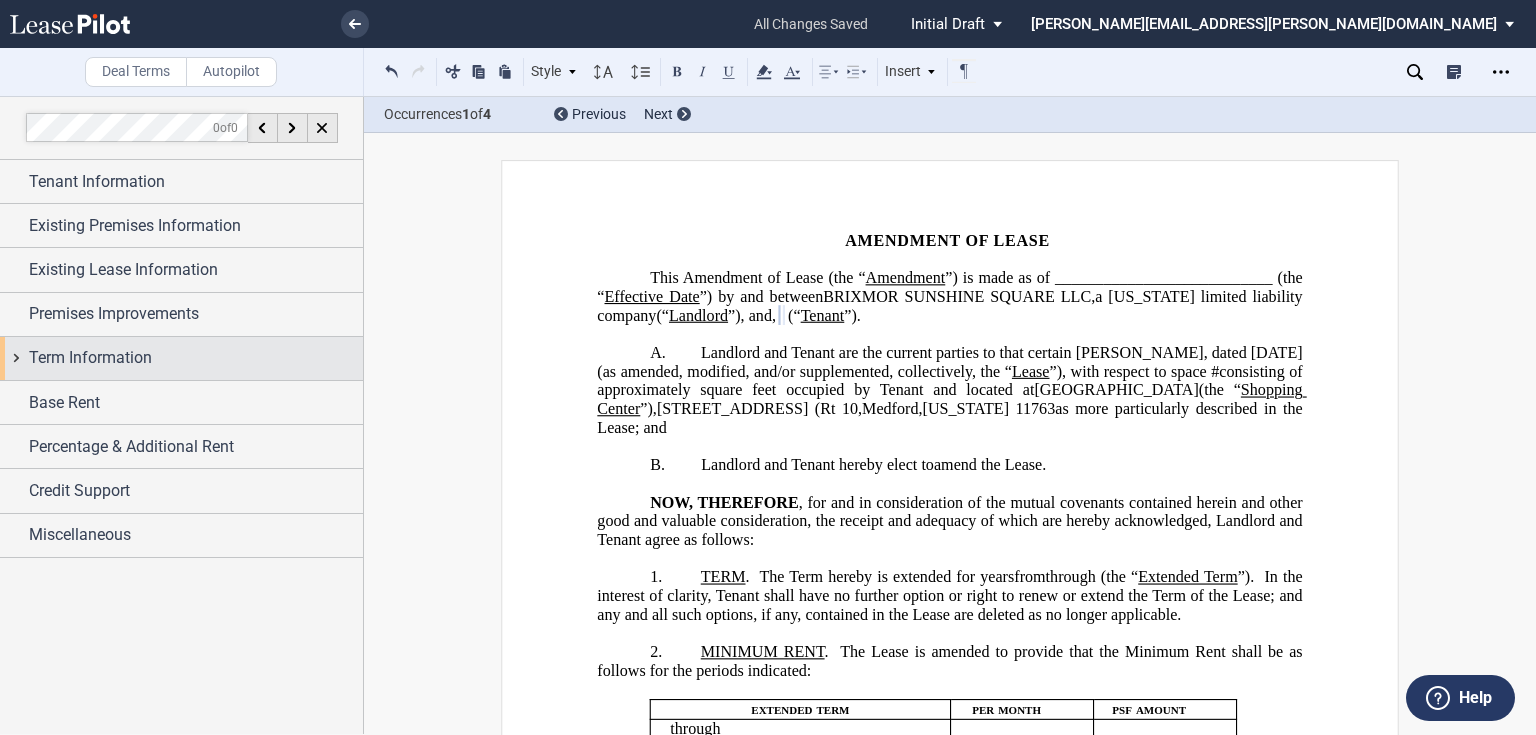 click on "Term Information" at bounding box center [90, 358] 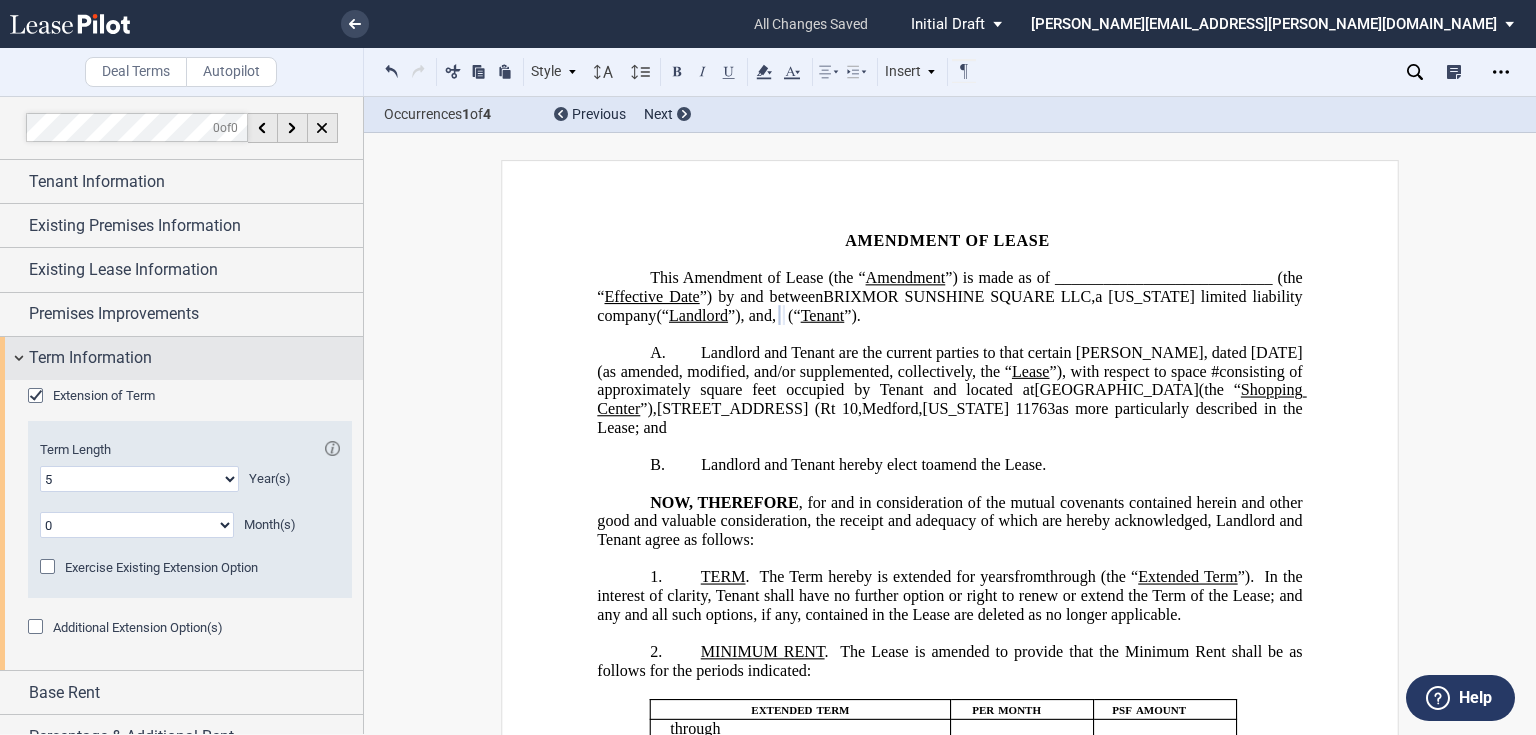 click on "Term Information" at bounding box center [90, 358] 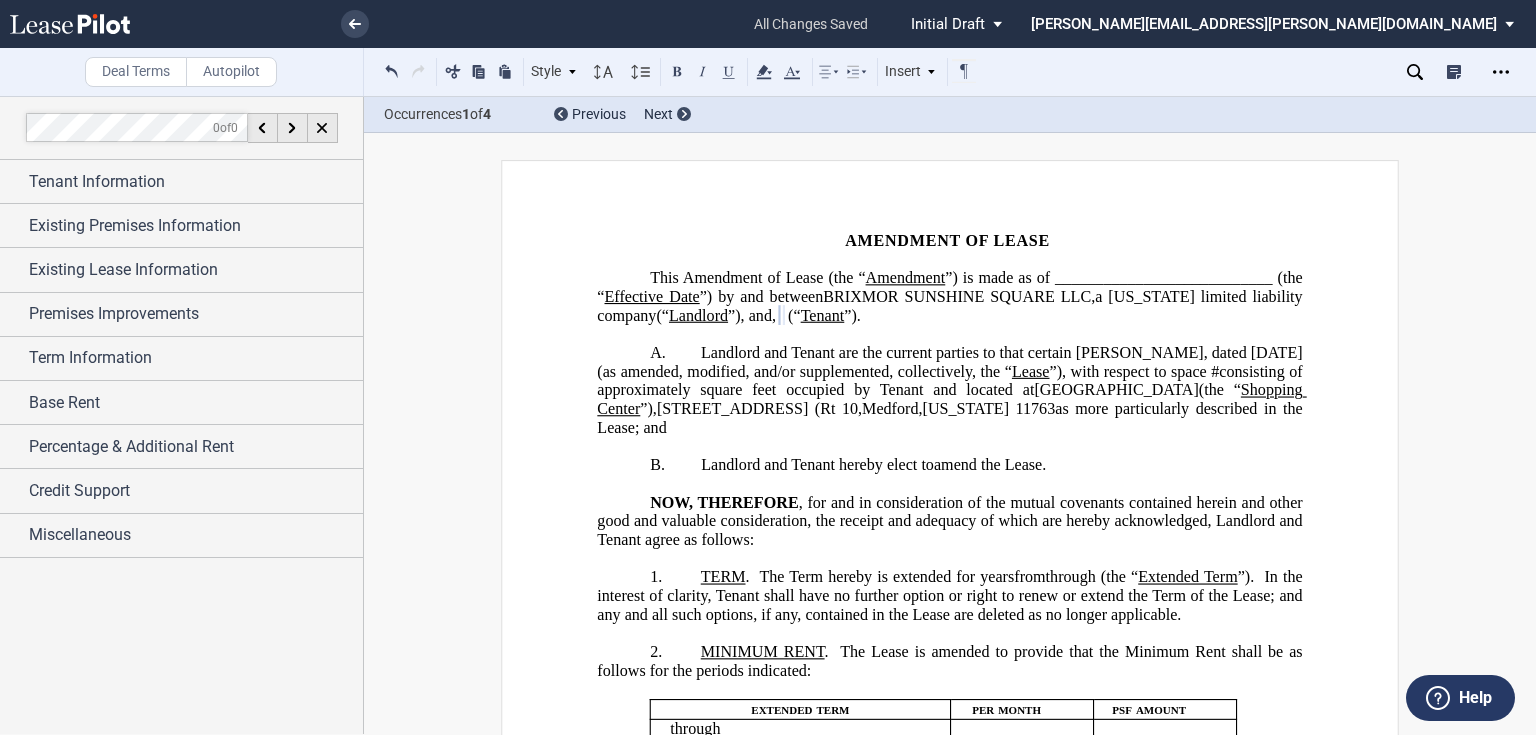 click on "”) is made as of ___________________________ (the “" 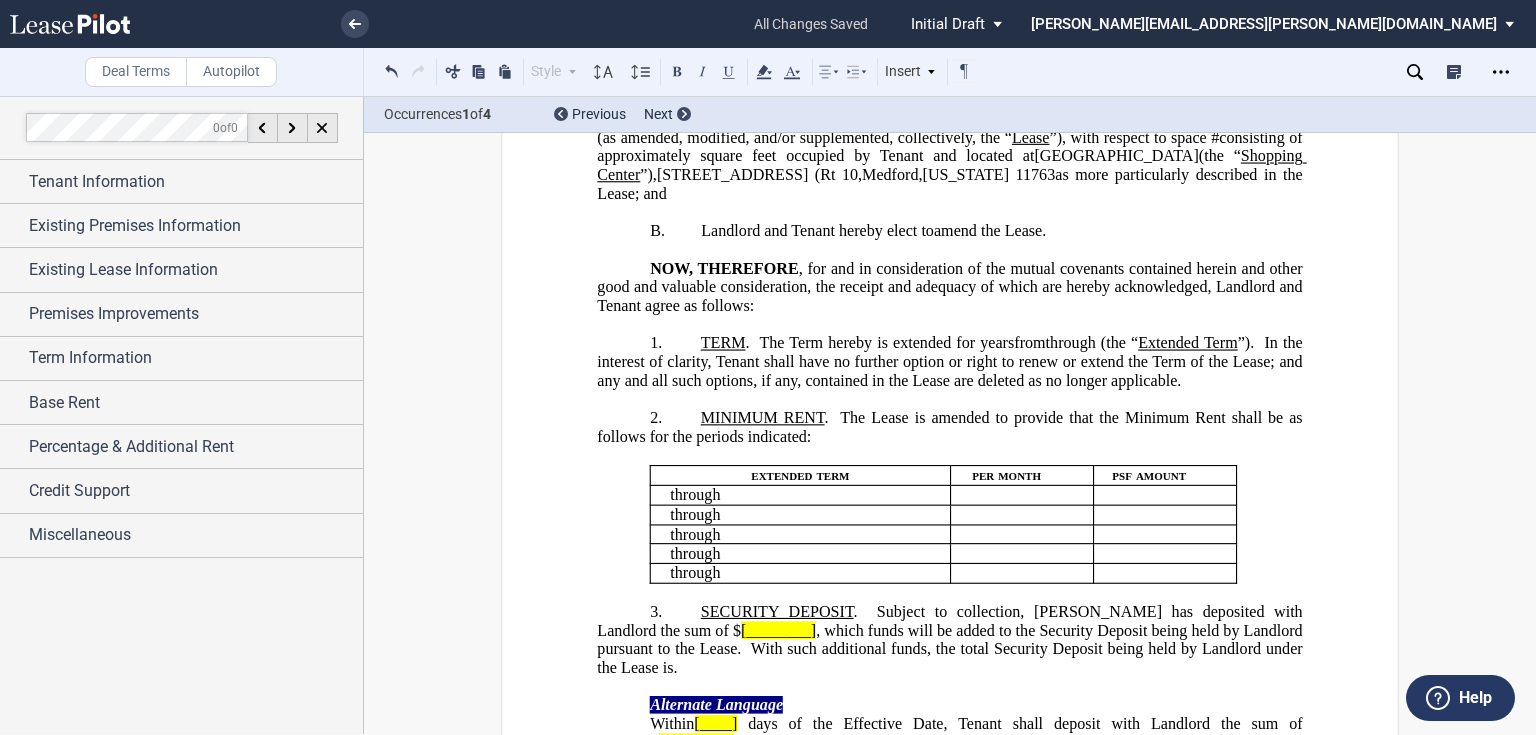 scroll, scrollTop: 240, scrollLeft: 0, axis: vertical 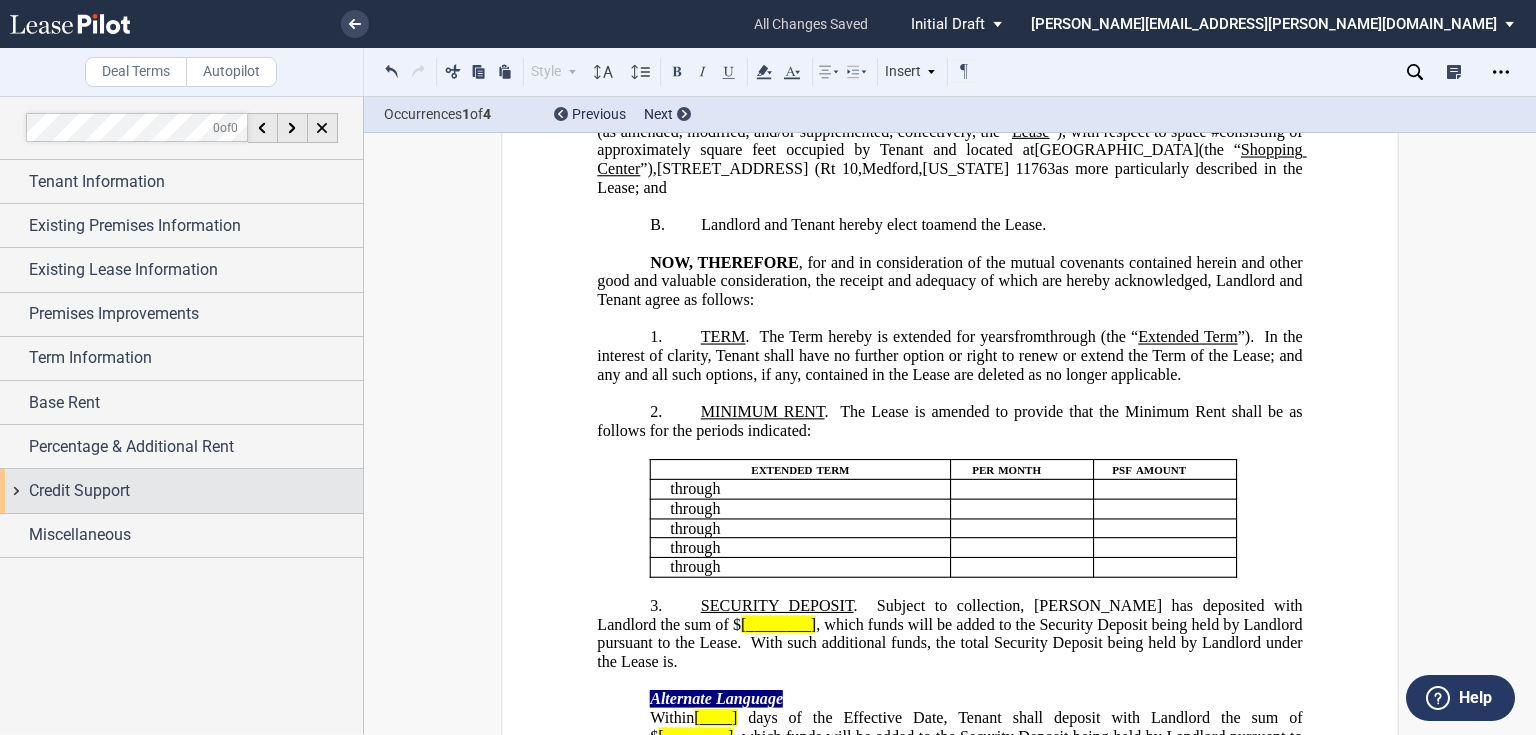 click on "Credit Support" at bounding box center [79, 491] 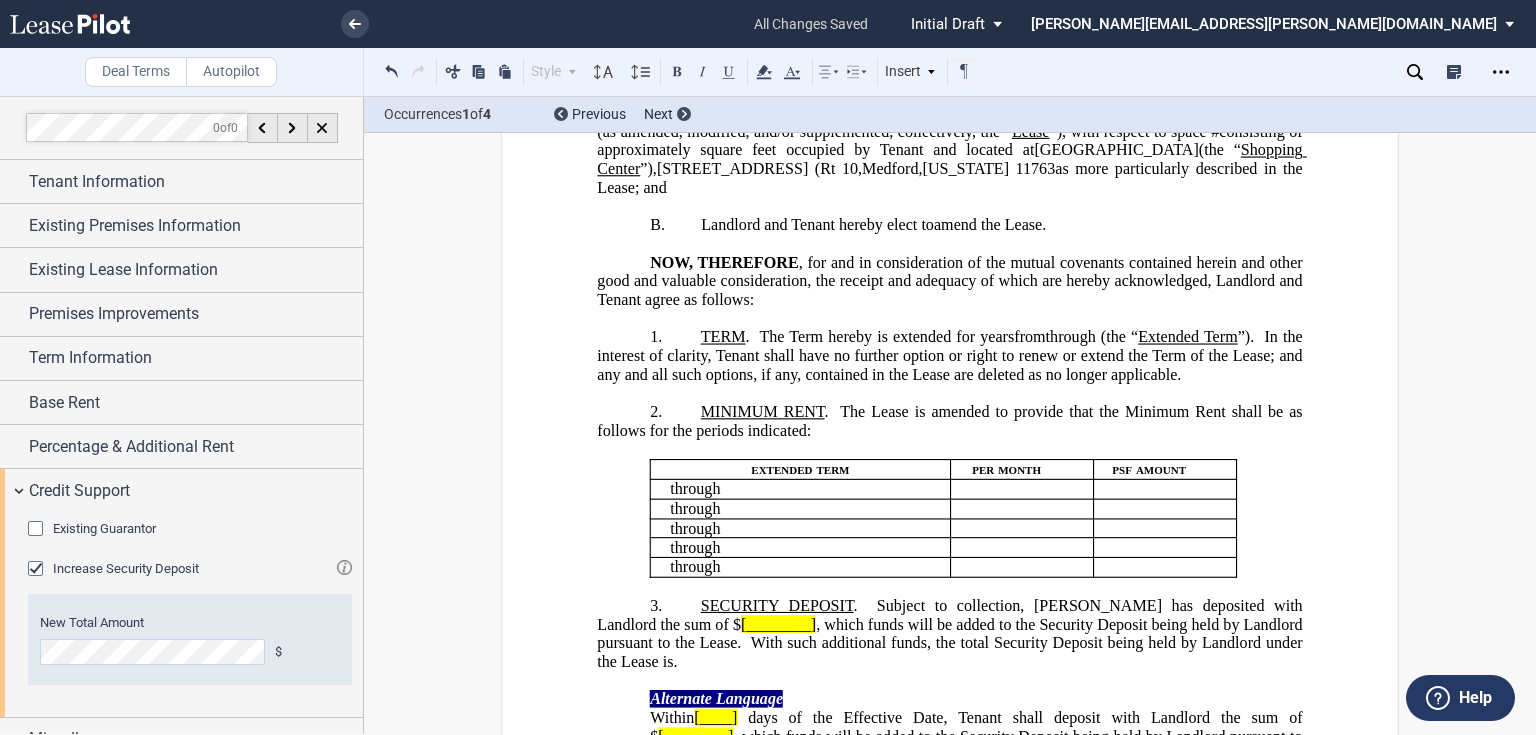 click 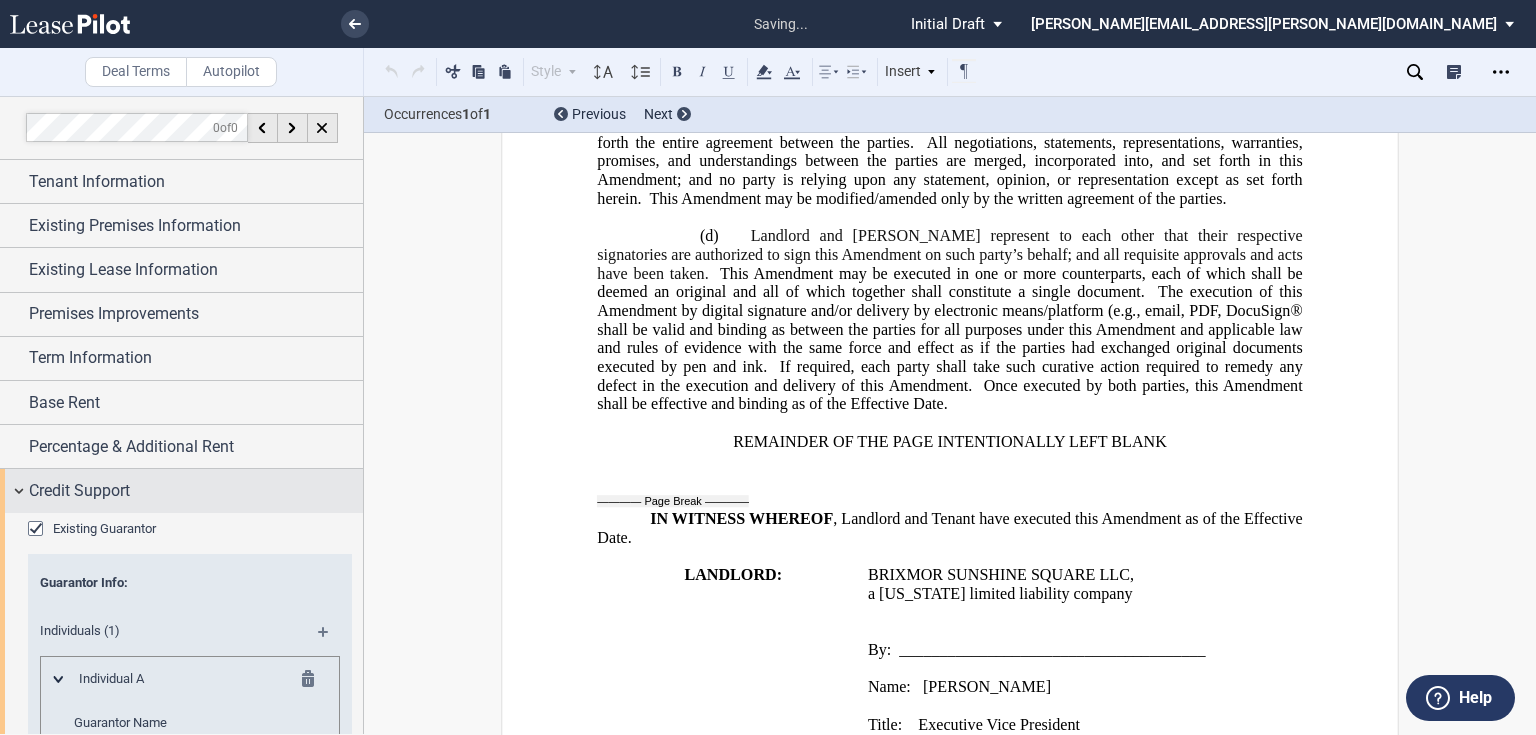 scroll, scrollTop: 2349, scrollLeft: 0, axis: vertical 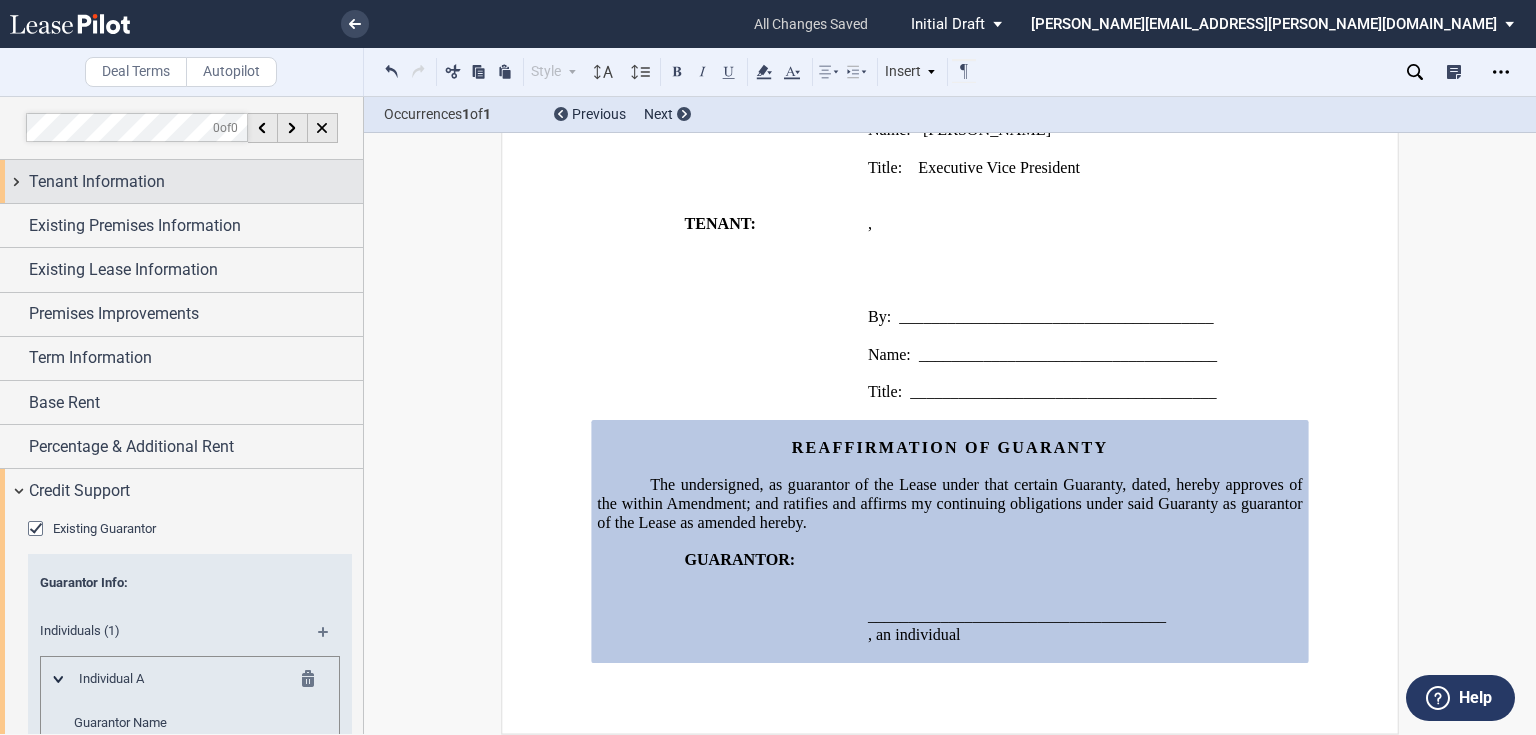 click on "Tenant Information" at bounding box center (97, 182) 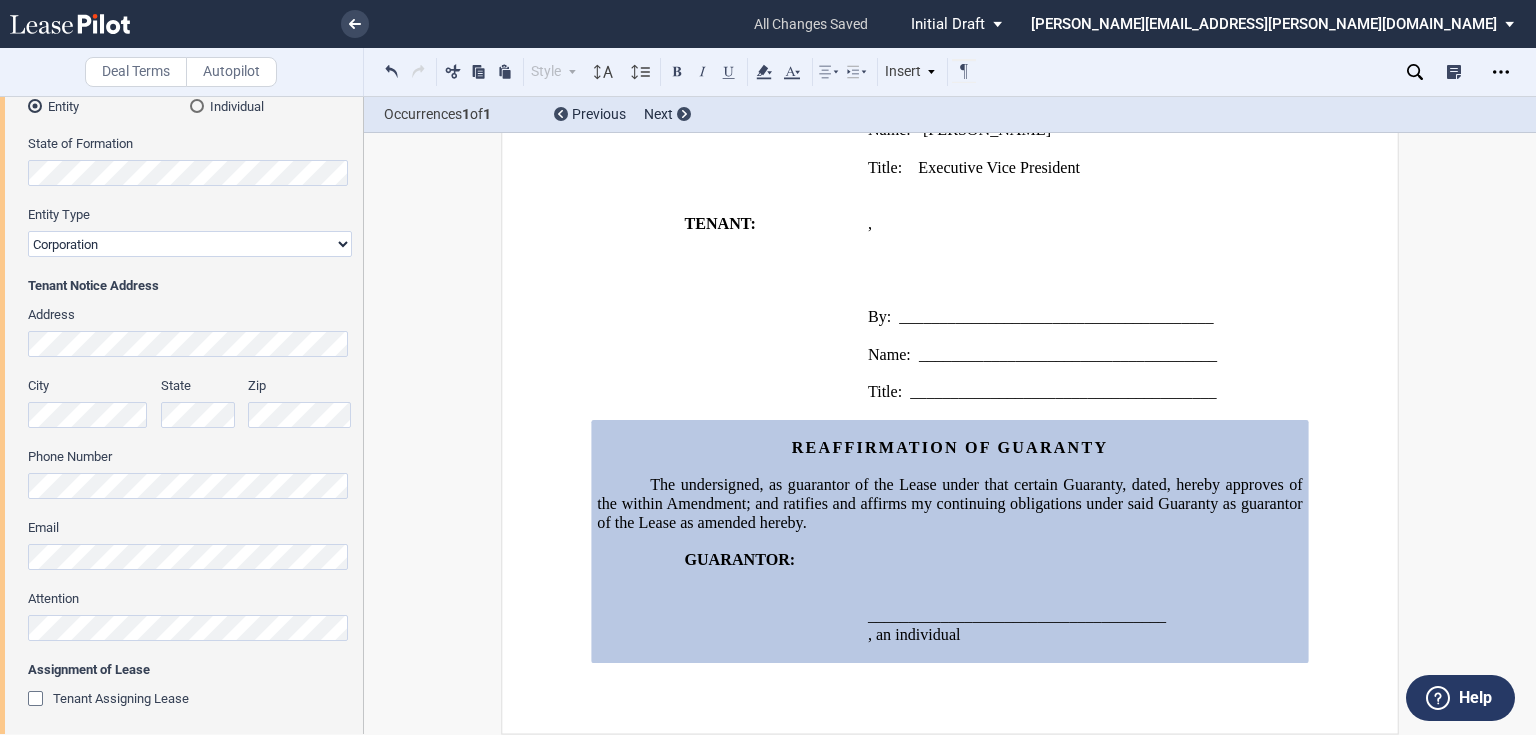 scroll, scrollTop: 320, scrollLeft: 0, axis: vertical 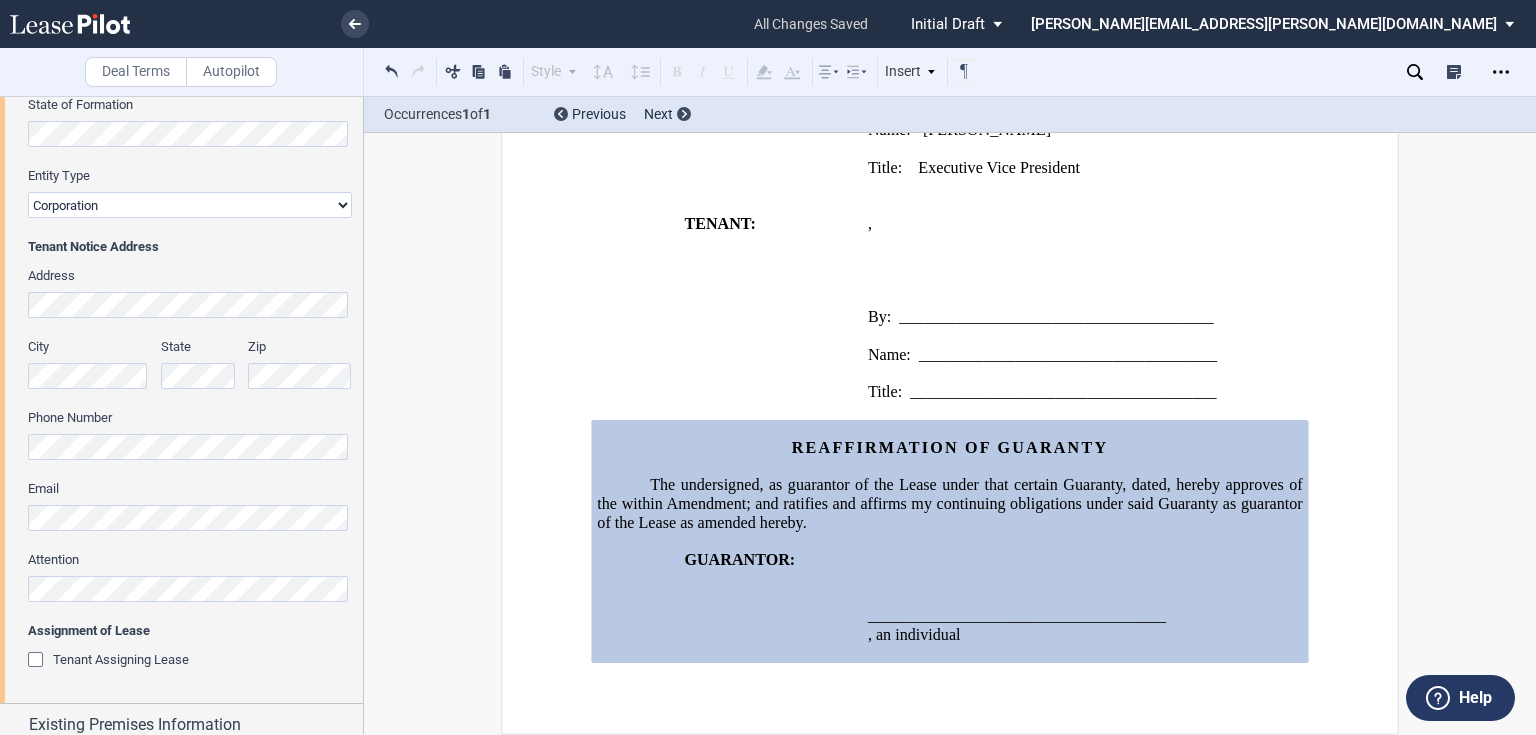 click on ".bocls-1{fill:#26354a;fill-rule:evenodd}
Loading...
×
all changes saved
Pending...
Pending...
Initial Draft
Initial Draft
In Negotiation
Final Draft
brenda.perez@brixmor.com
User Management
Sign Out
Deal Terms
Autopilot
Style
Normal
8pt
9pt
10pt
10.5pt
11pt
12pt
14pt
16pt
Normal
1
1.15
1.5
2
3
No Color
Automatic
Align Left" at bounding box center (768, 367) 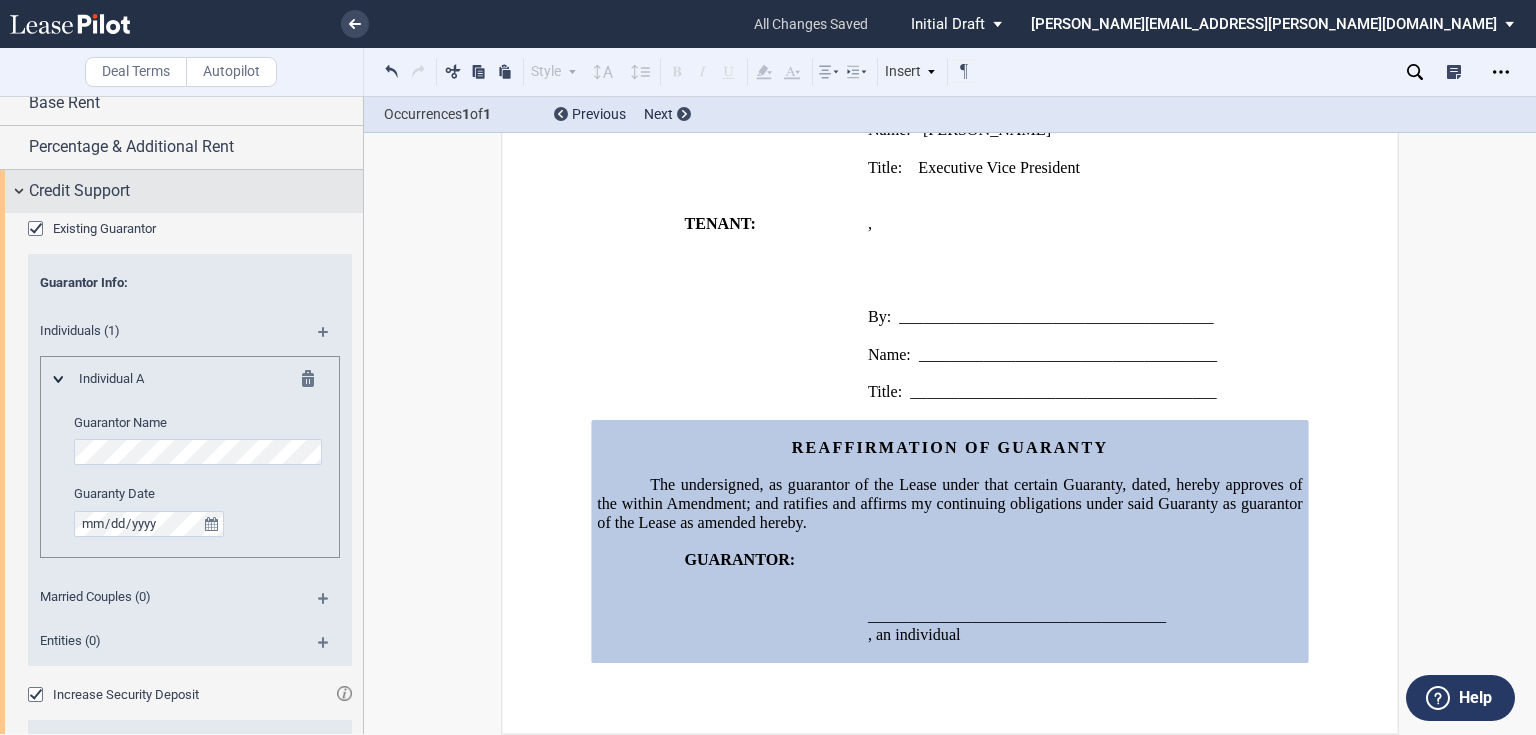 scroll, scrollTop: 1270, scrollLeft: 0, axis: vertical 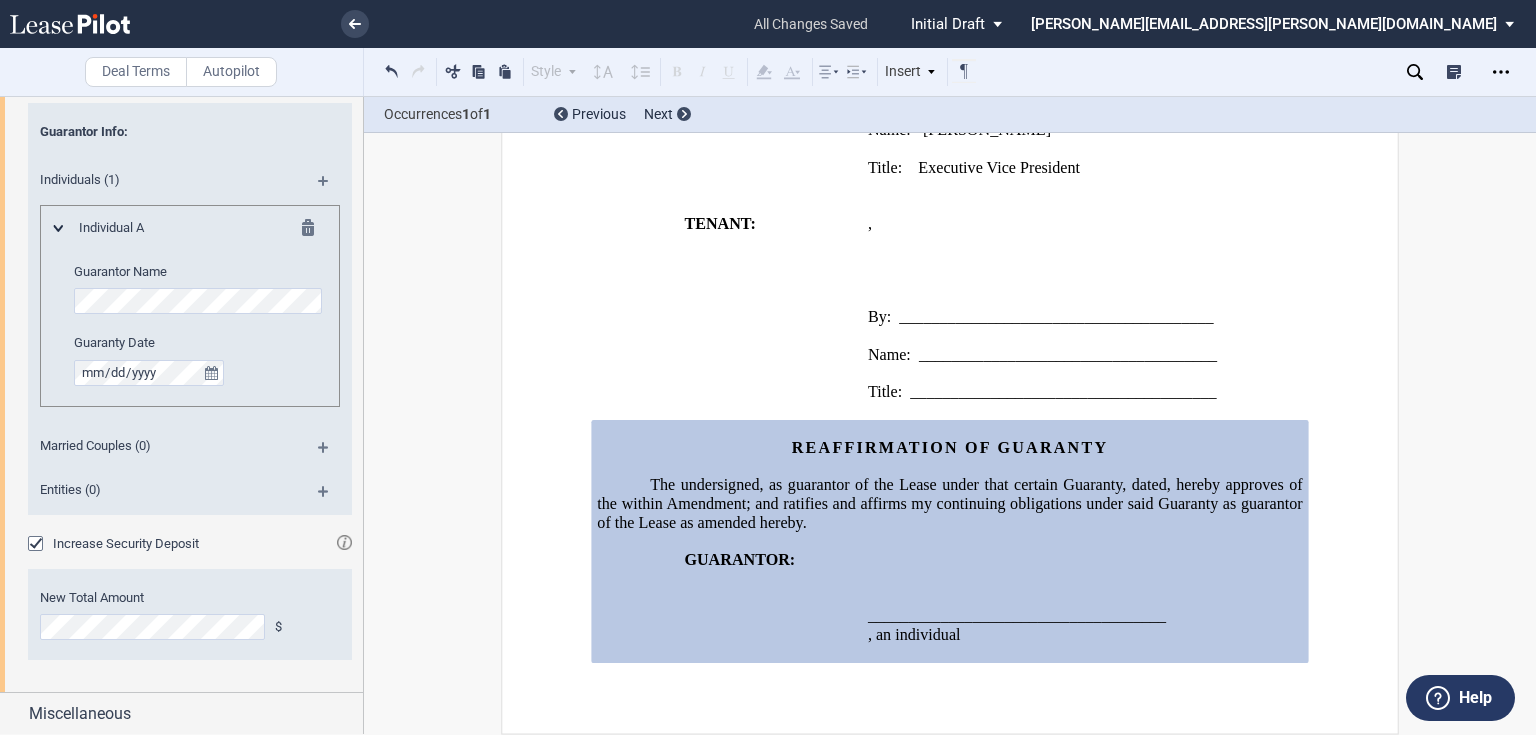 click at bounding box center [314, 231] 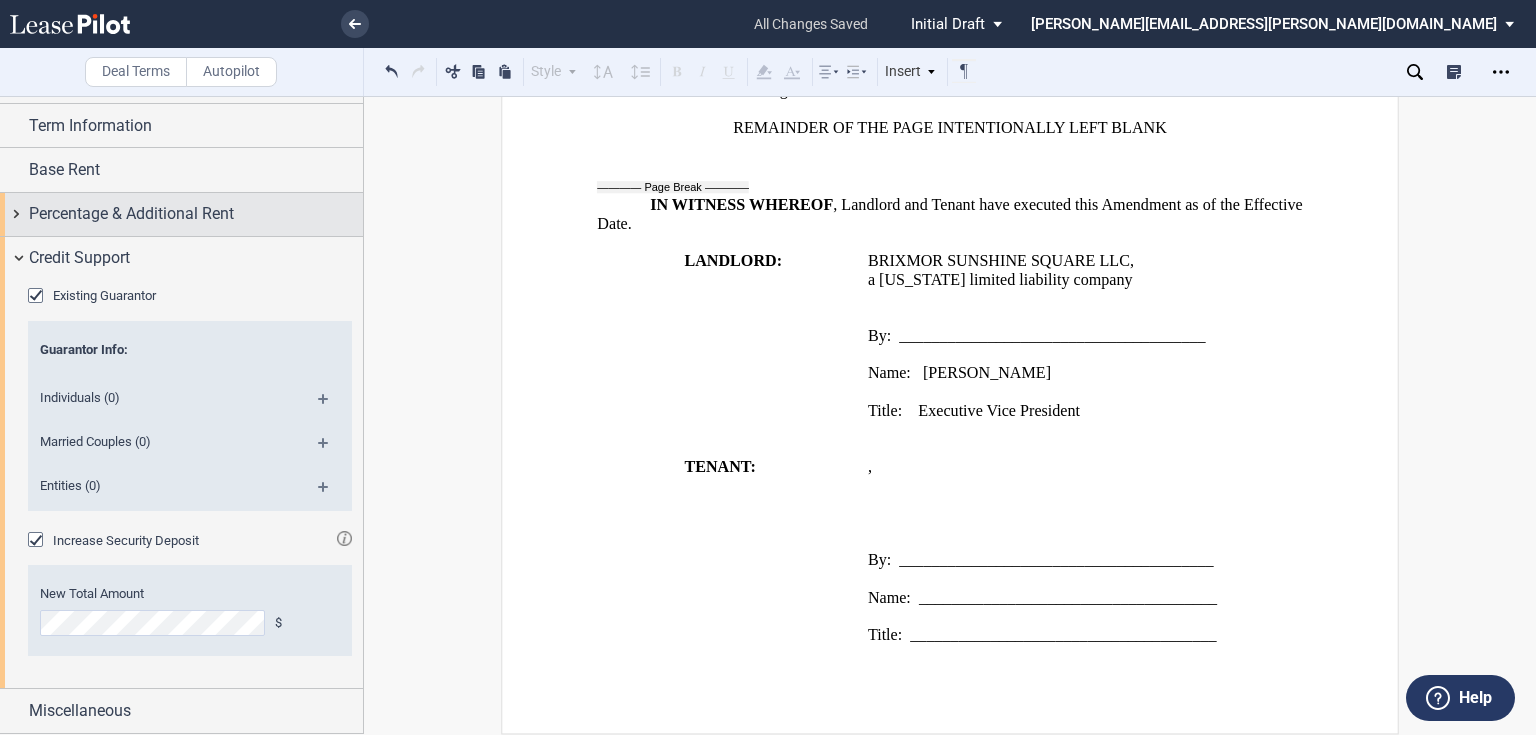 scroll, scrollTop: 2109, scrollLeft: 0, axis: vertical 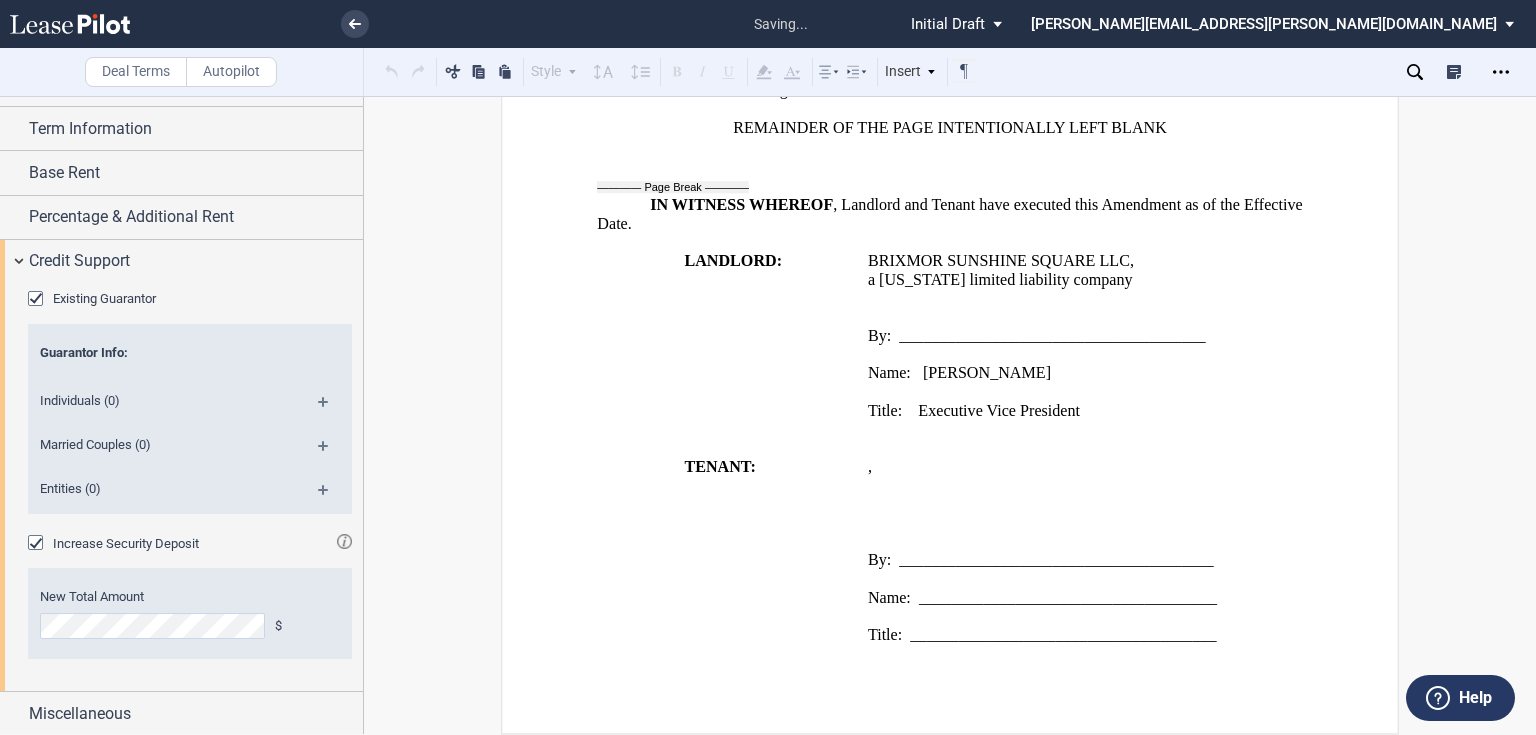 click at bounding box center (331, 497) 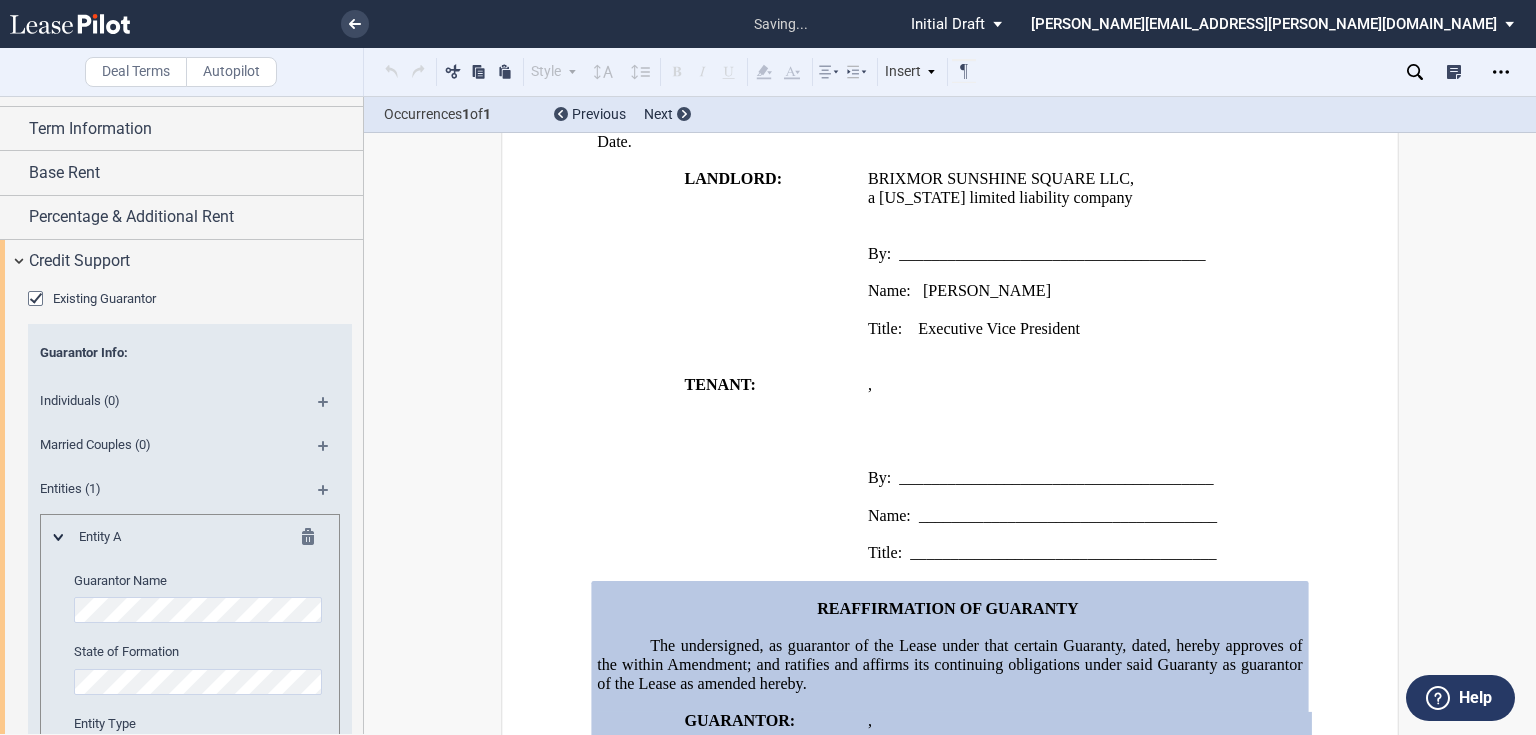 scroll, scrollTop: 2442, scrollLeft: 0, axis: vertical 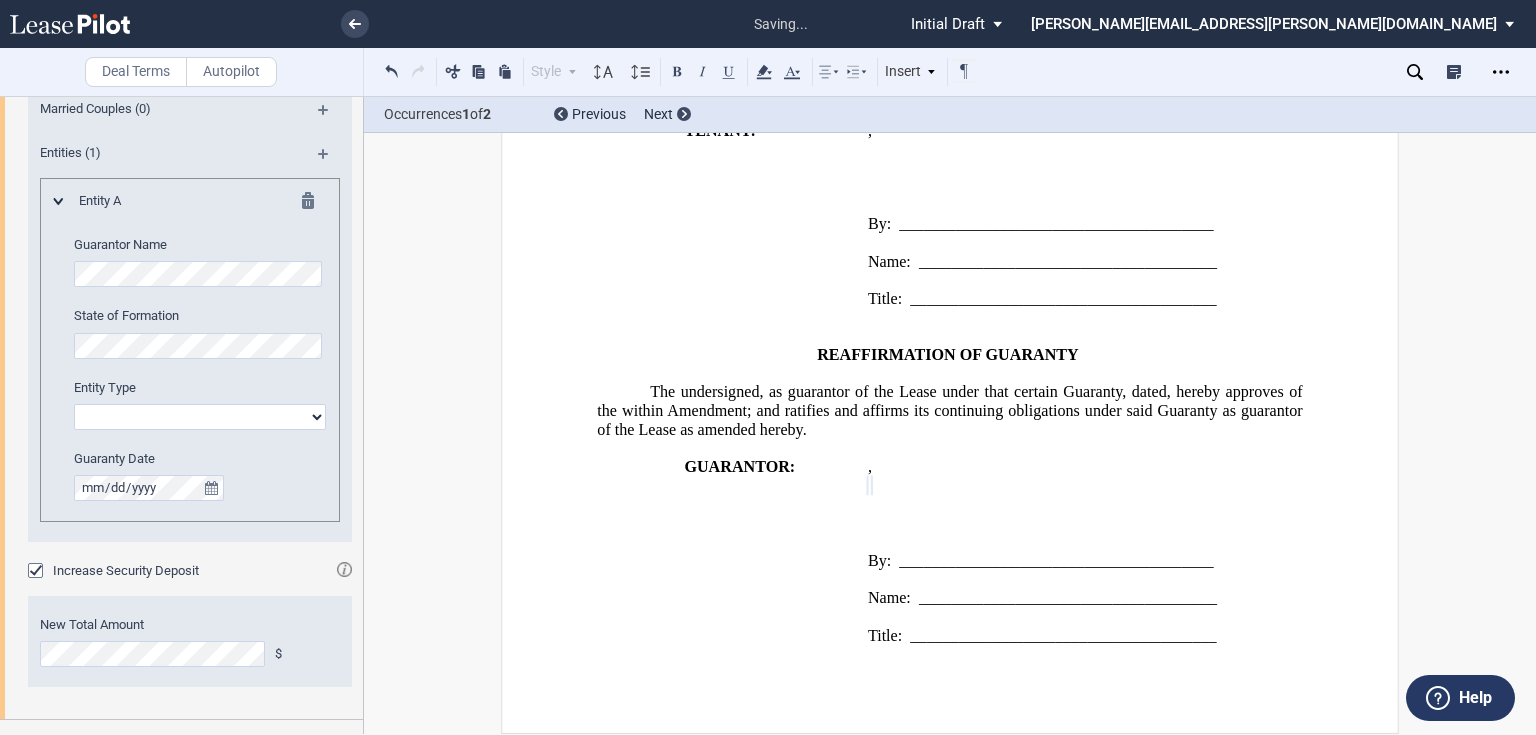select on "corporation" 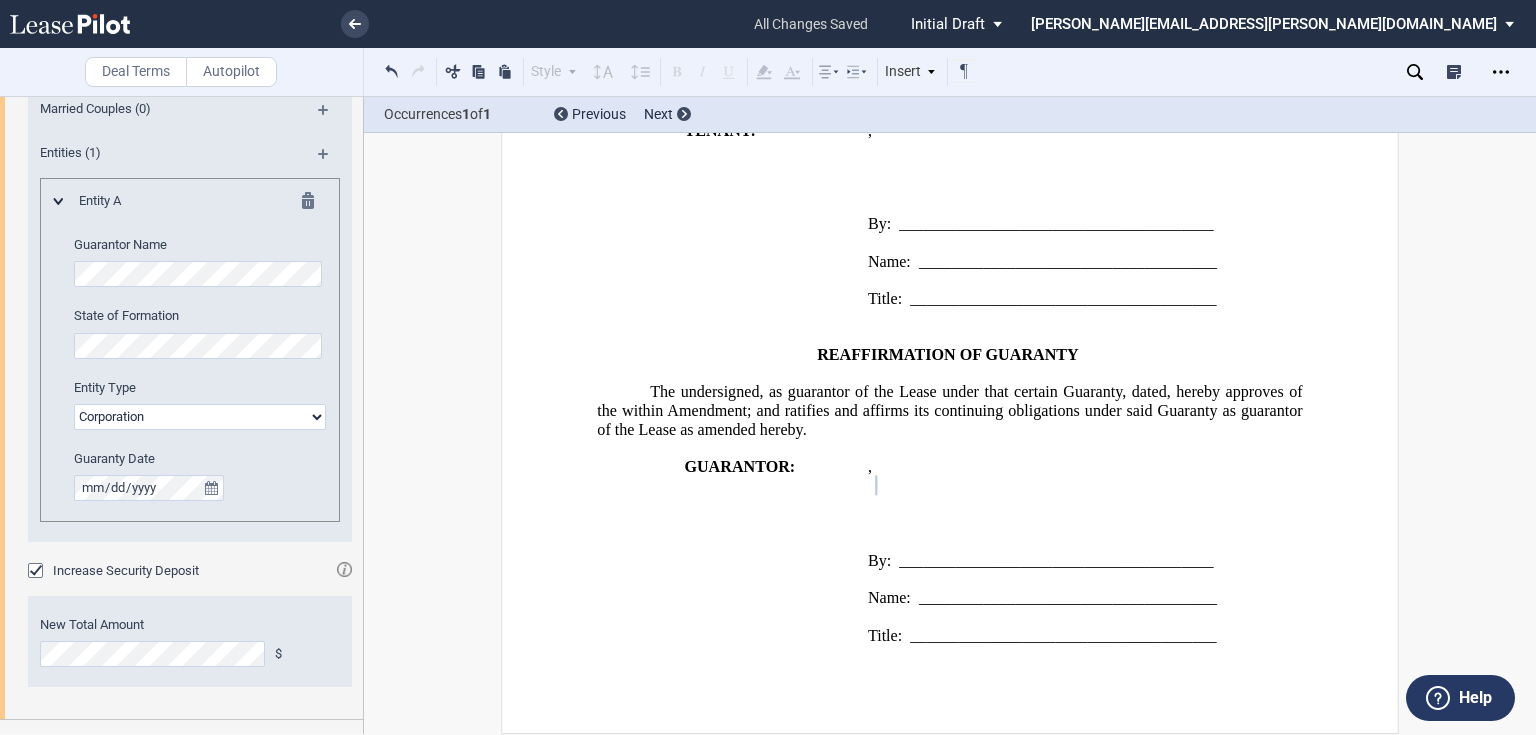 click on "Existing Guarantor
Guarantor Info :
Individuals (0)
Married Couples (0)
Entities (1)
Entity A
Guarantor Name
State of Formation
Entity Type
Corporation
Limited Liability Company
General Partnership
Limited Partnership
Other" at bounding box center (181, 333) 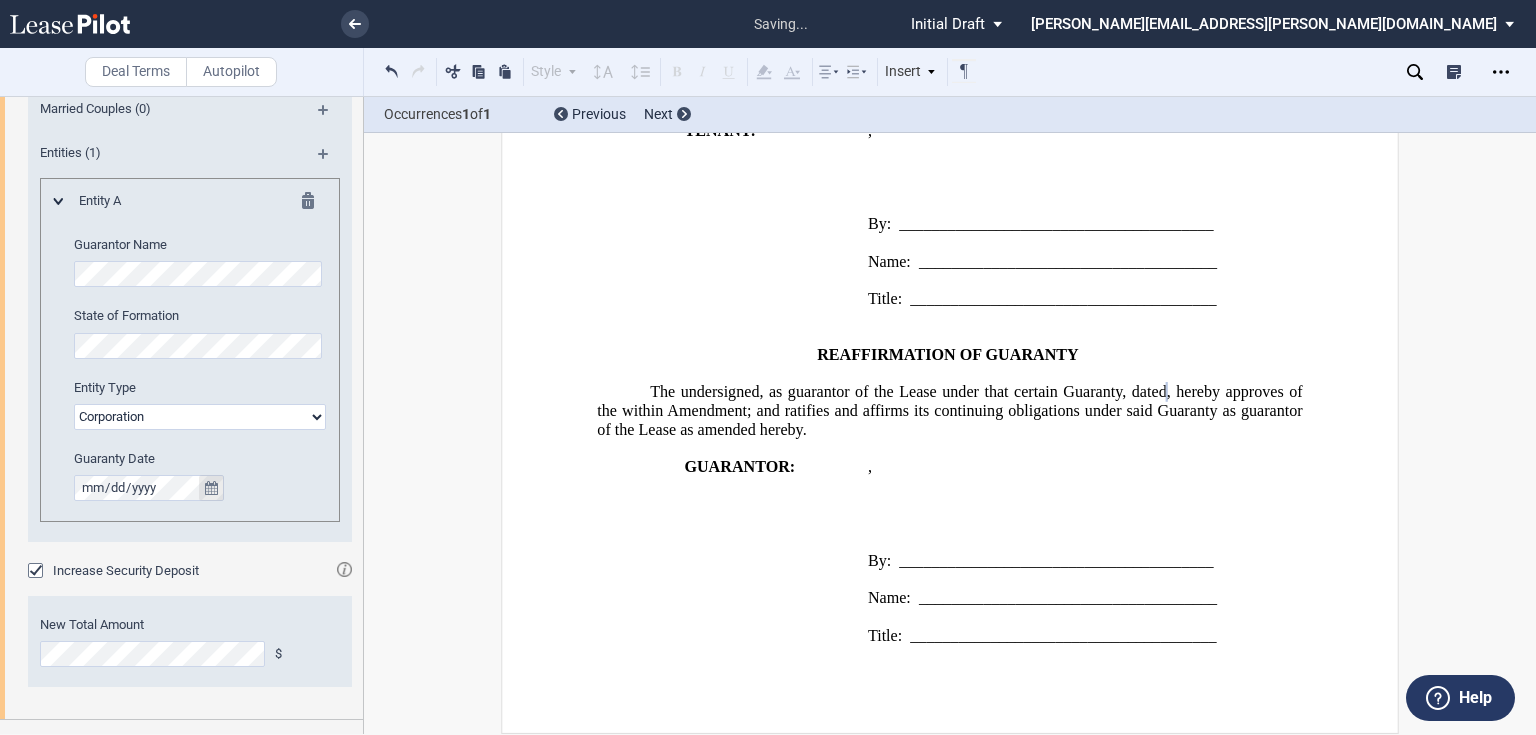 type 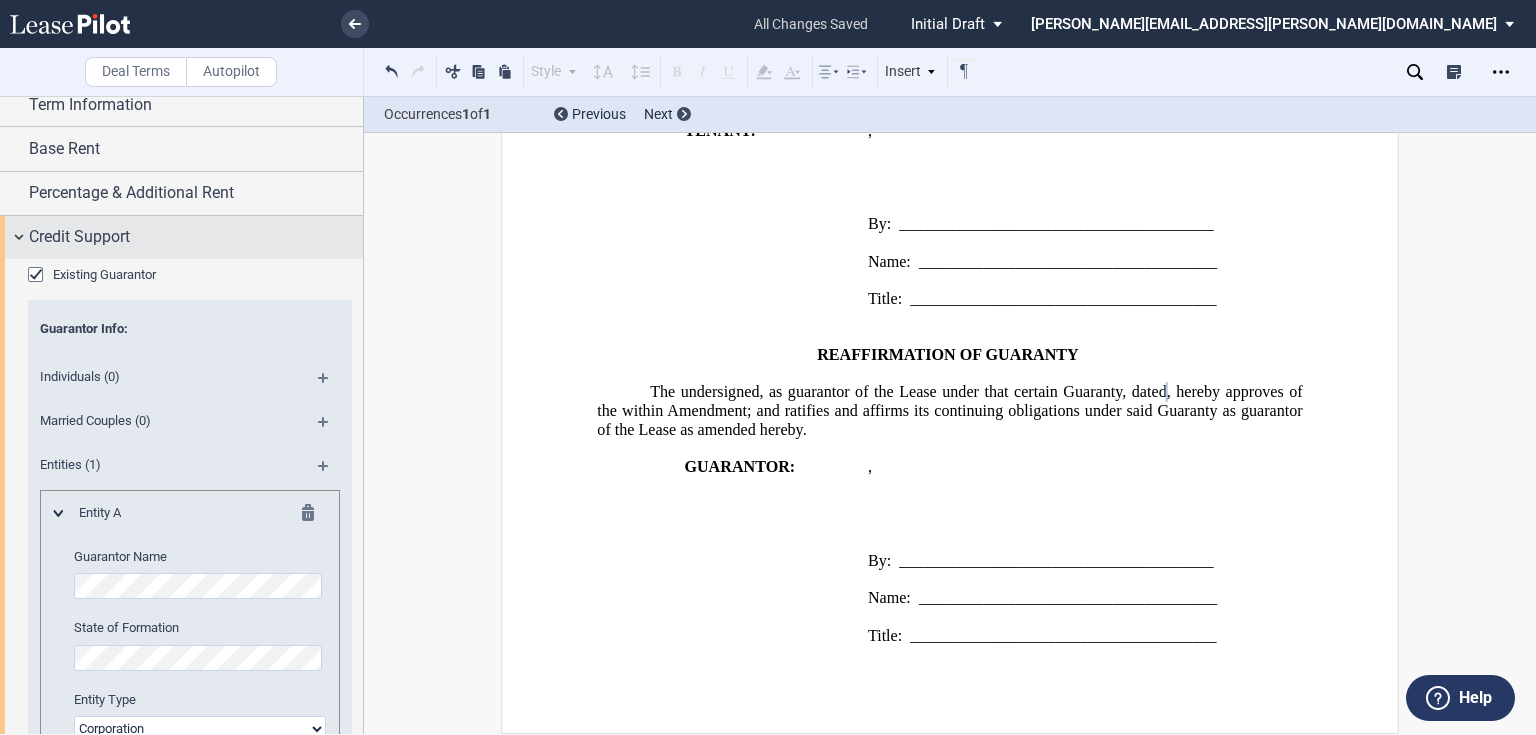 scroll, scrollTop: 1065, scrollLeft: 0, axis: vertical 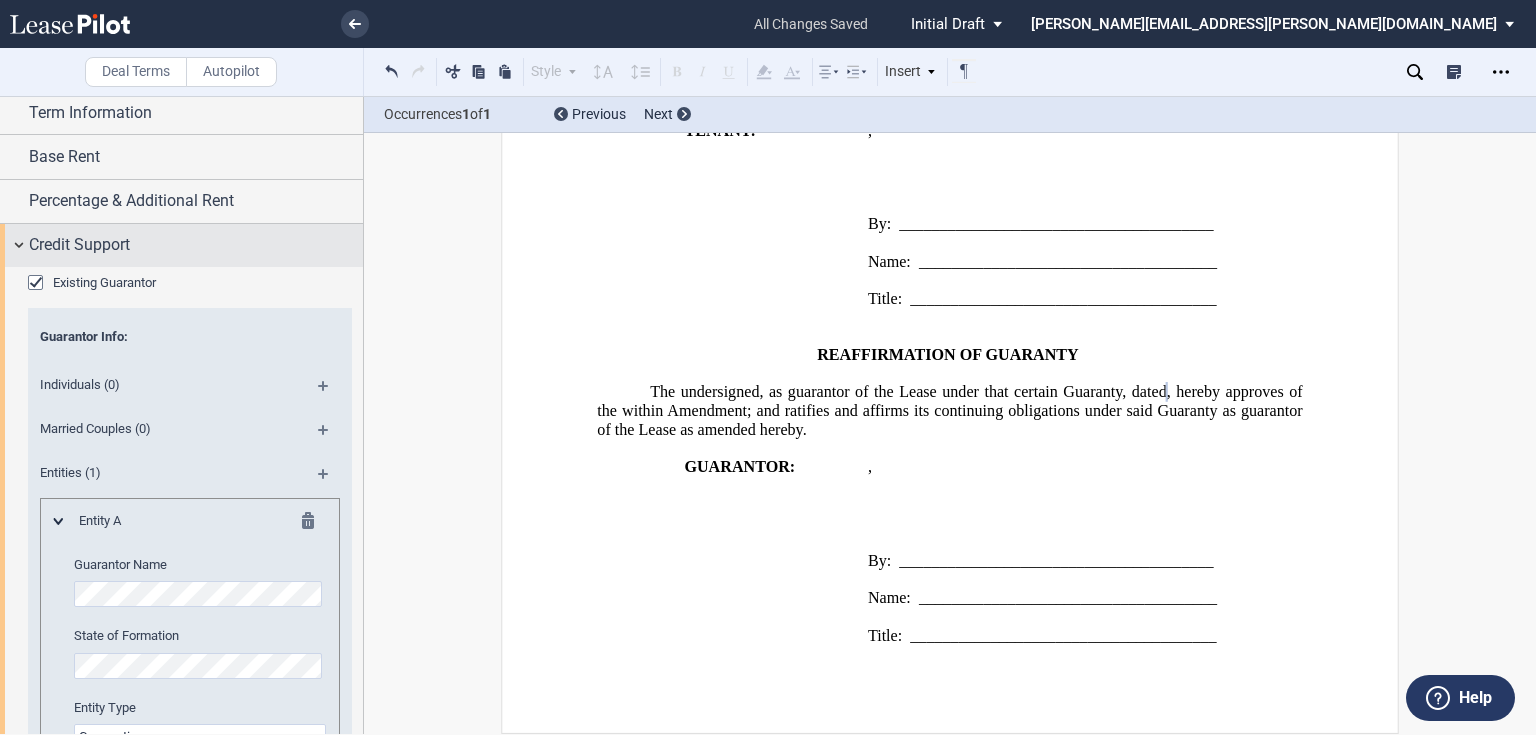 click on "Credit Support" at bounding box center [196, 245] 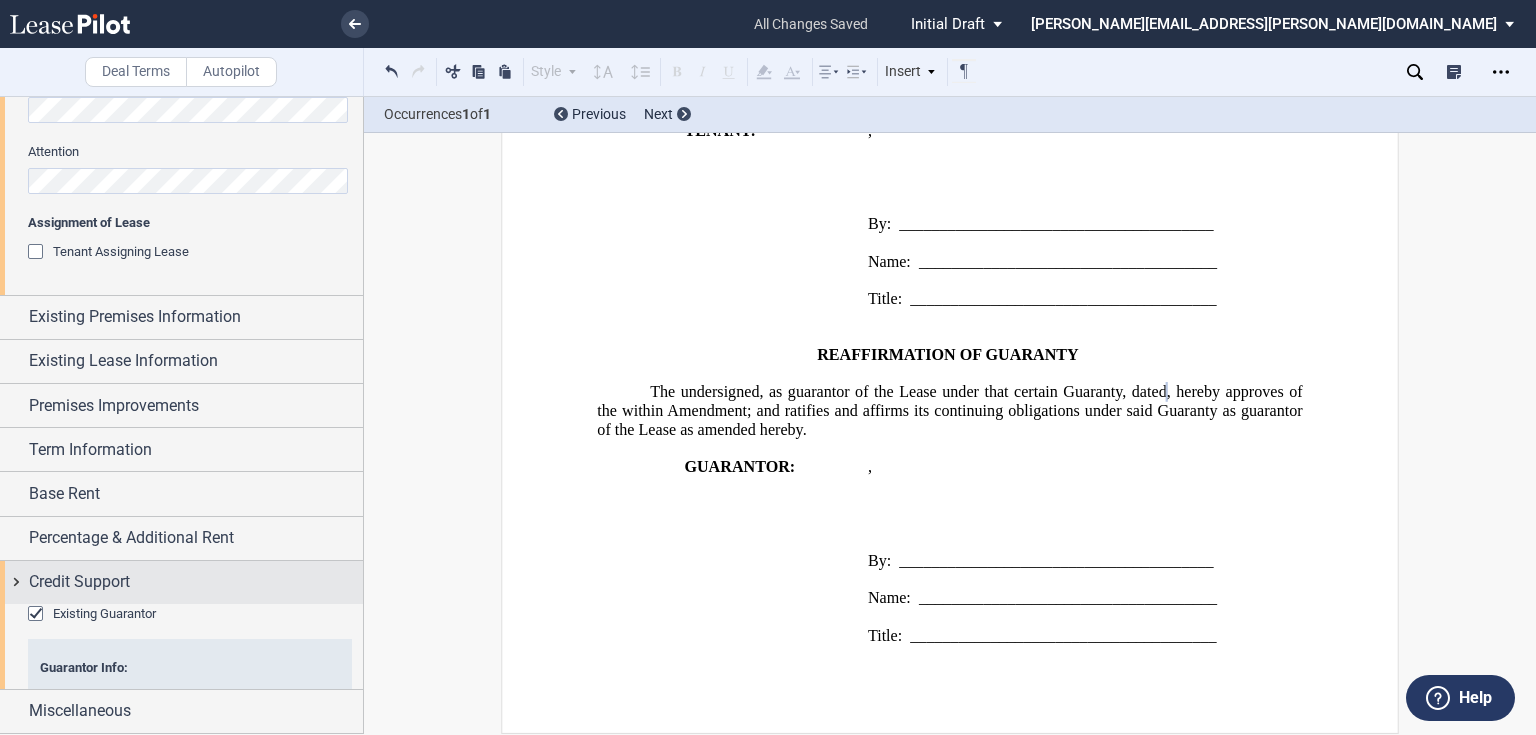 scroll, scrollTop: 641, scrollLeft: 0, axis: vertical 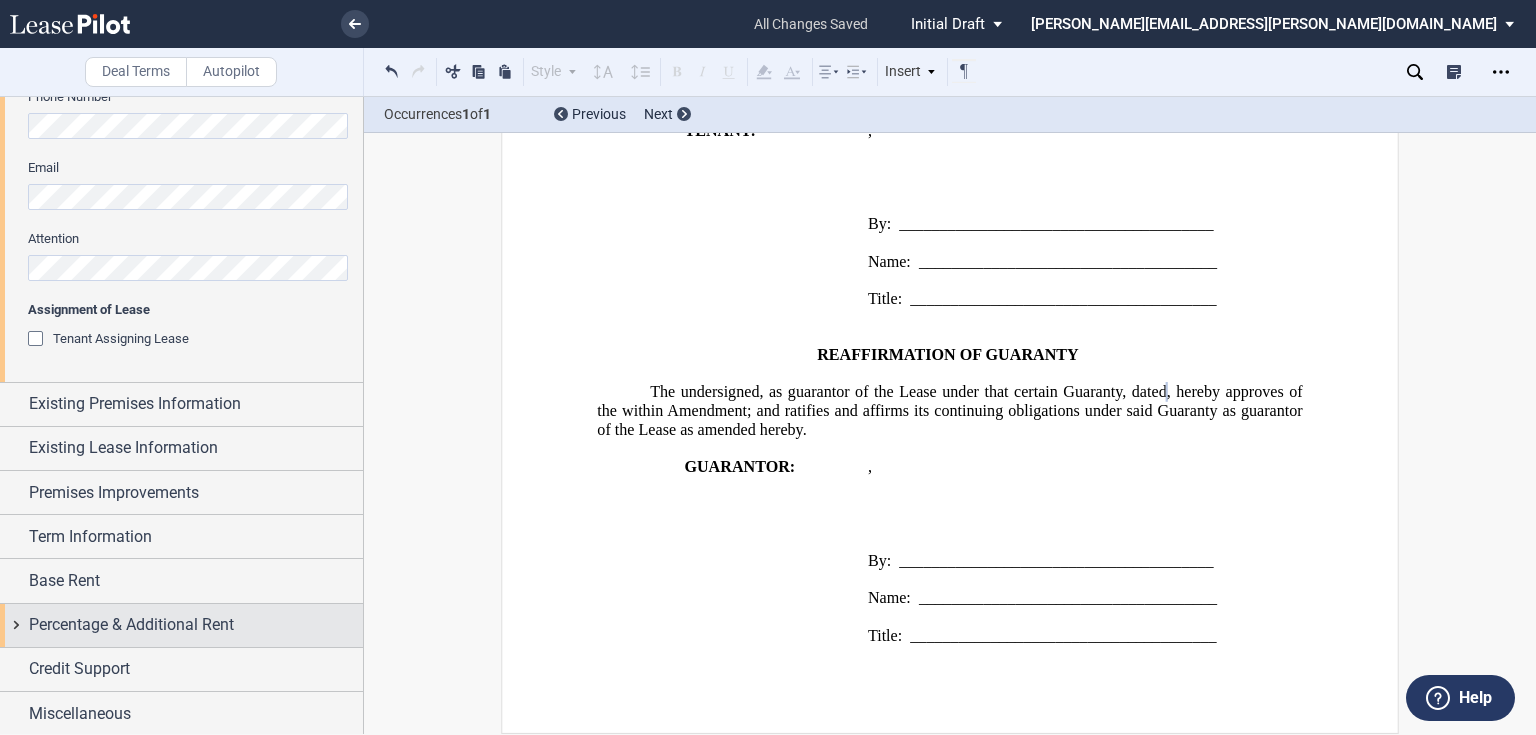 click on "Percentage & Additional Rent" at bounding box center [131, 625] 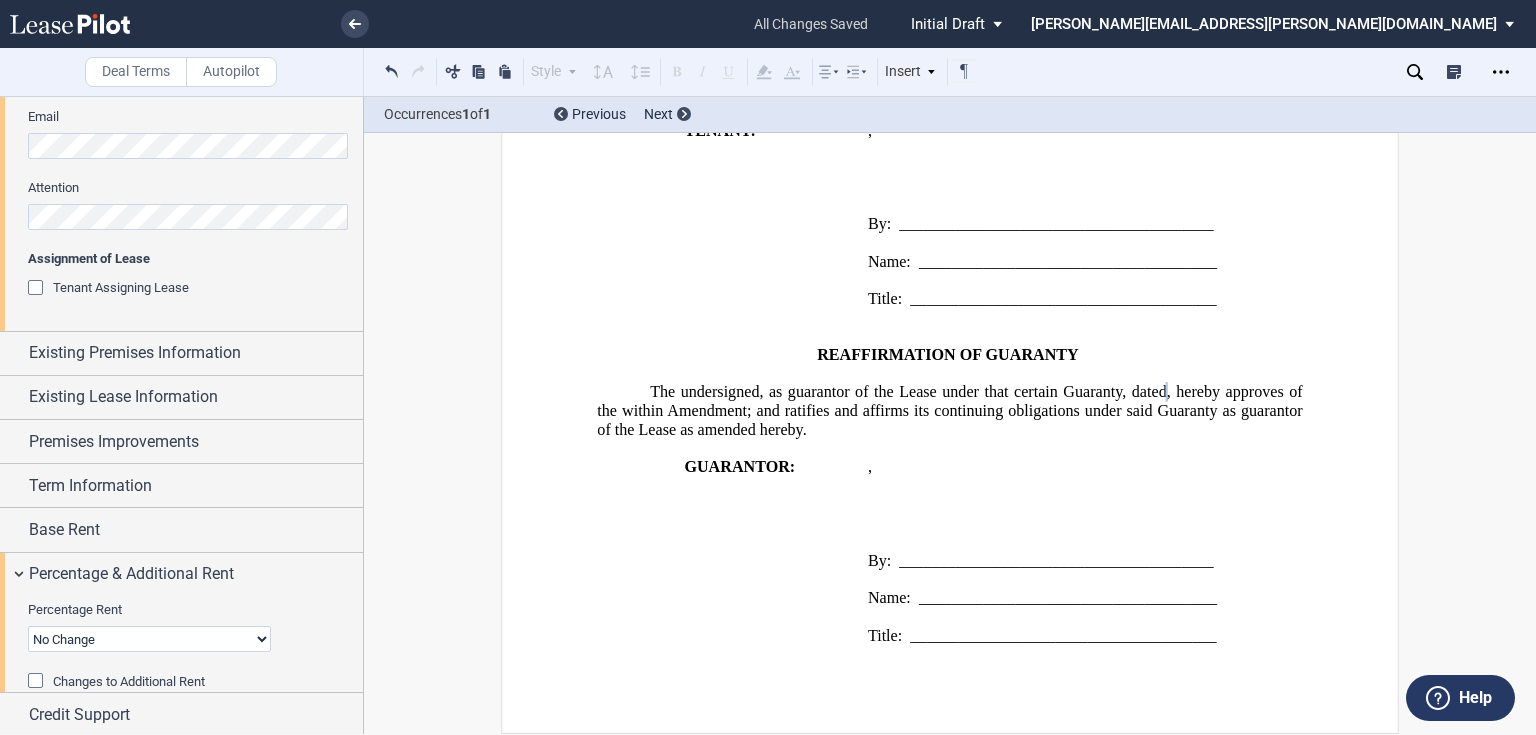 scroll, scrollTop: 771, scrollLeft: 0, axis: vertical 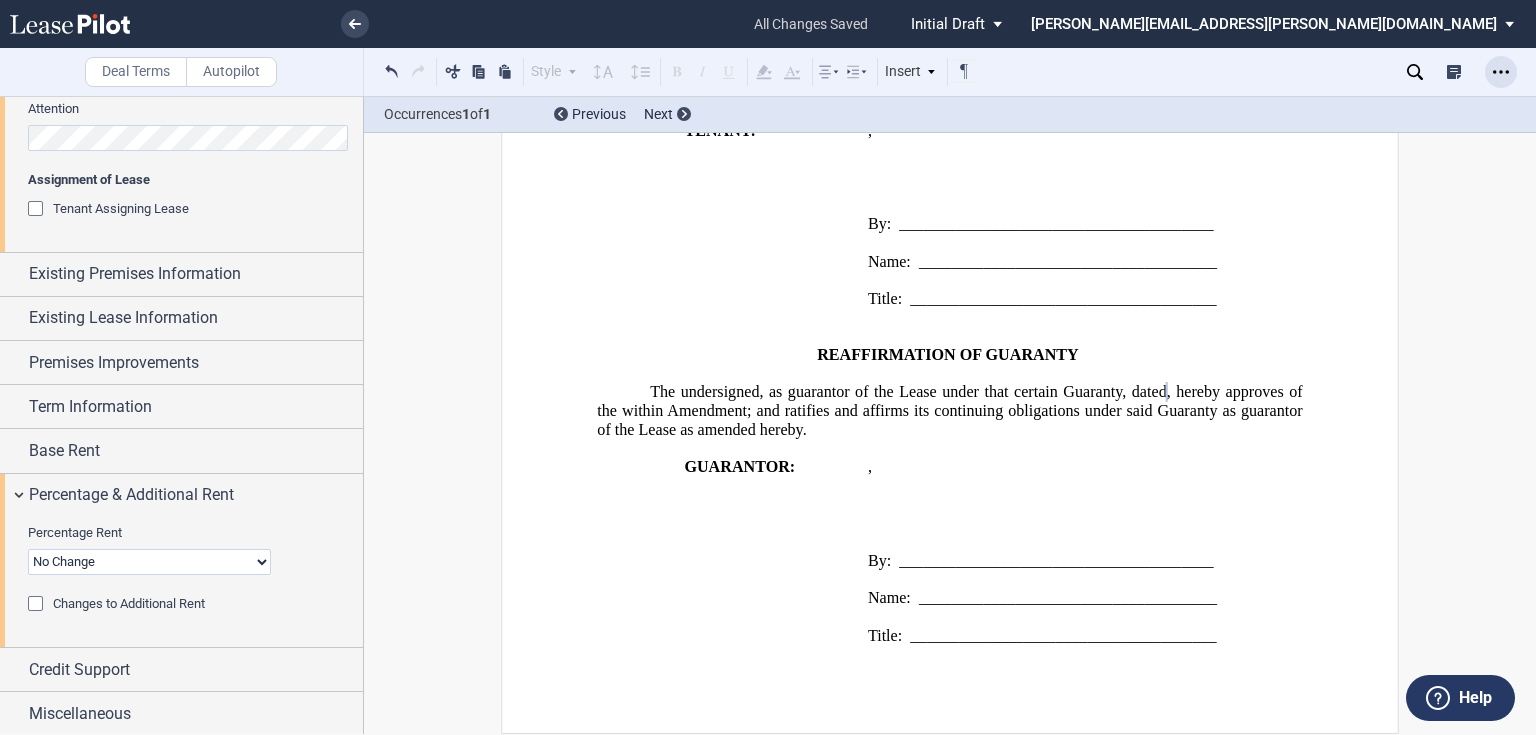 click 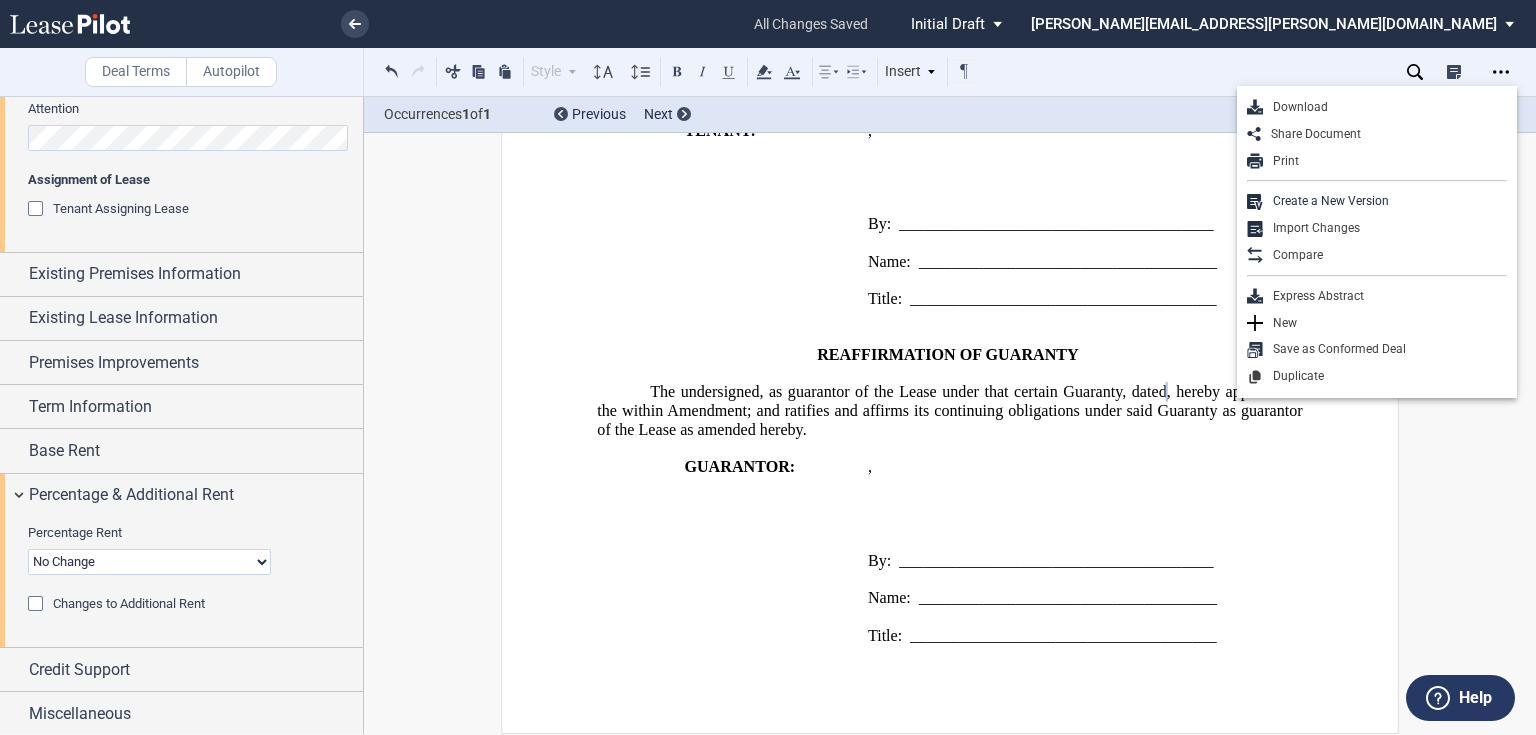 click on "The undersigned, as guarantor of the Lease under that certain Guaranty, dated" 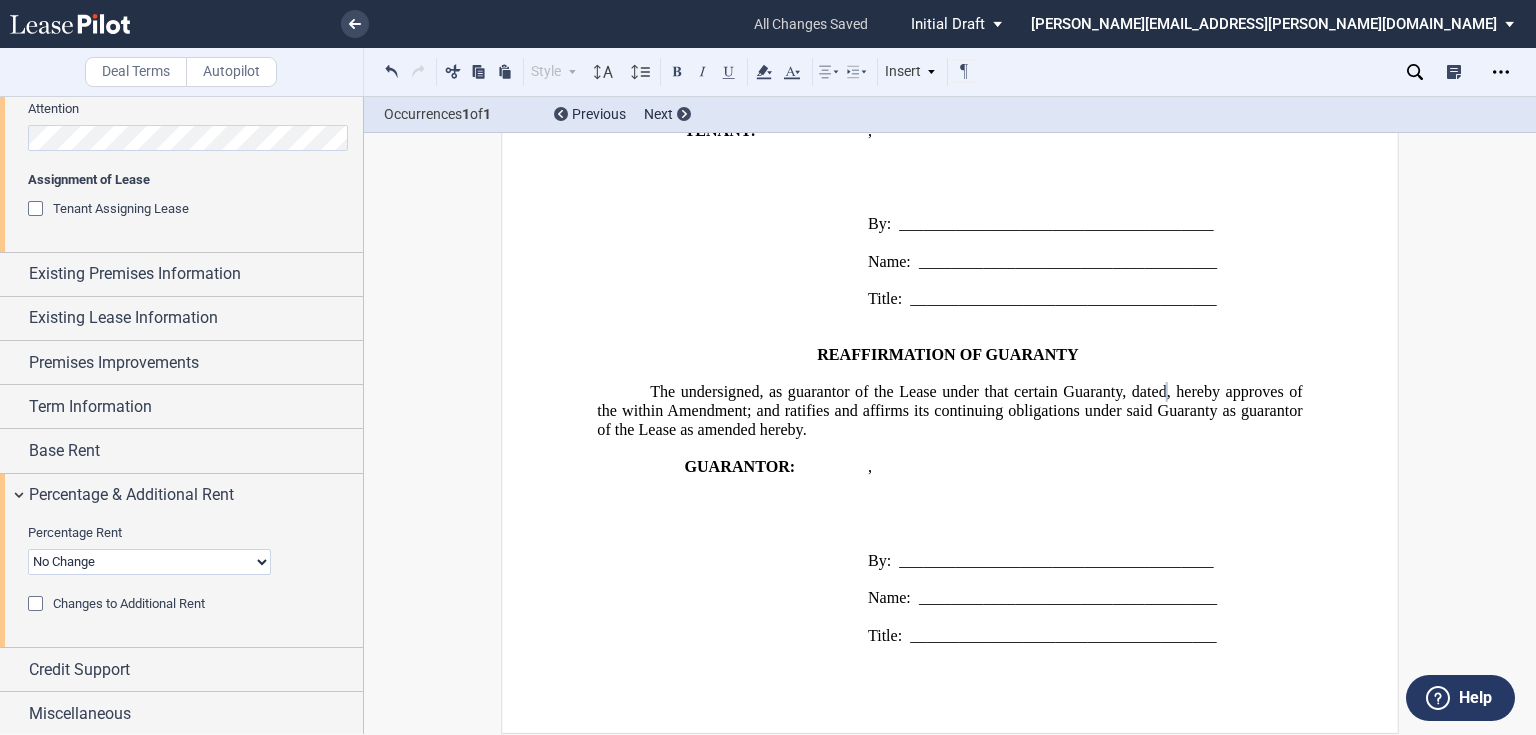 click on "REAFFIRMATION OF GUARANTY" at bounding box center (949, 355) 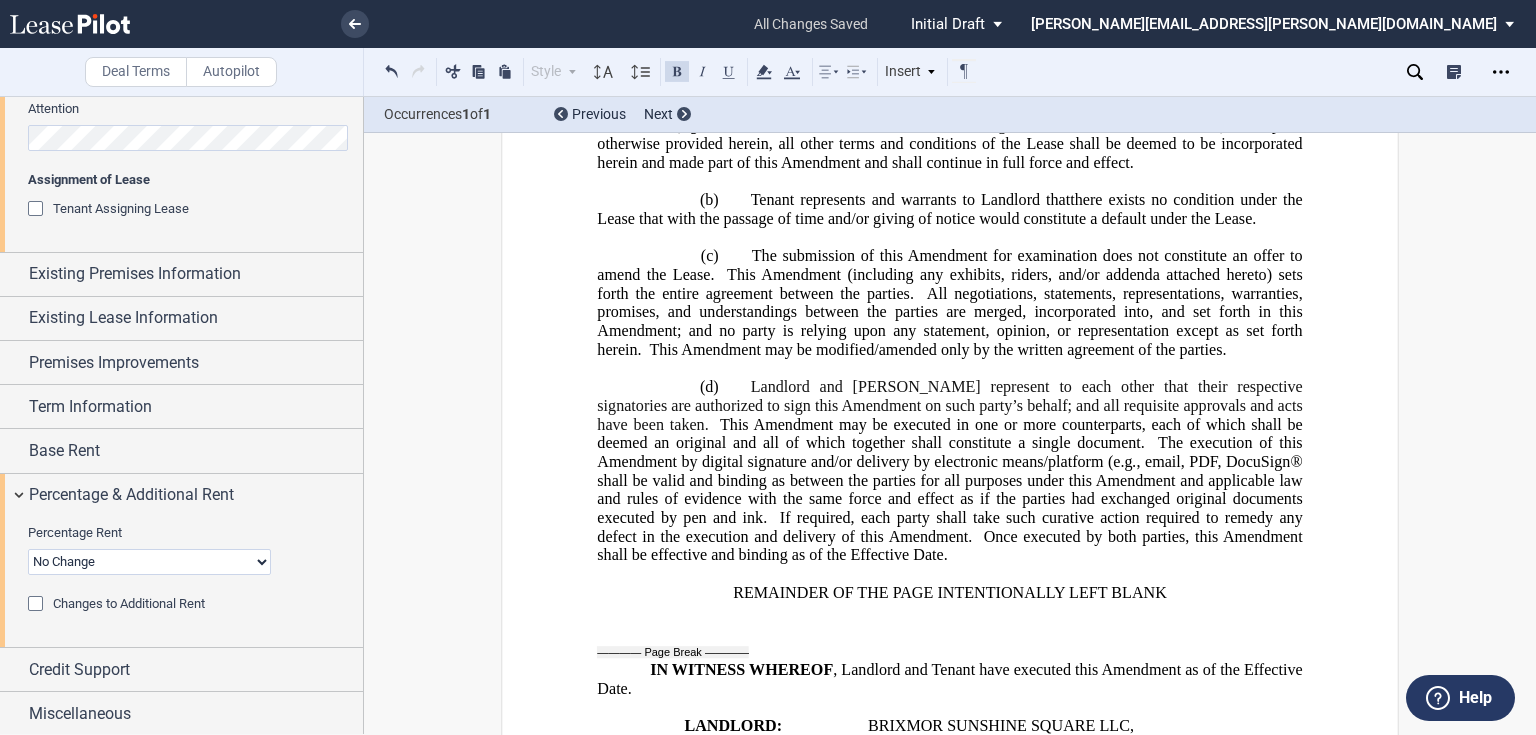 scroll, scrollTop: 1482, scrollLeft: 0, axis: vertical 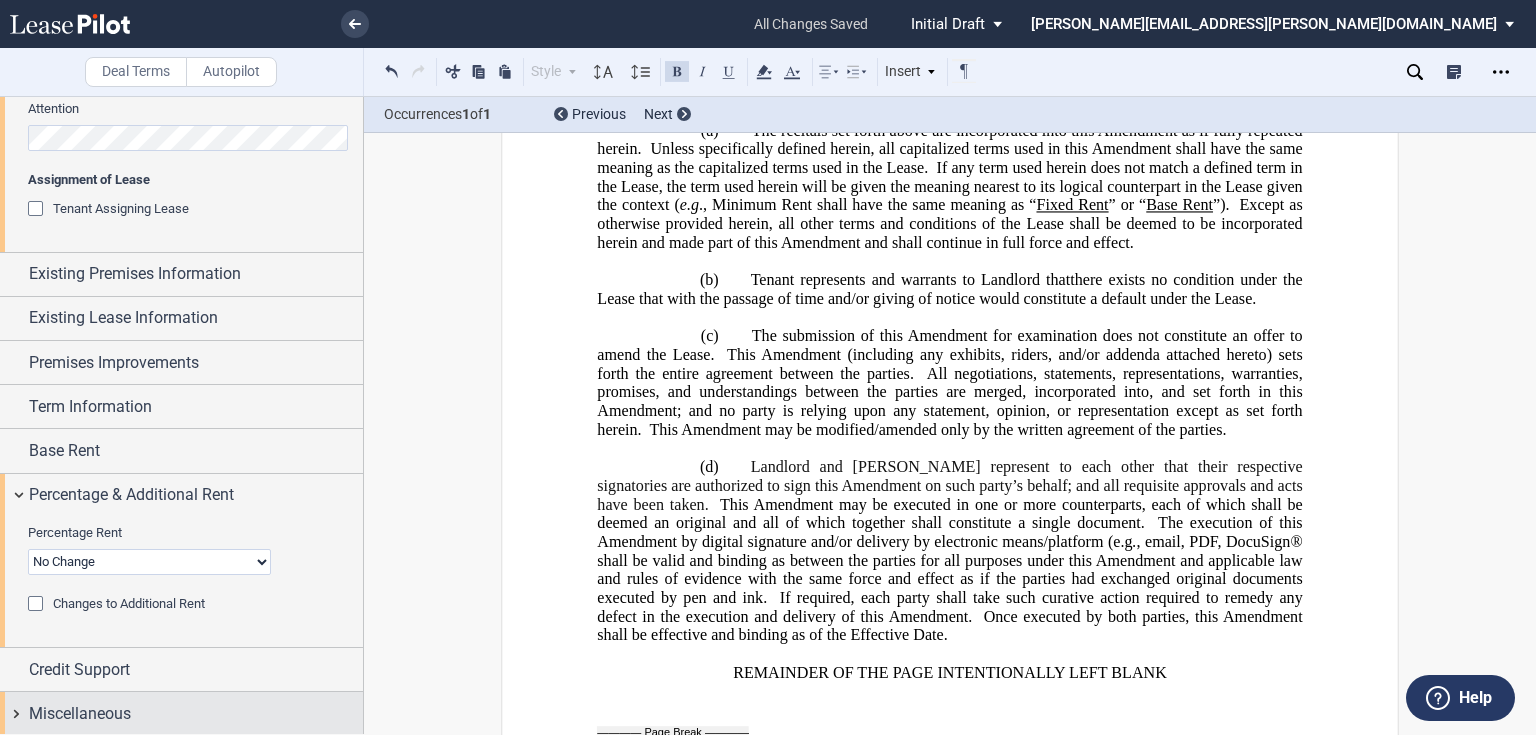 click on "Miscellaneous" at bounding box center [80, 714] 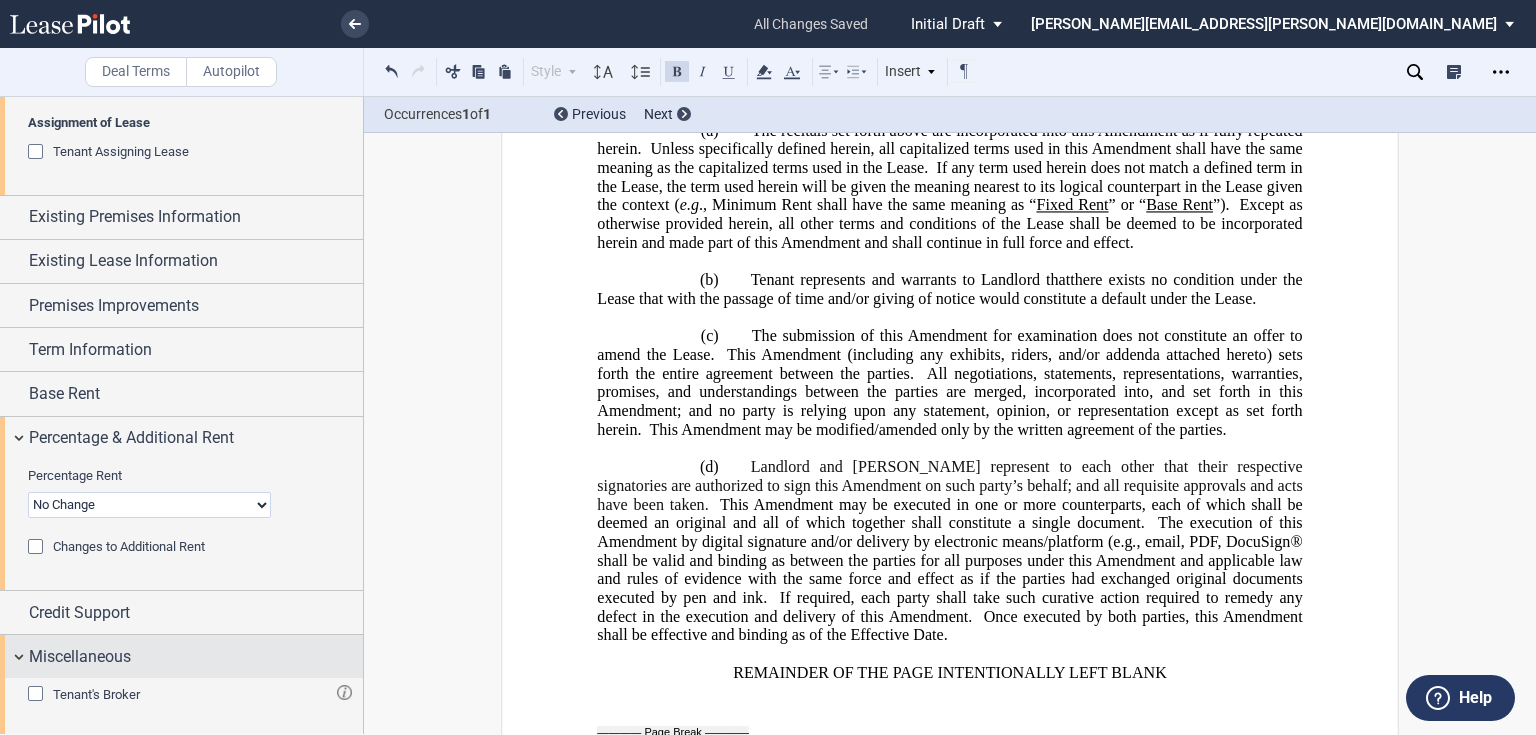 scroll, scrollTop: 830, scrollLeft: 0, axis: vertical 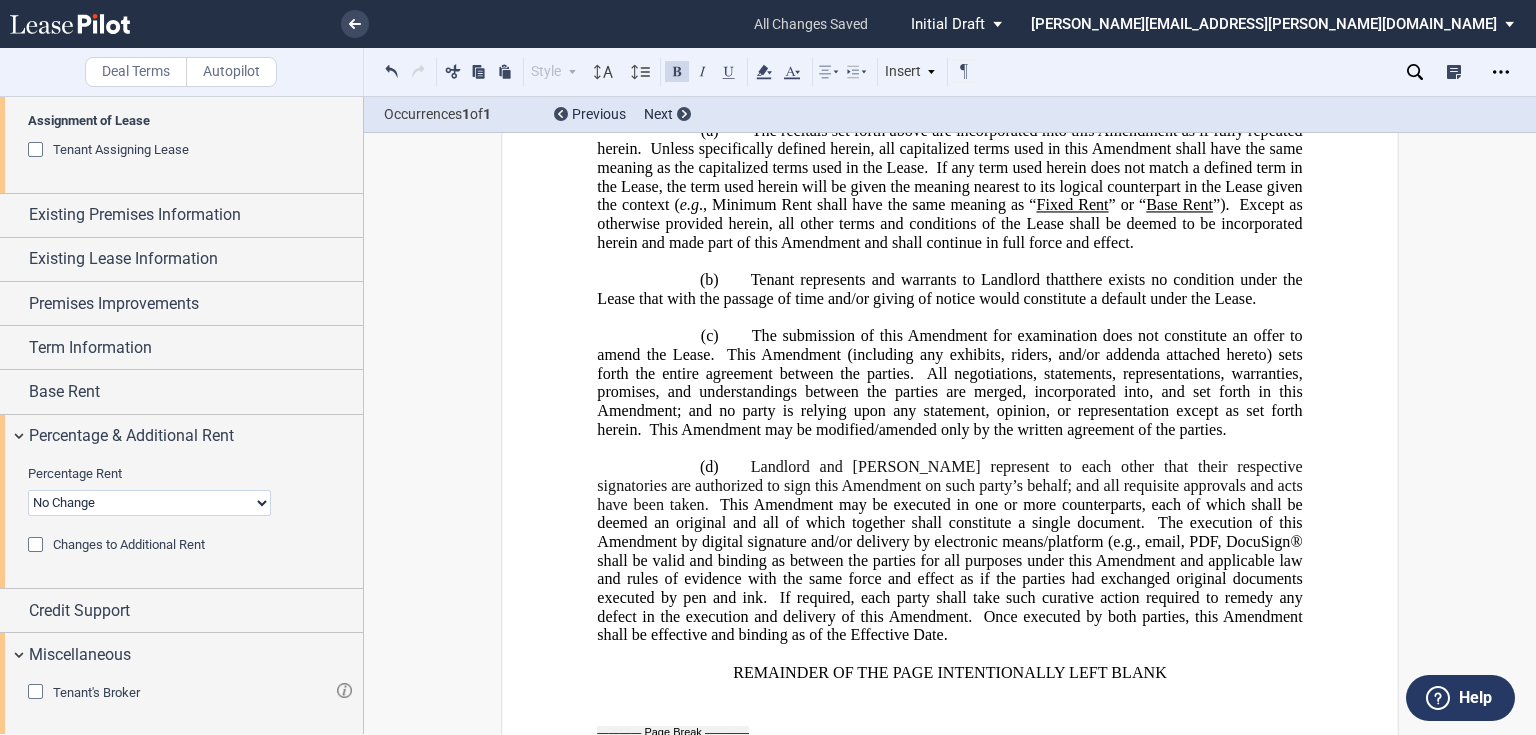 click on "Tenant's Broker" at bounding box center (96, 692) 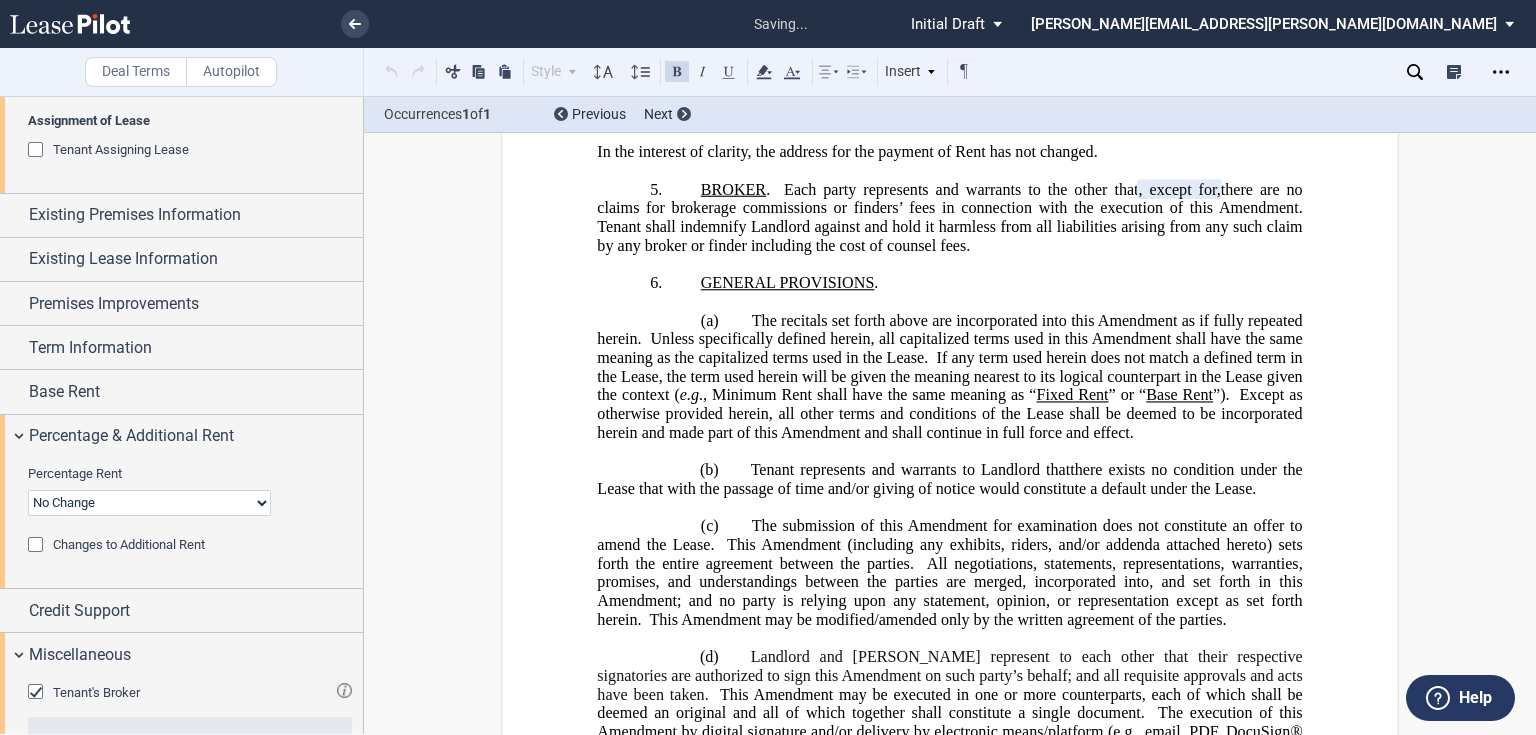 scroll, scrollTop: 1224, scrollLeft: 0, axis: vertical 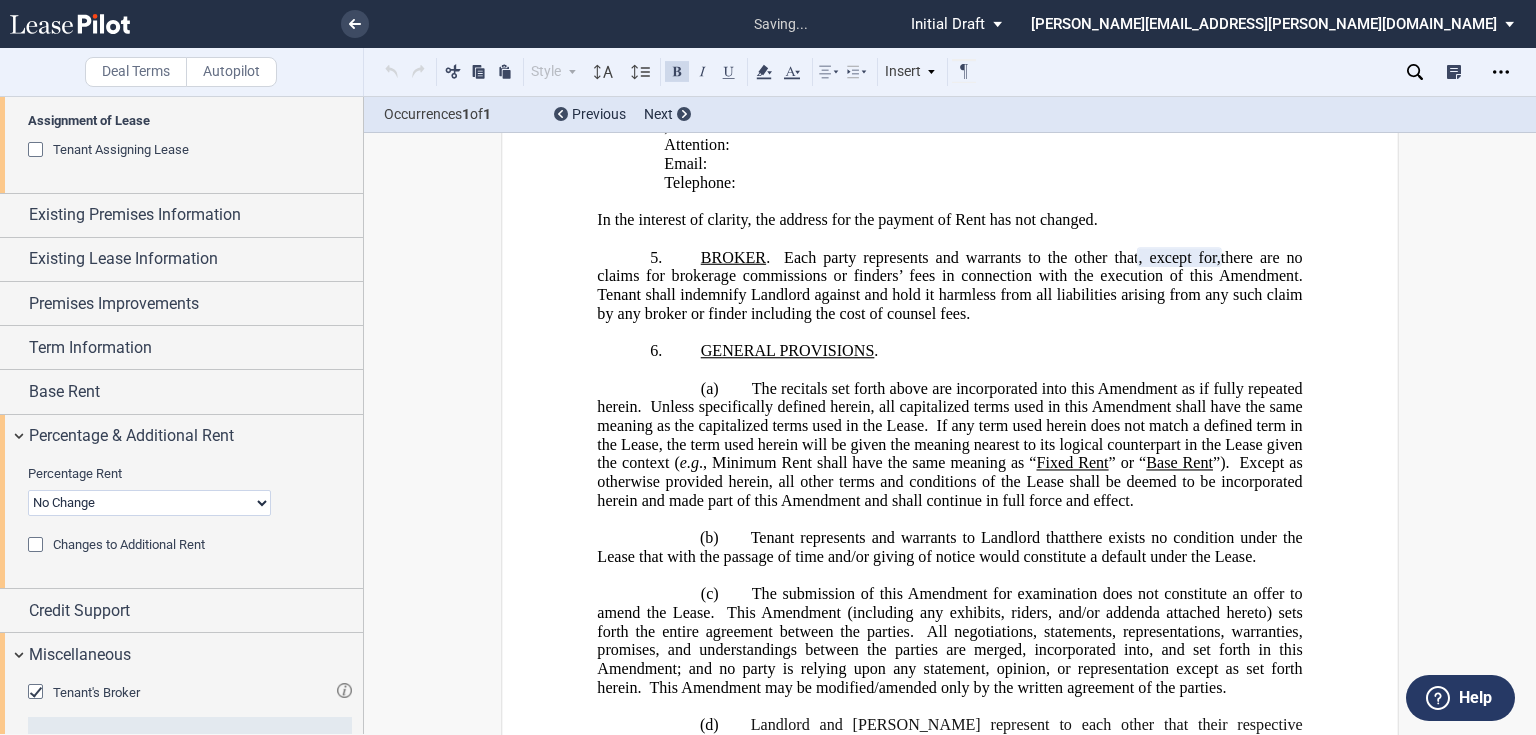 click on "Tenant's Broker" at bounding box center [96, 692] 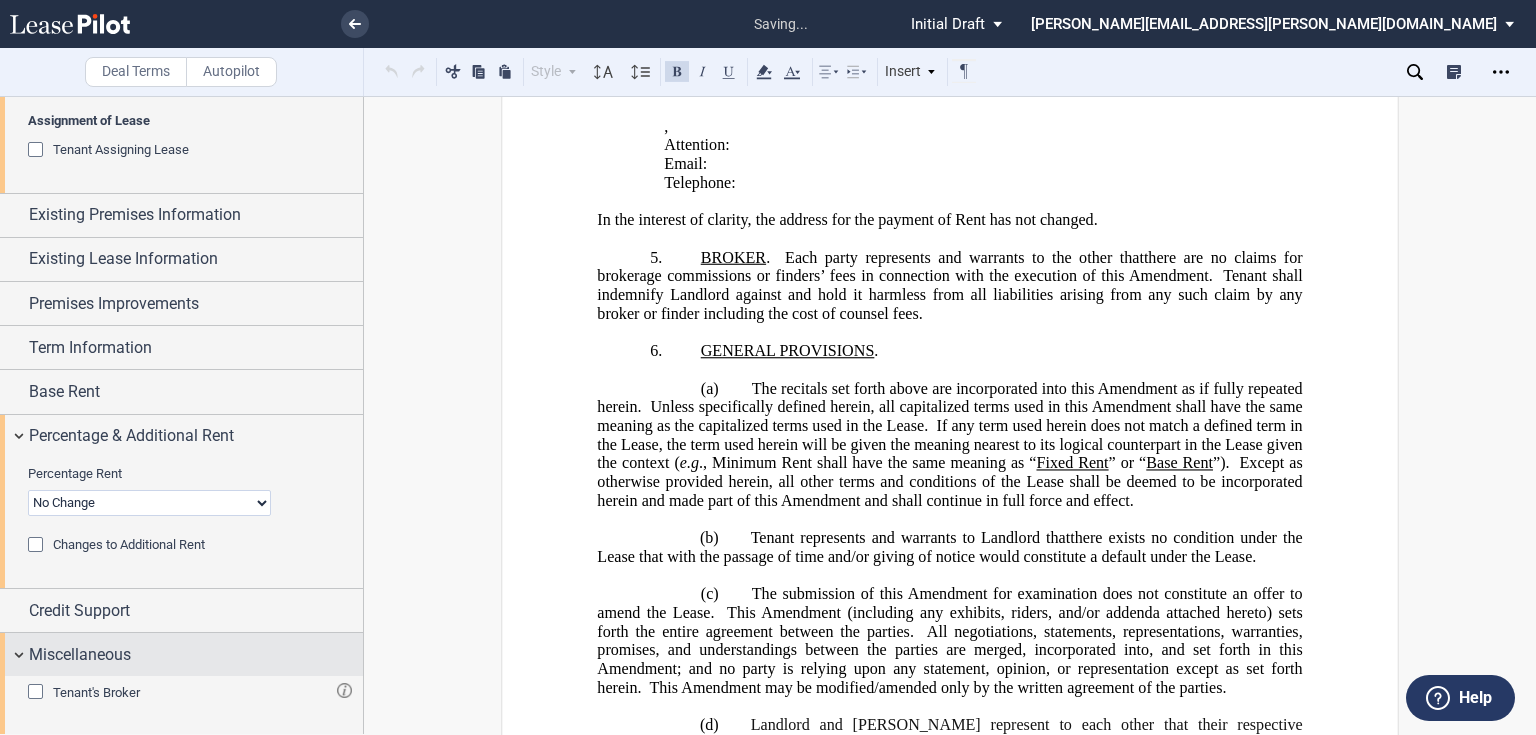 click on "Miscellaneous" at bounding box center [80, 655] 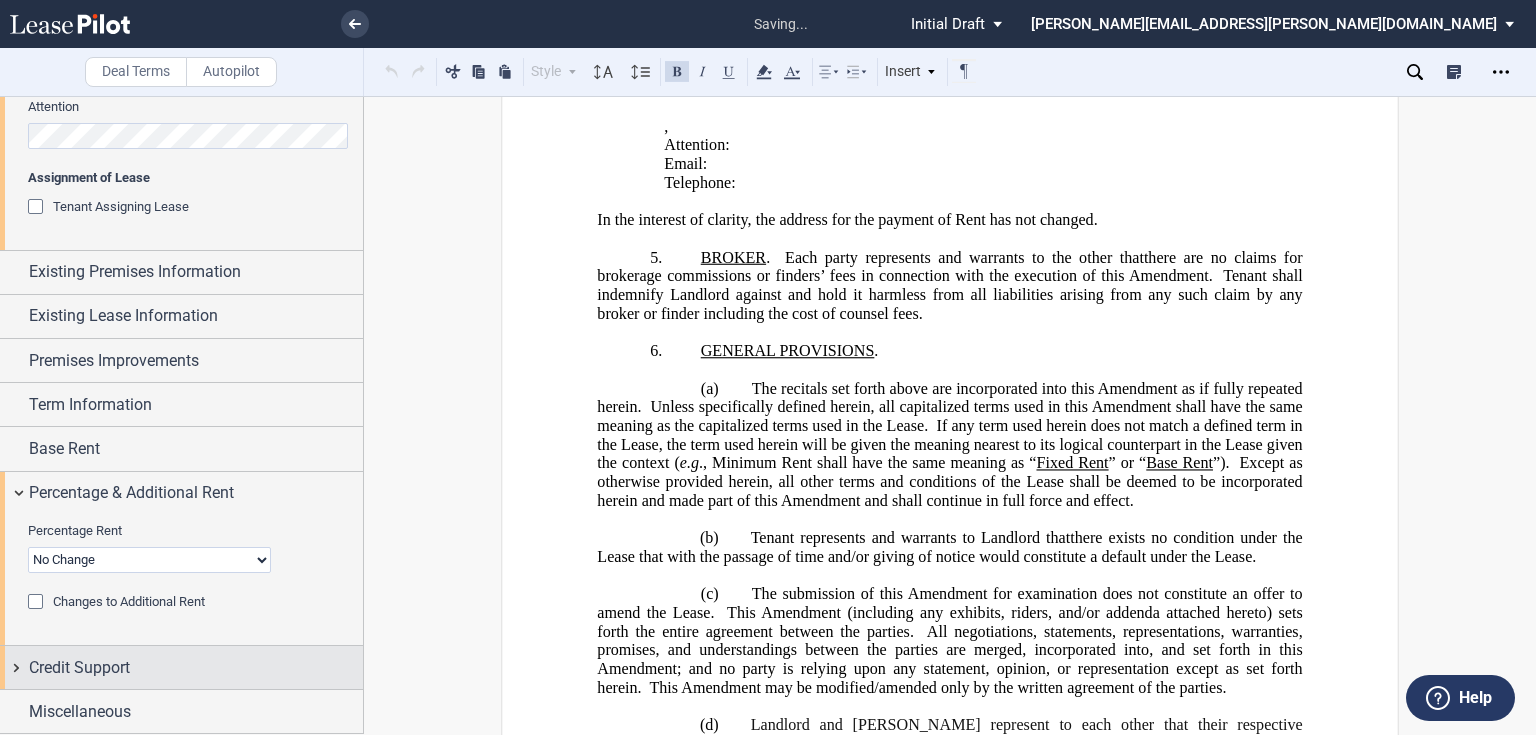 scroll, scrollTop: 771, scrollLeft: 0, axis: vertical 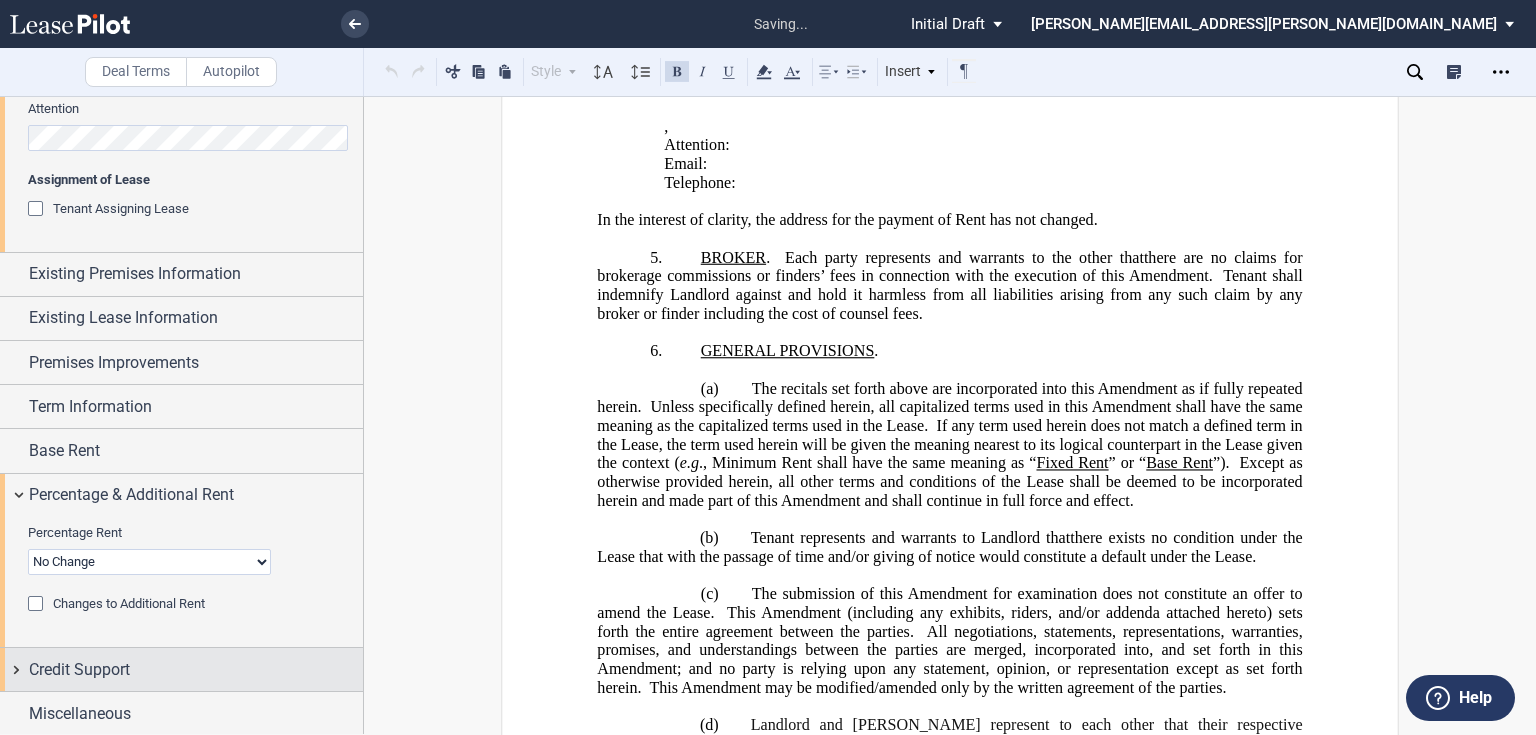 click on "Credit Support" at bounding box center (79, 670) 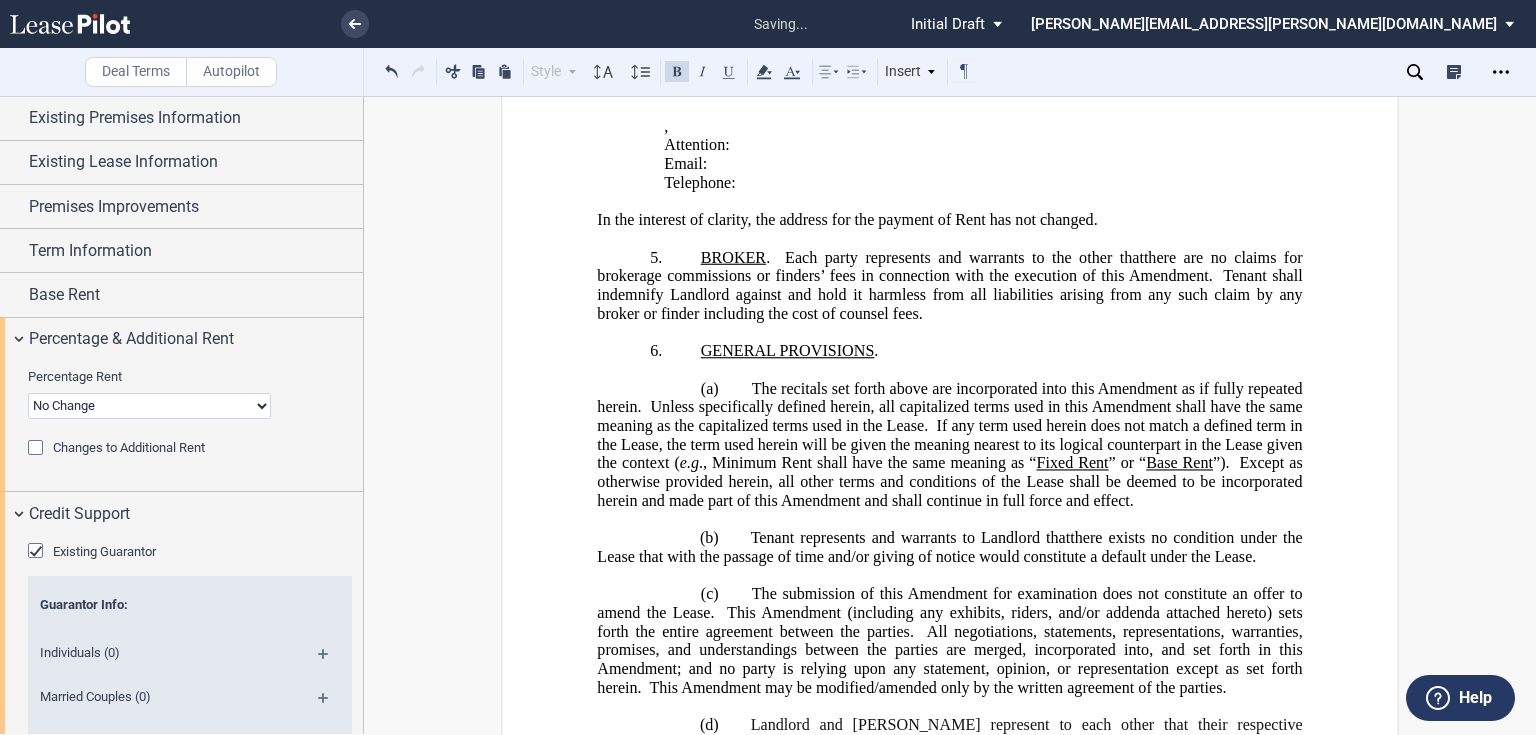 scroll, scrollTop: 830, scrollLeft: 0, axis: vertical 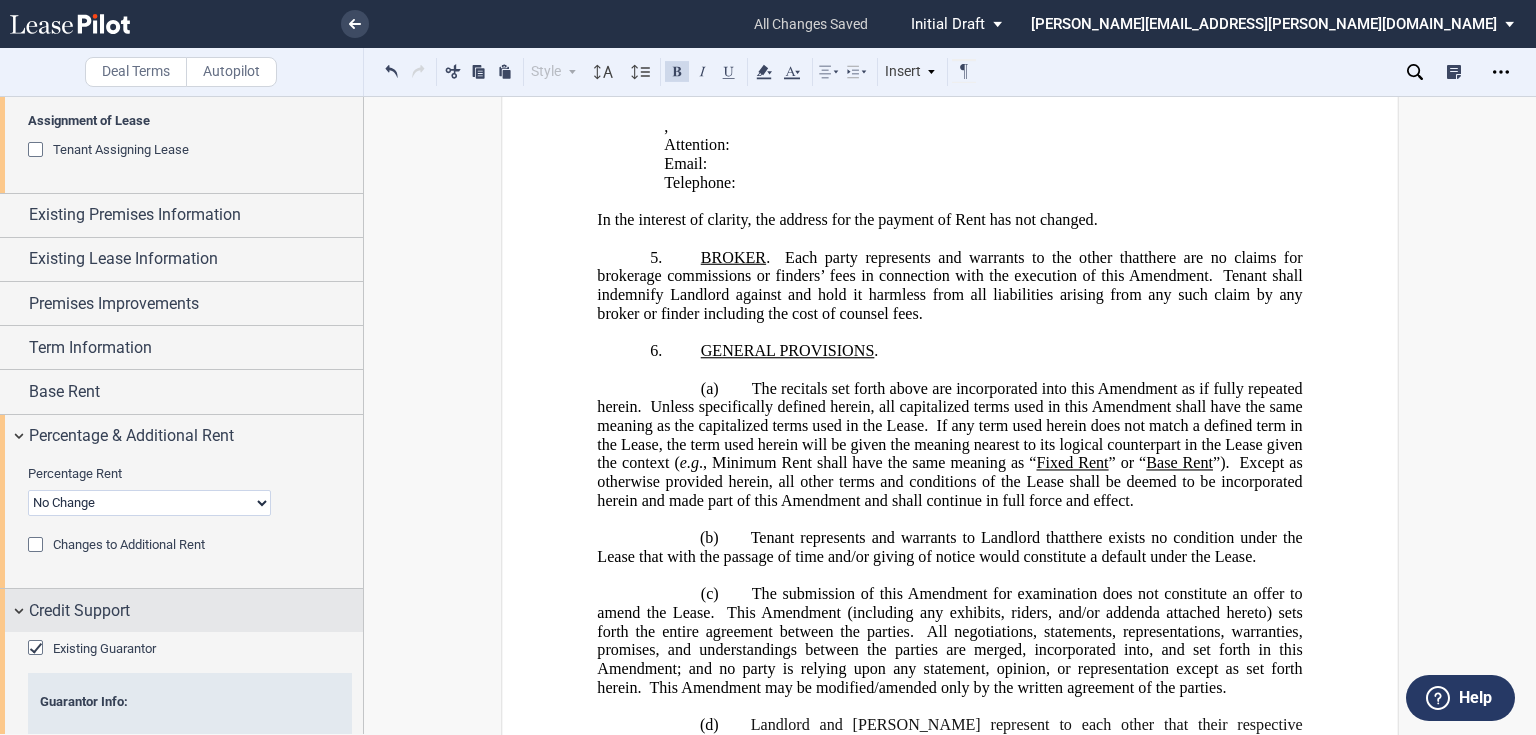 click on "Credit Support" at bounding box center (79, 611) 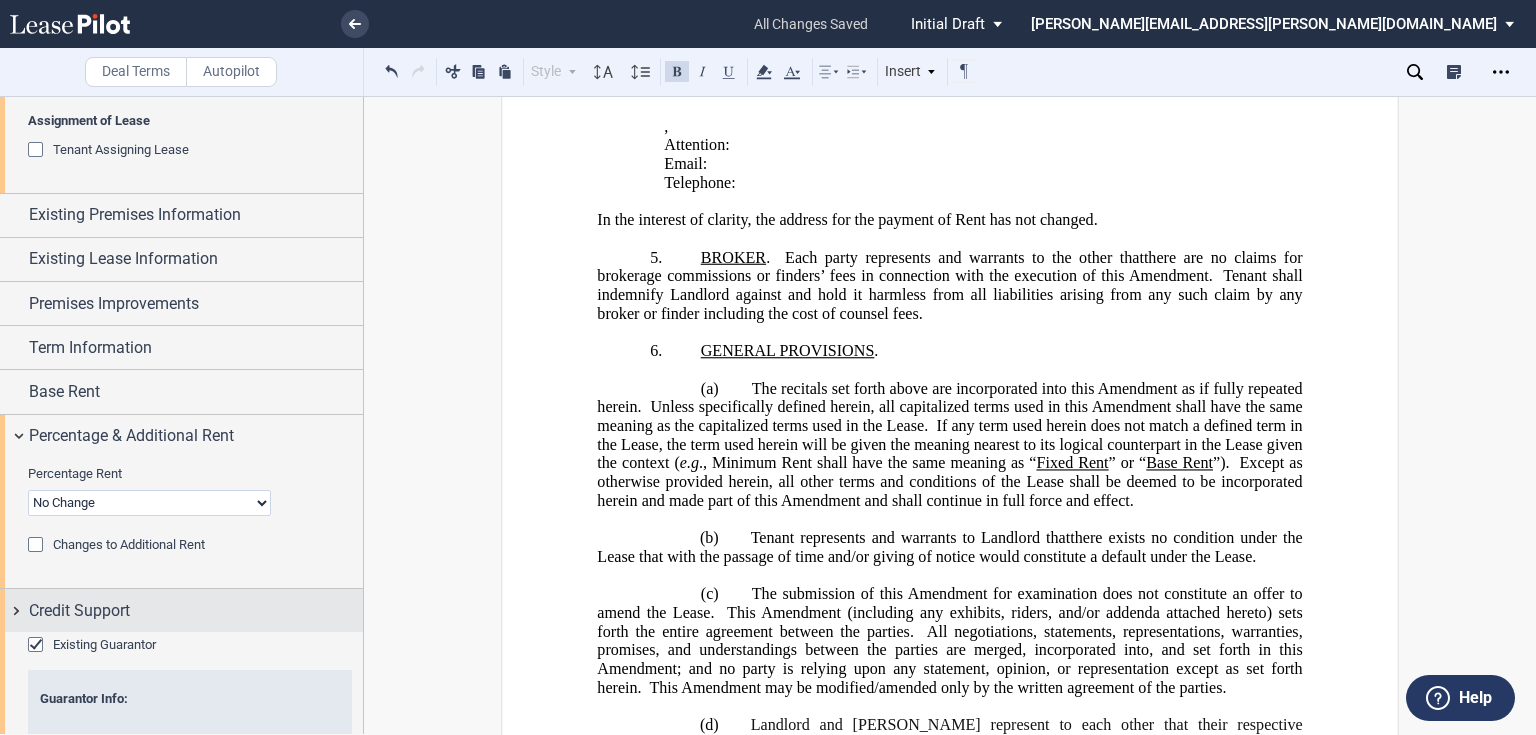 scroll, scrollTop: 771, scrollLeft: 0, axis: vertical 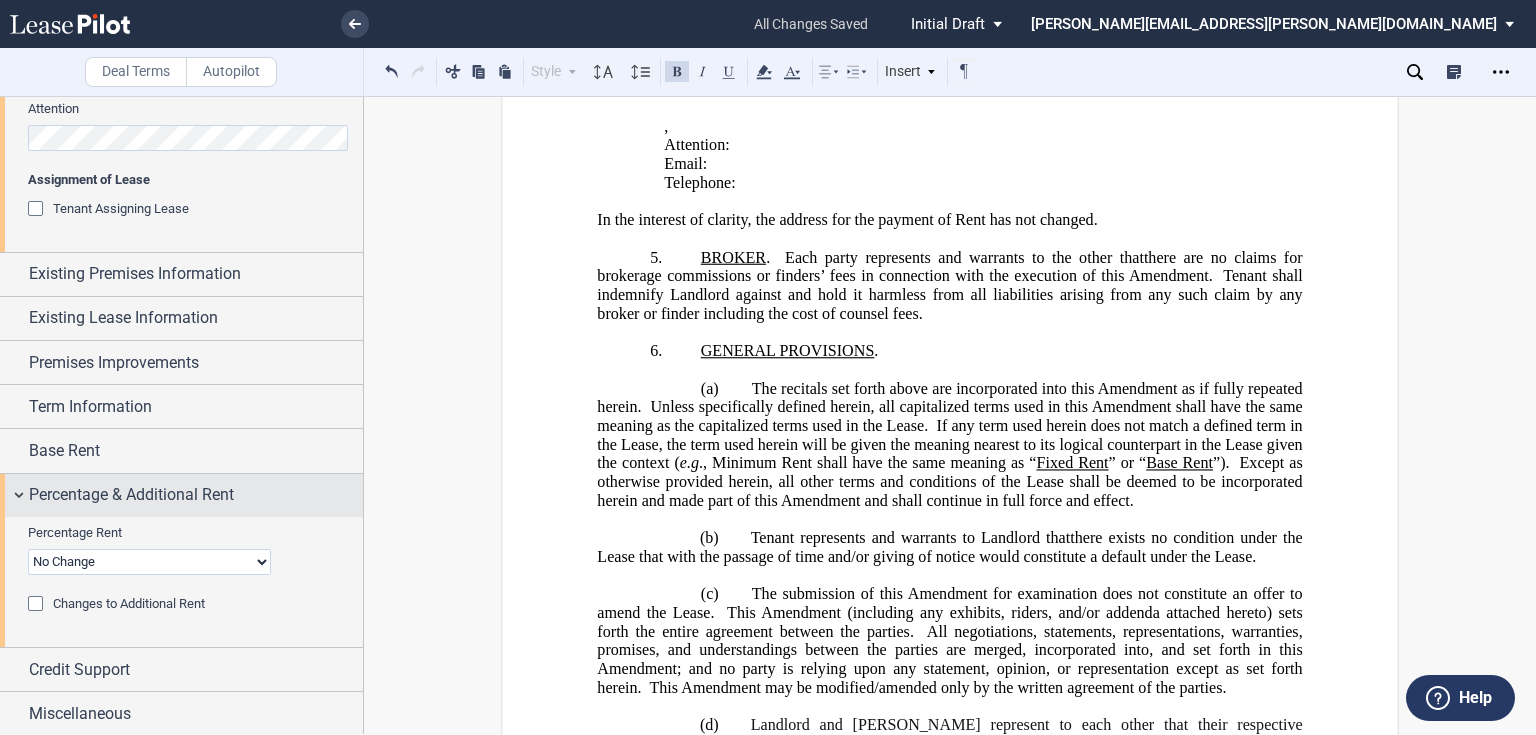 click on "Percentage & Additional Rent" at bounding box center (131, 495) 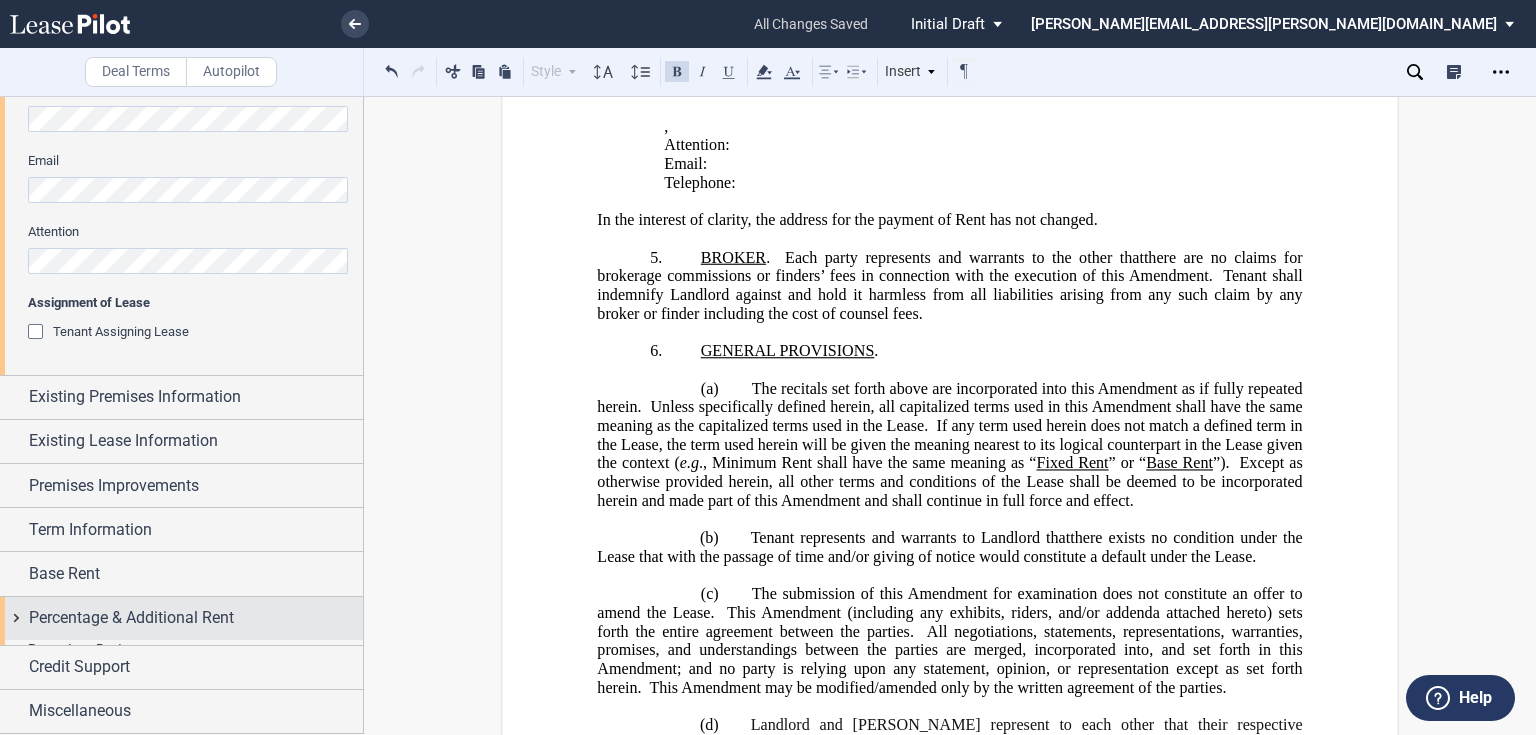 scroll, scrollTop: 641, scrollLeft: 0, axis: vertical 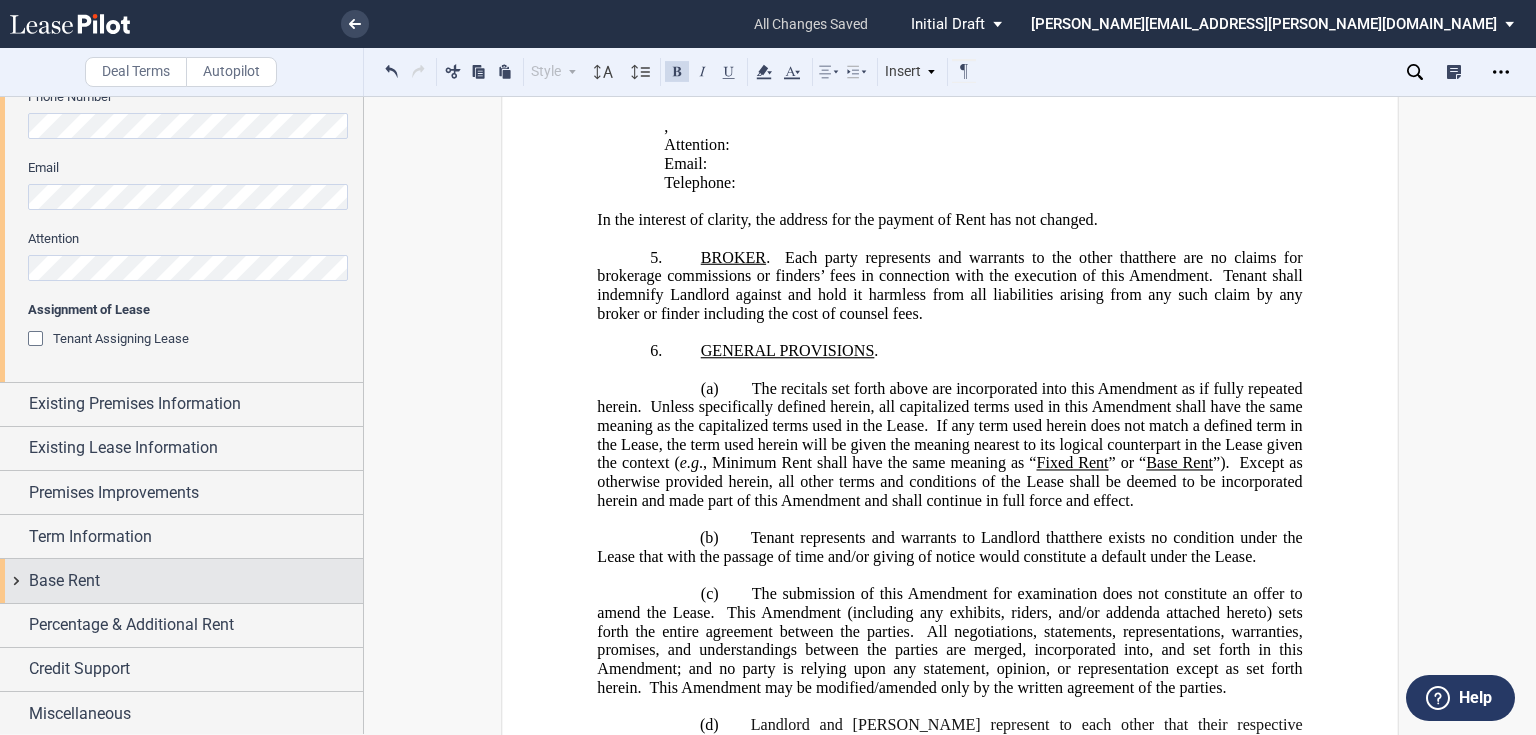 click on "Base Rent" at bounding box center [64, 581] 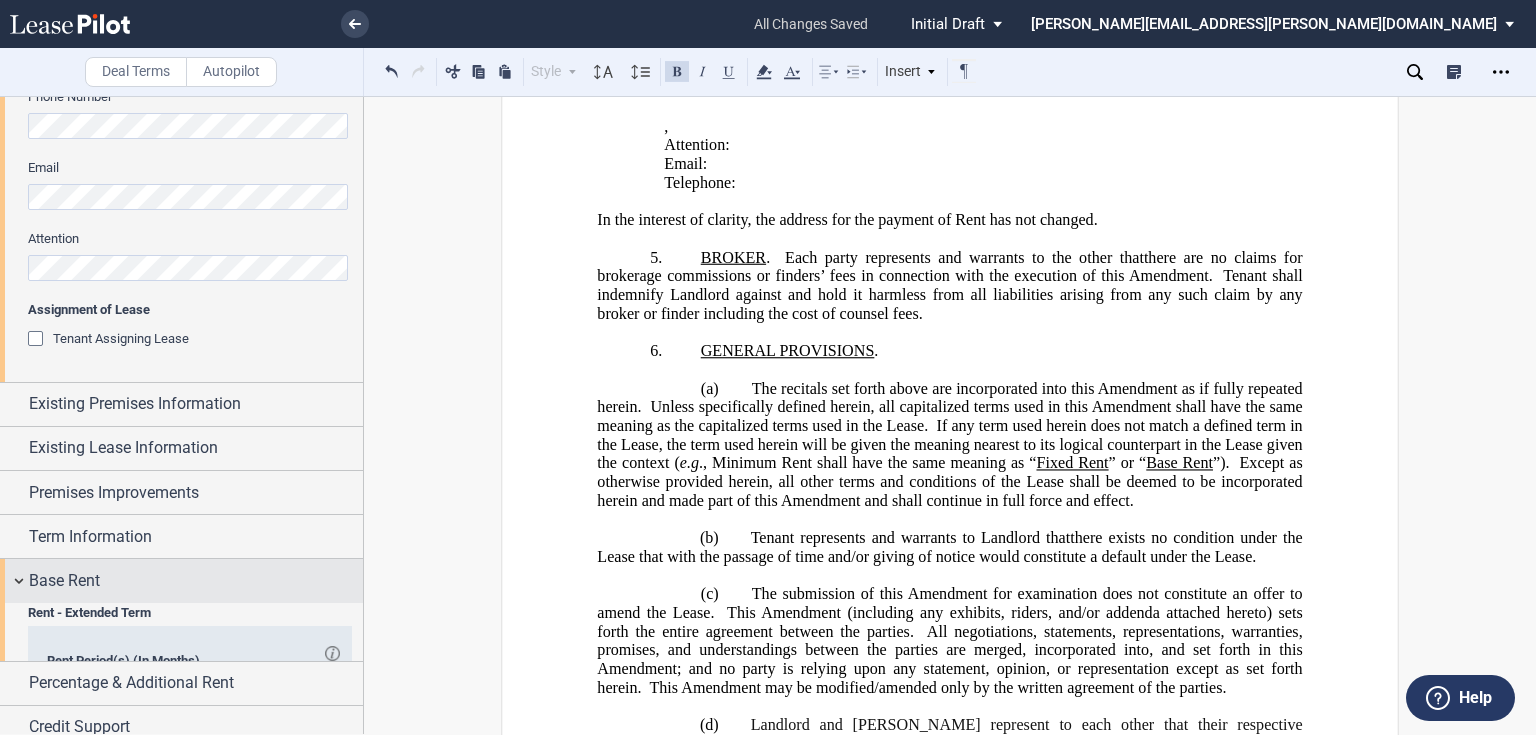 scroll, scrollTop: 830, scrollLeft: 0, axis: vertical 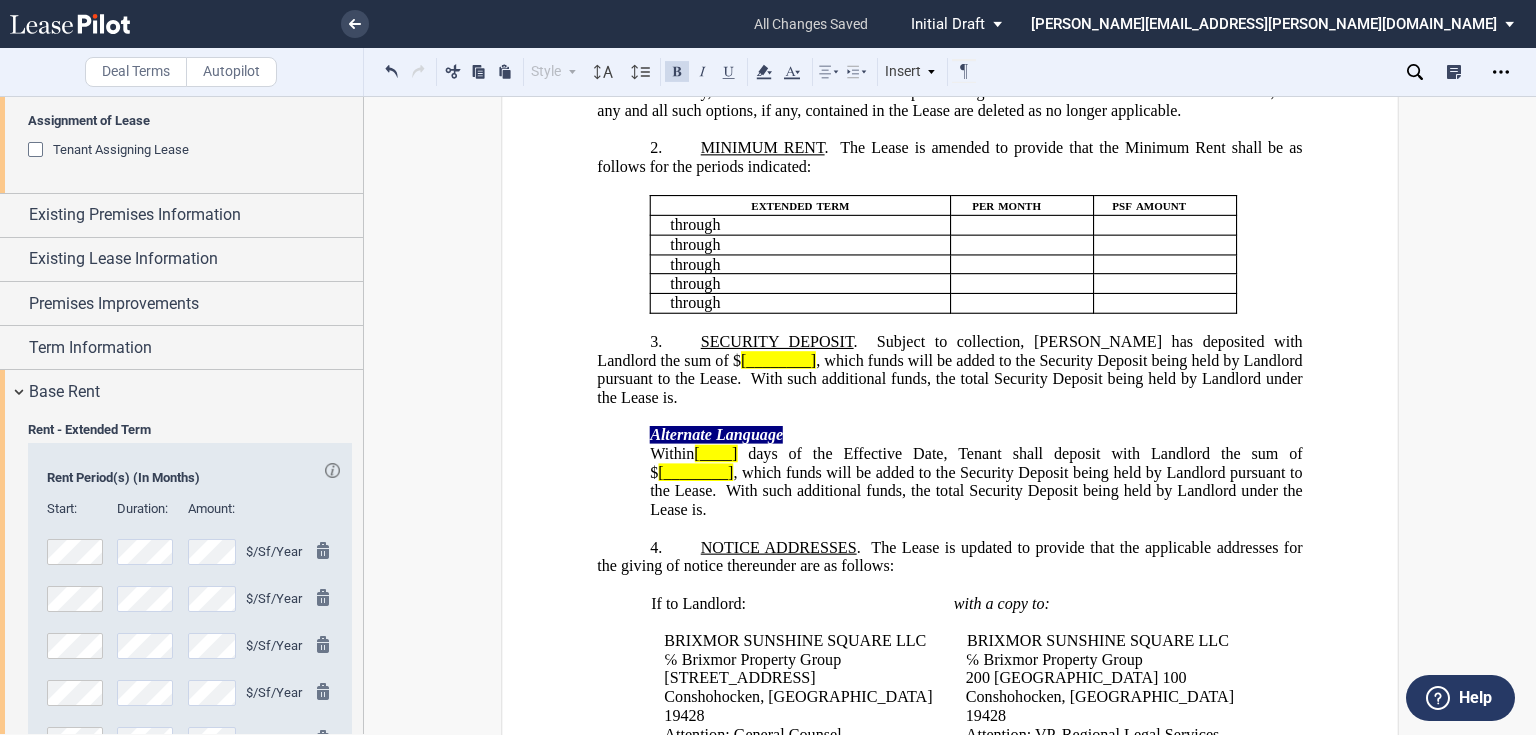 click on "﻿ ﻿  through  ﻿ ﻿" at bounding box center [806, 284] 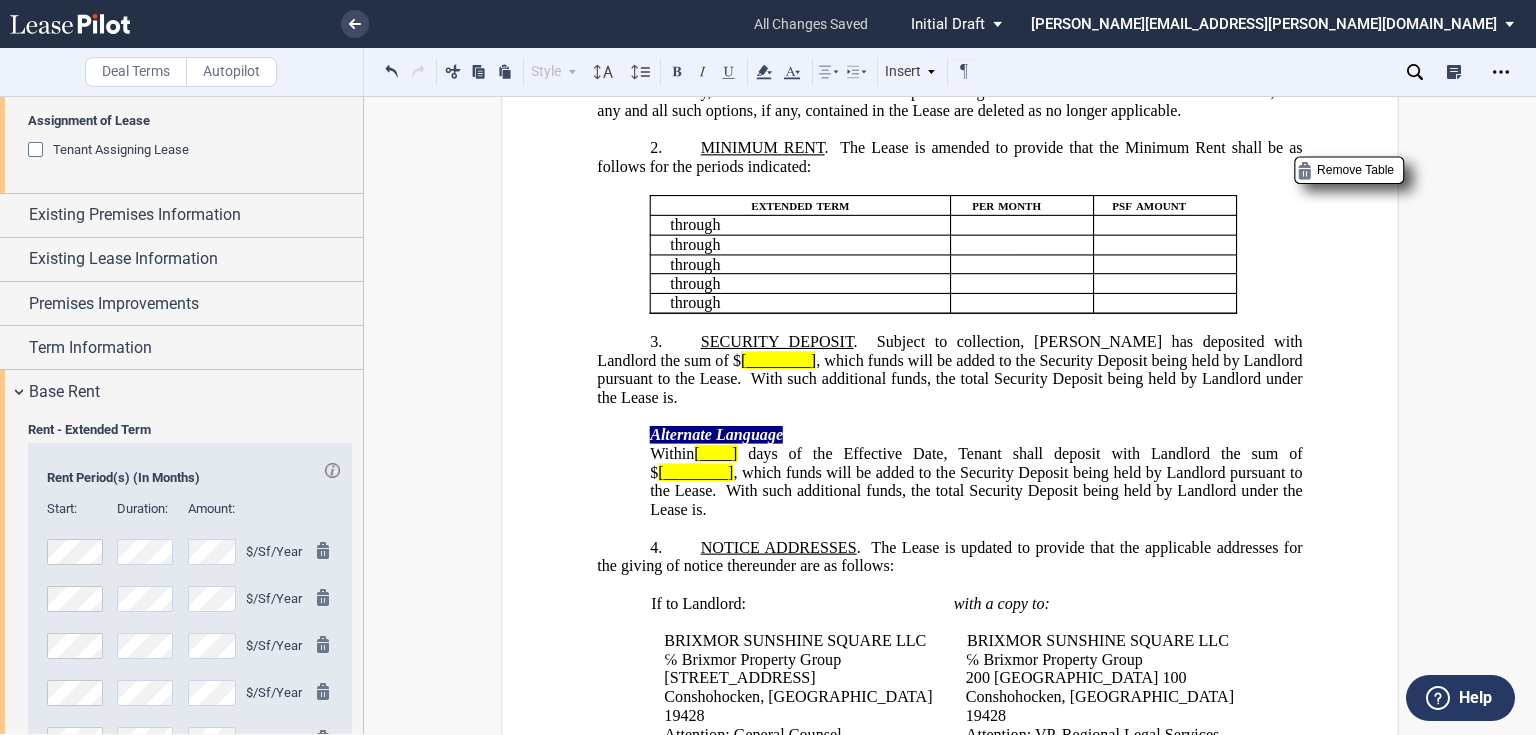 click on "through" 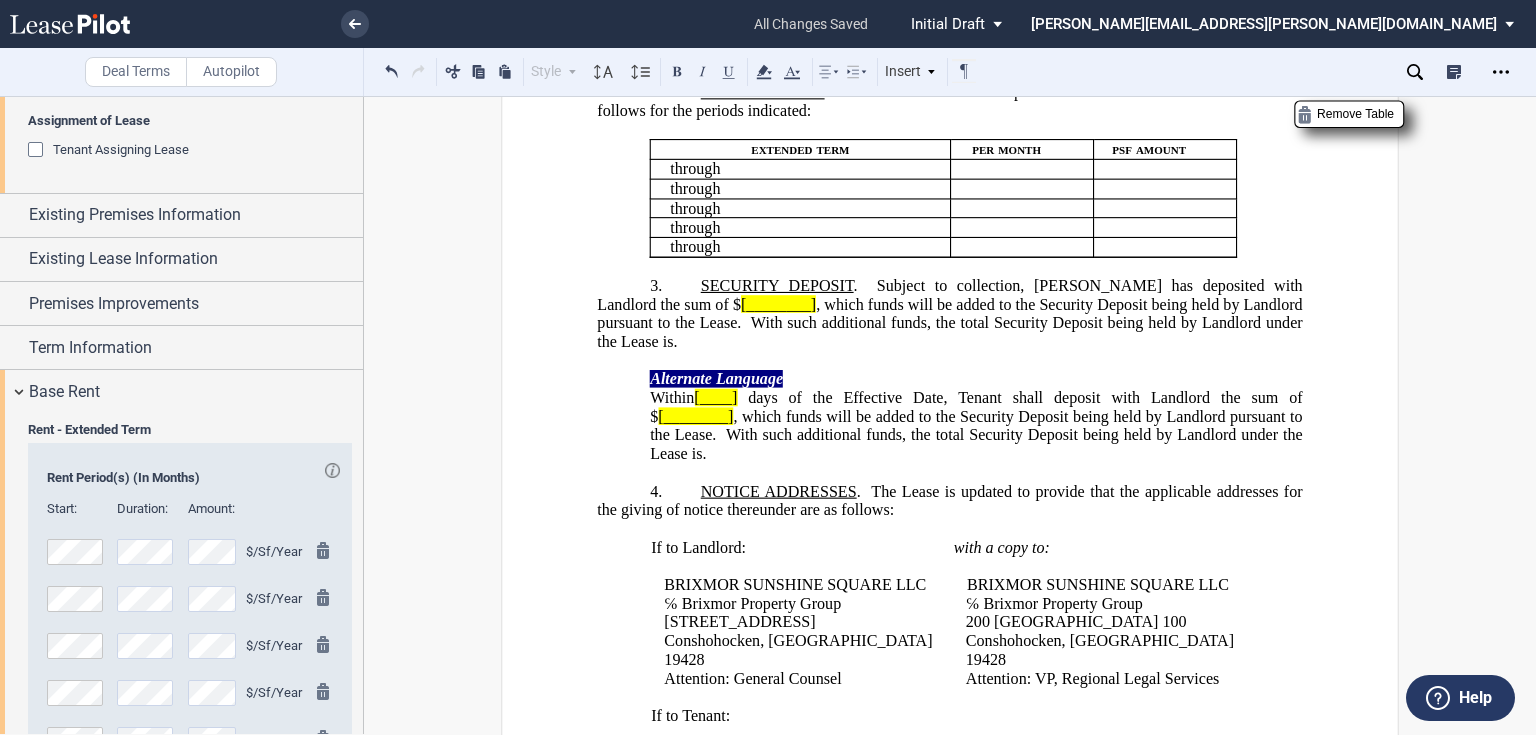 scroll, scrollTop: 584, scrollLeft: 0, axis: vertical 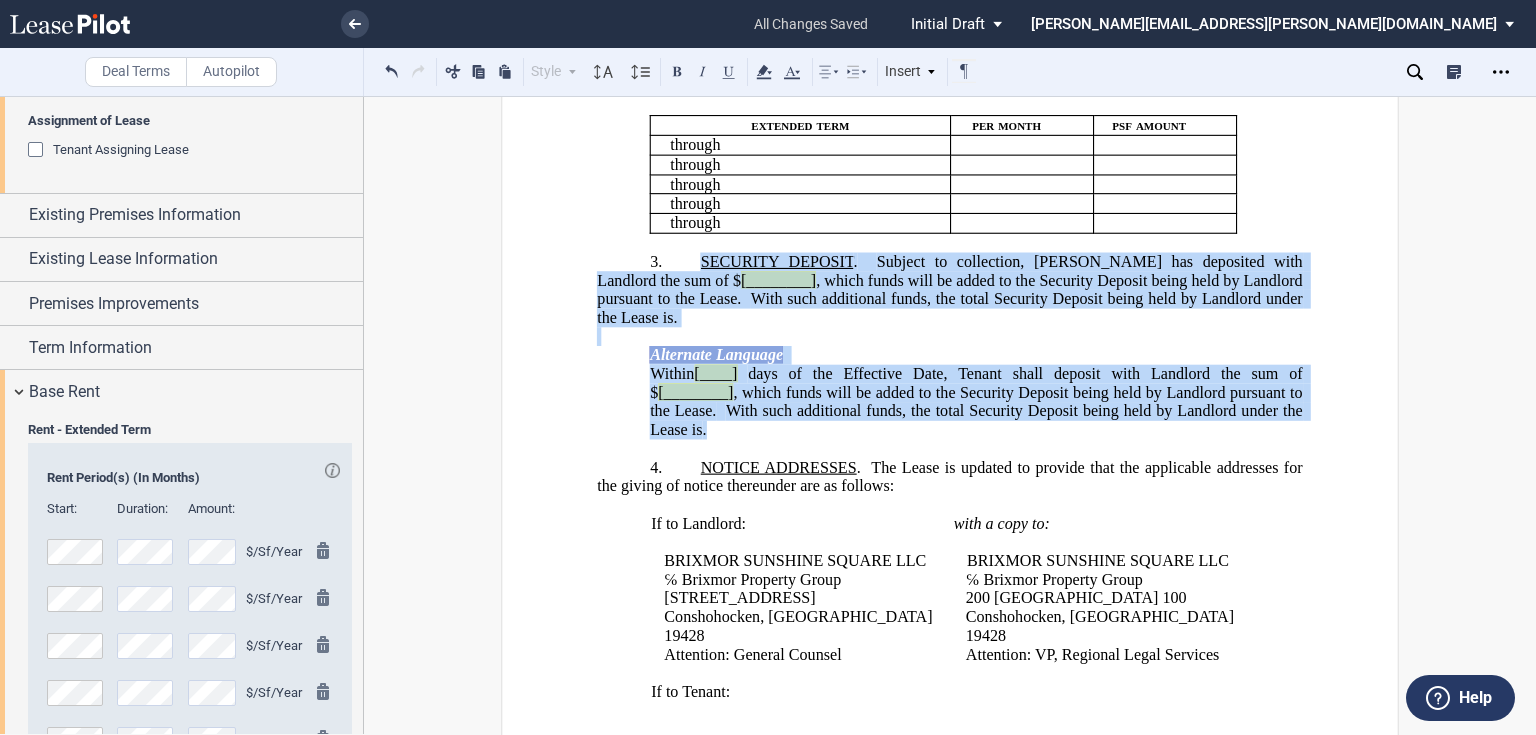 drag, startPoint x: 695, startPoint y: 385, endPoint x: 848, endPoint y: 545, distance: 221.37976 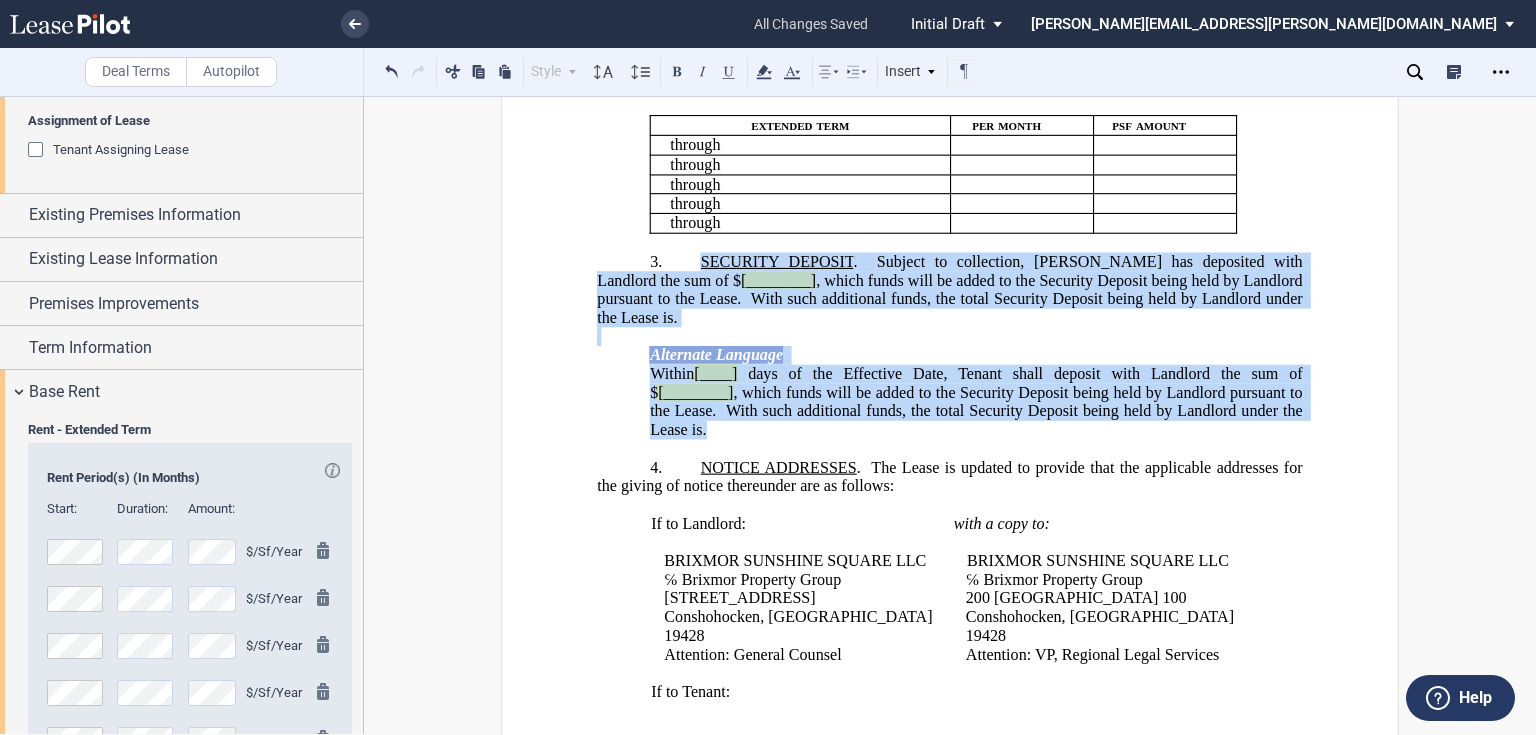 click on "﻿
!!SET_LEVEL_1!! !!ARTICLE_LEVEL_2!!
3.                 SECURITY DEPOSIT .    Subject to collection, Tenant has deposited with Landlord the sum of $ [________] , which funds will be added to the Security Deposit being held by Landlord pursuant to the Lease.    With such additional funds, the total Security Deposit being held by Landlord under the Lease is  ﻿ ﻿ .
﻿
Alternate Language
Within  [____]   days of the Effective Date, Tenant shall deposit with Landlord the sum of $ [________] , which funds will be added to the Security Deposit being held by Landlord pursuant to the Lease.    With such additional funds, the total Security Deposit being held by Landlord under the Lease is  ﻿ ﻿ ." at bounding box center [949, 337] 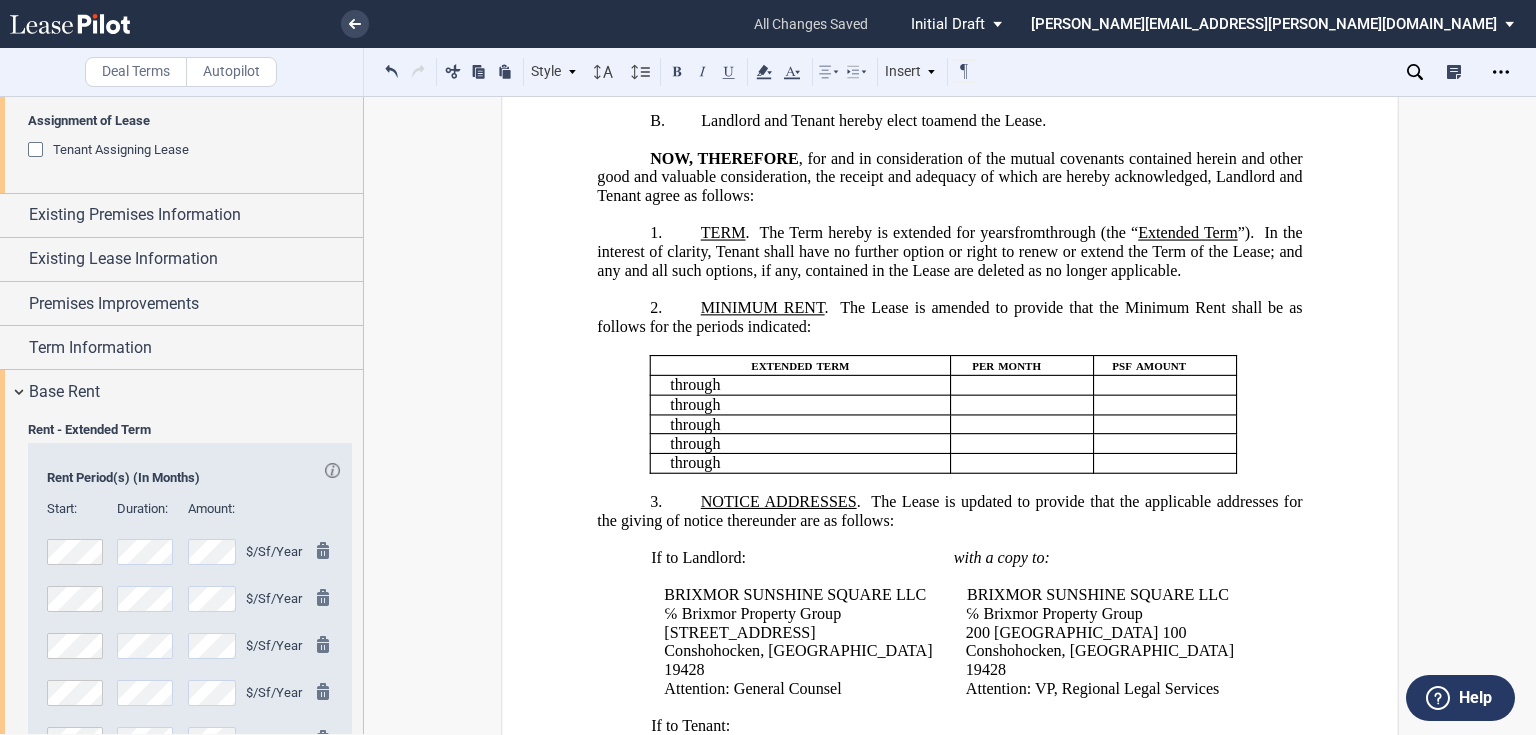 scroll, scrollTop: 344, scrollLeft: 0, axis: vertical 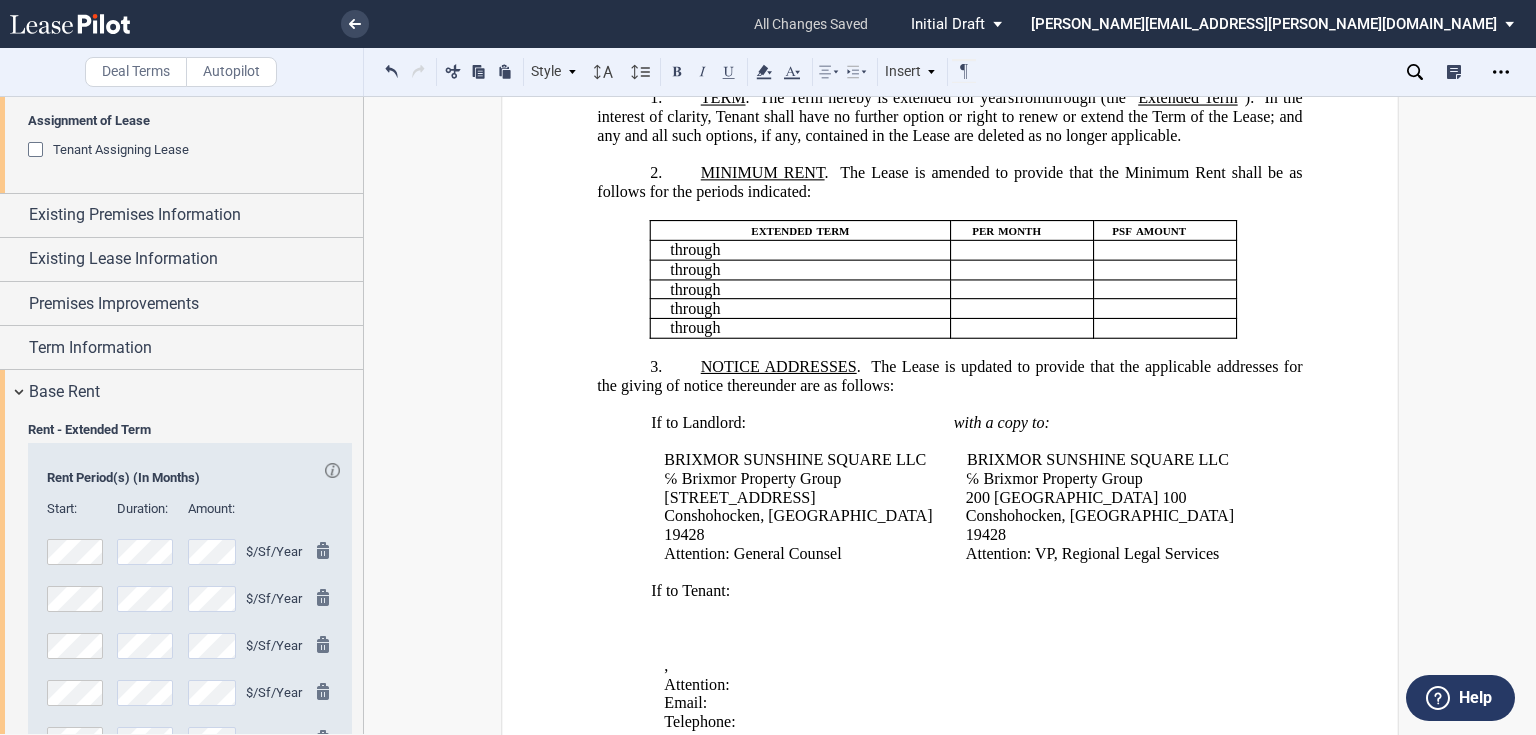 click on "3.                 NOTICE ADDRESSES .    The Lease is updated to provide that the applicable addresses for the giving of notice thereunder are as follows:" at bounding box center [949, 376] 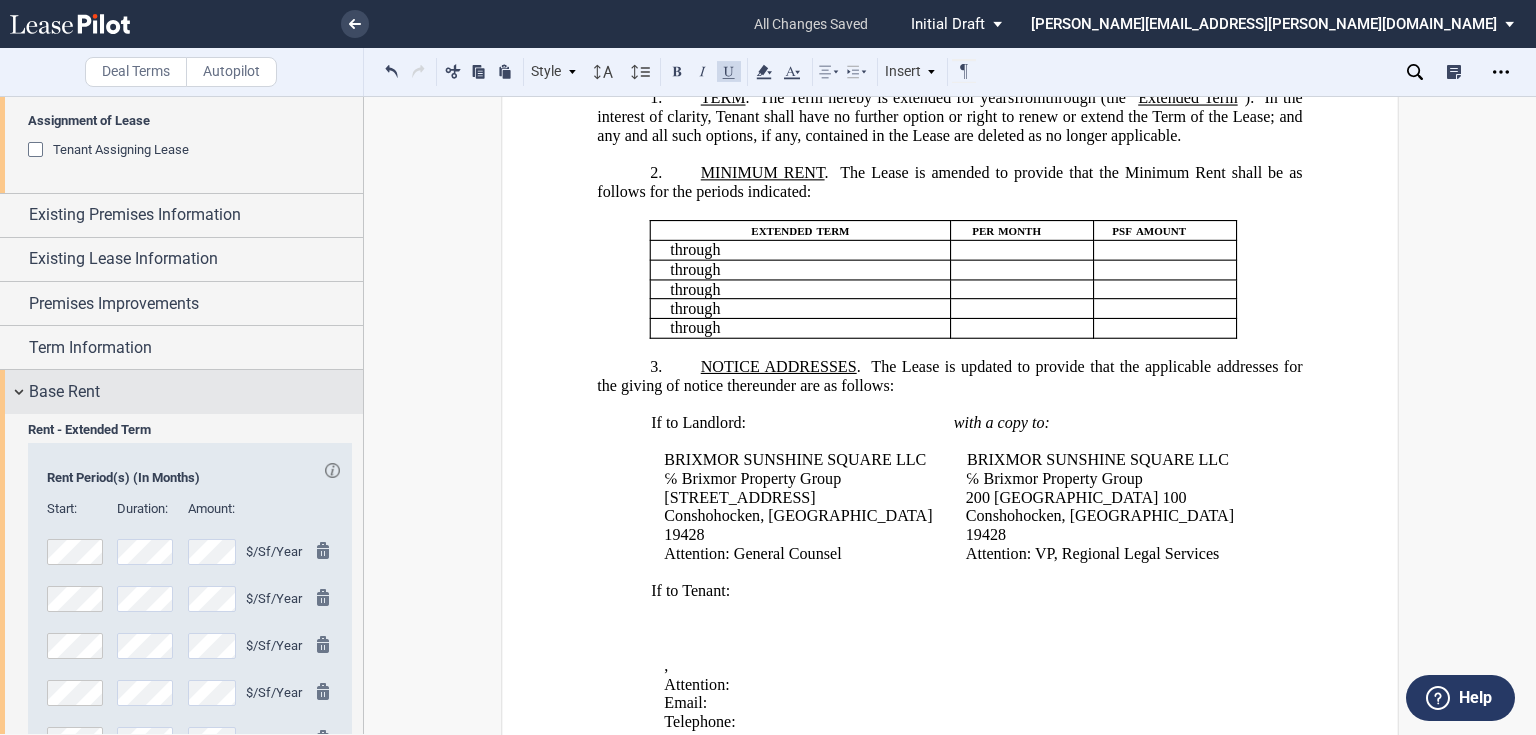 click on "Base Rent" at bounding box center (64, 392) 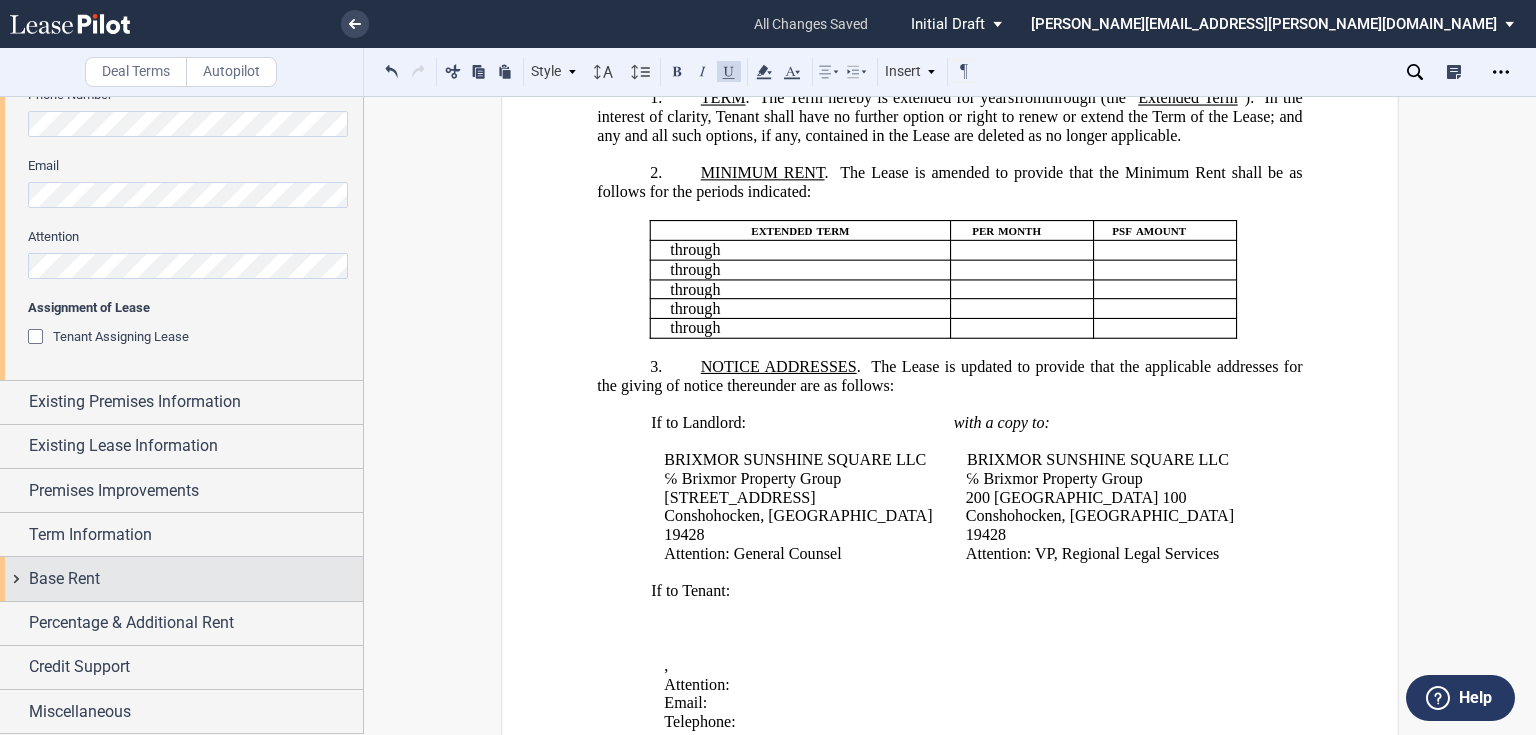 scroll, scrollTop: 641, scrollLeft: 0, axis: vertical 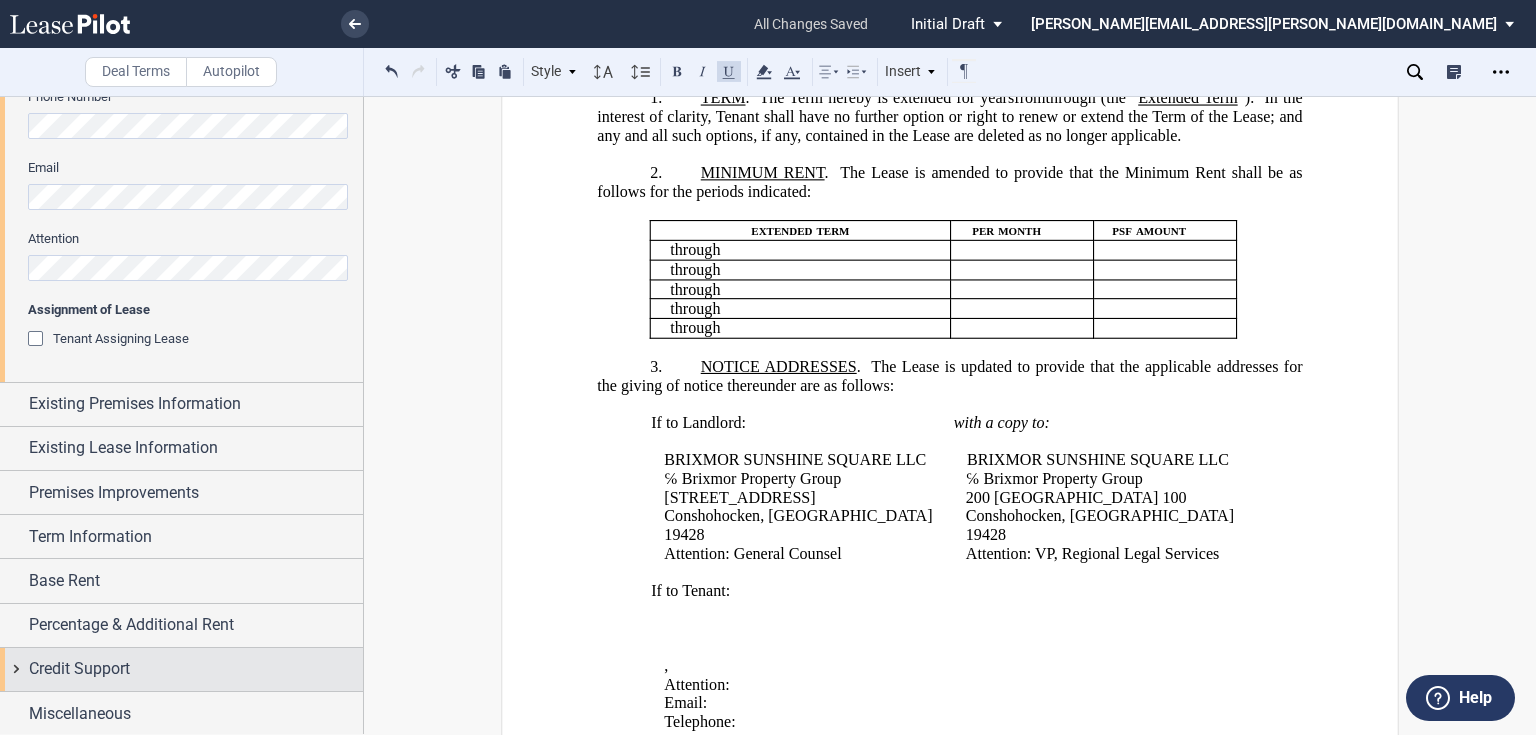 click on "Credit Support" at bounding box center [79, 669] 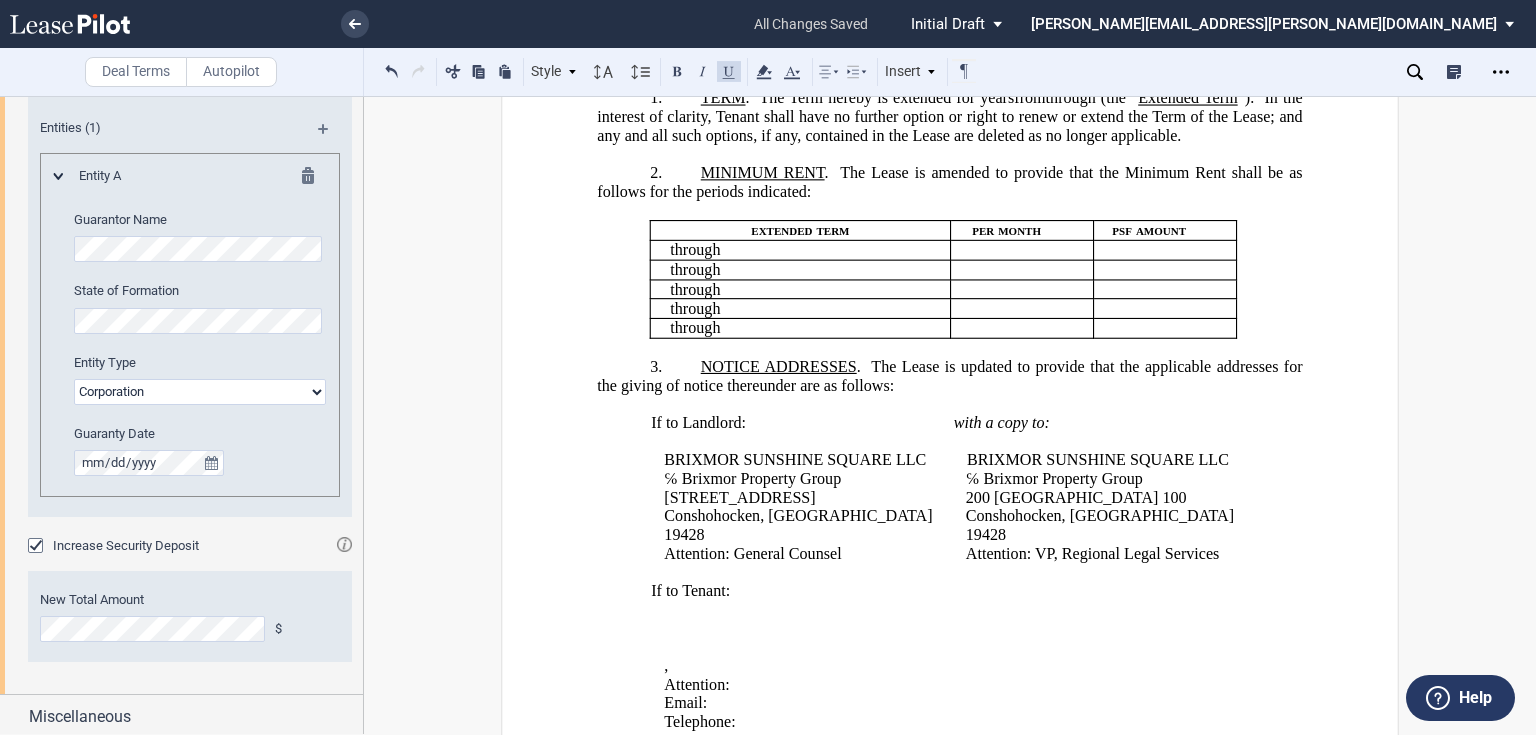scroll, scrollTop: 1412, scrollLeft: 0, axis: vertical 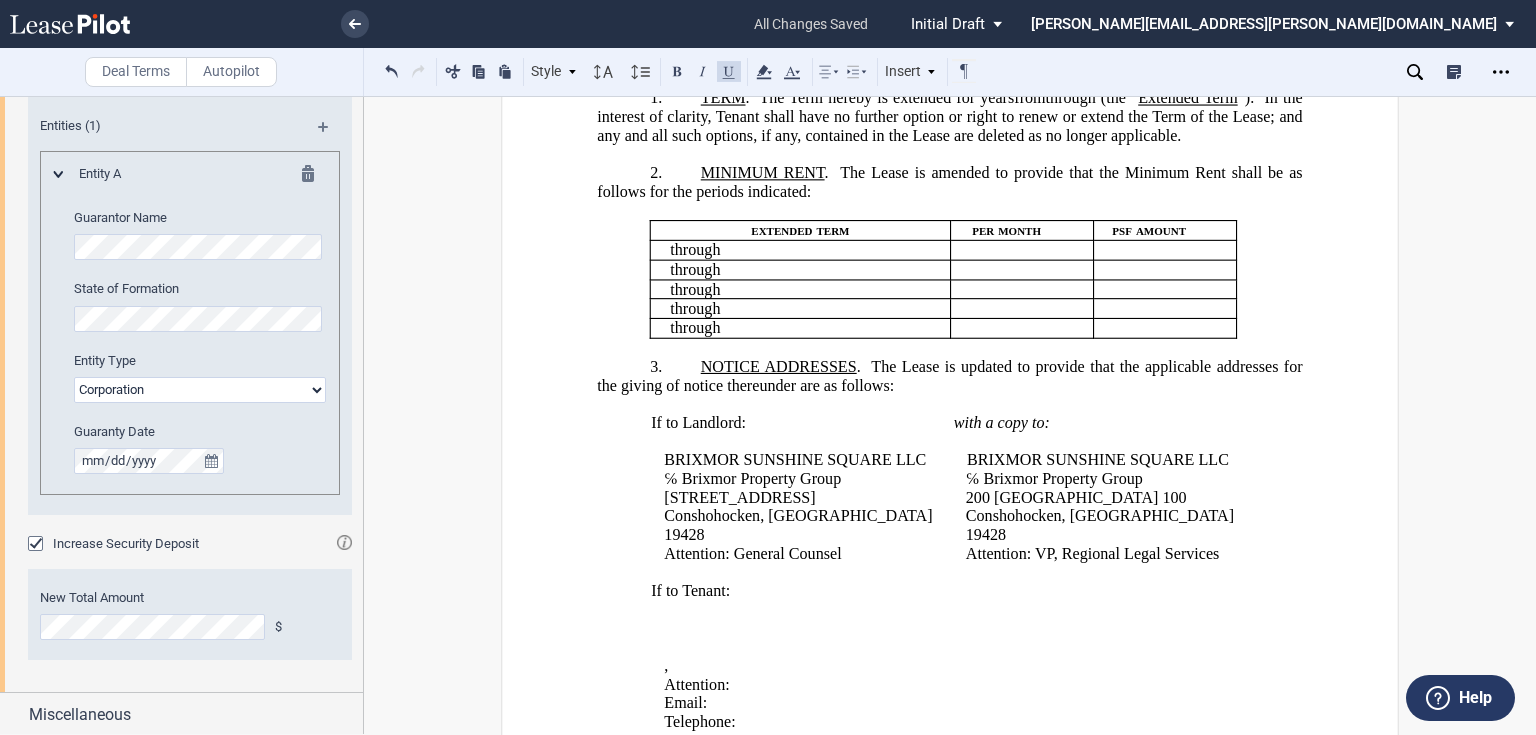click 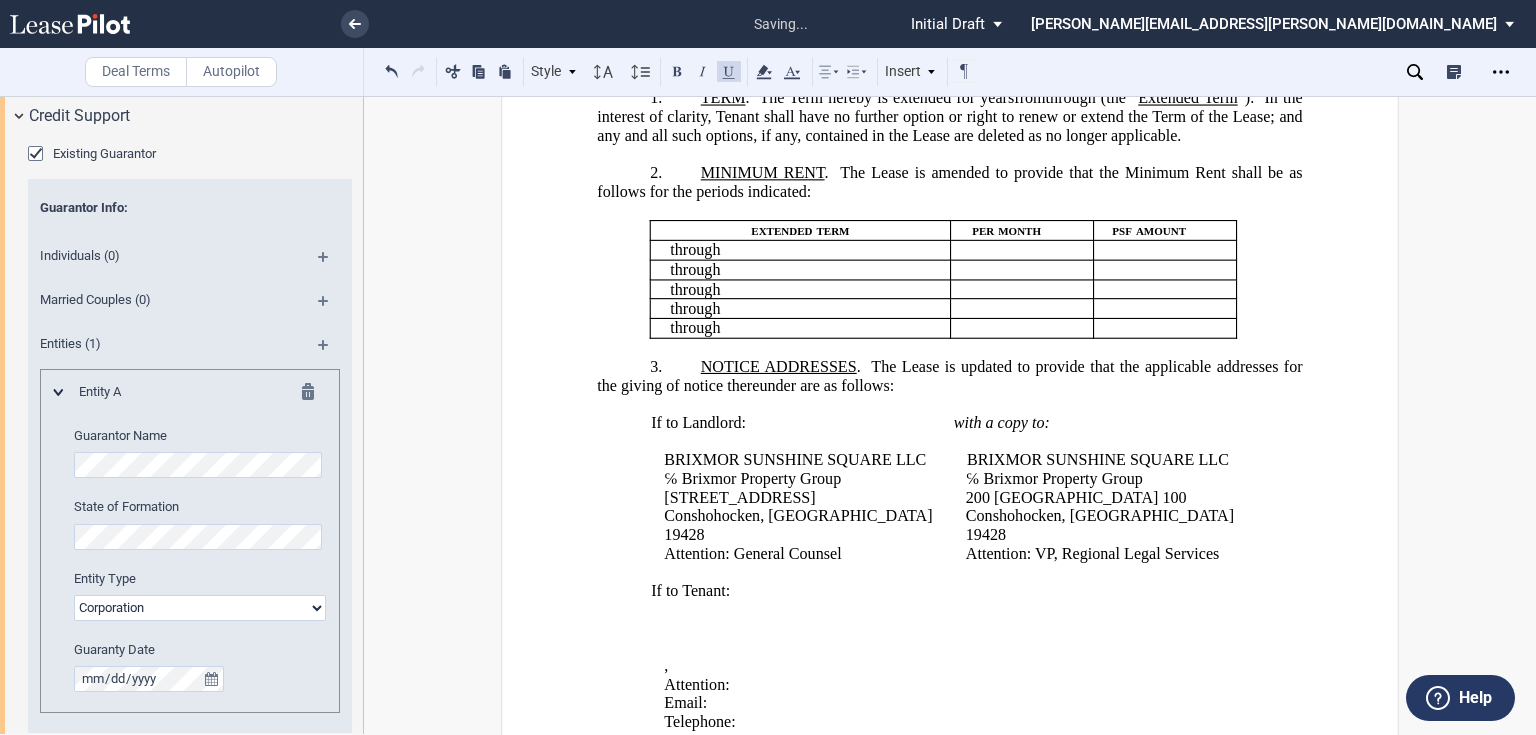 scroll, scrollTop: 1068, scrollLeft: 0, axis: vertical 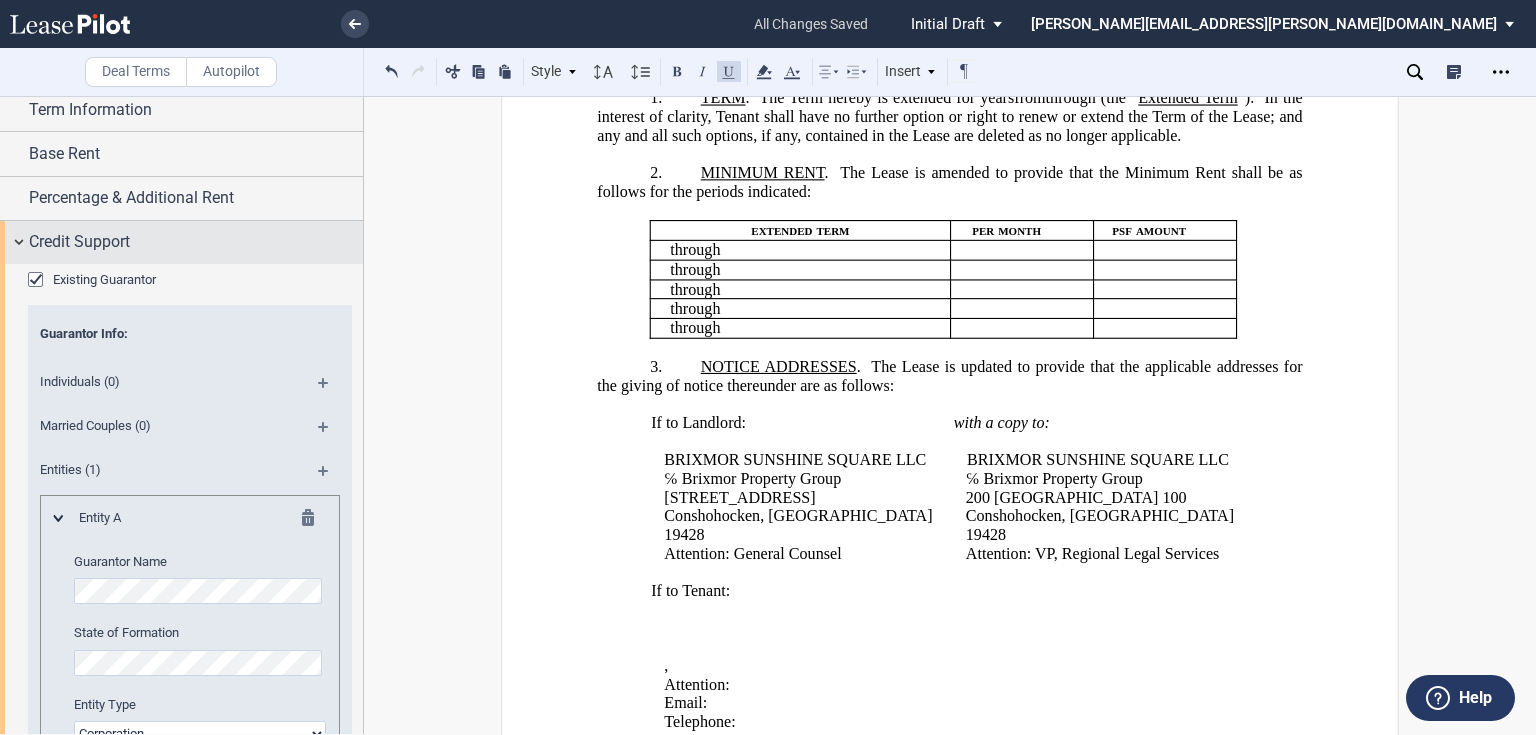 click on "Credit Support" at bounding box center [79, 242] 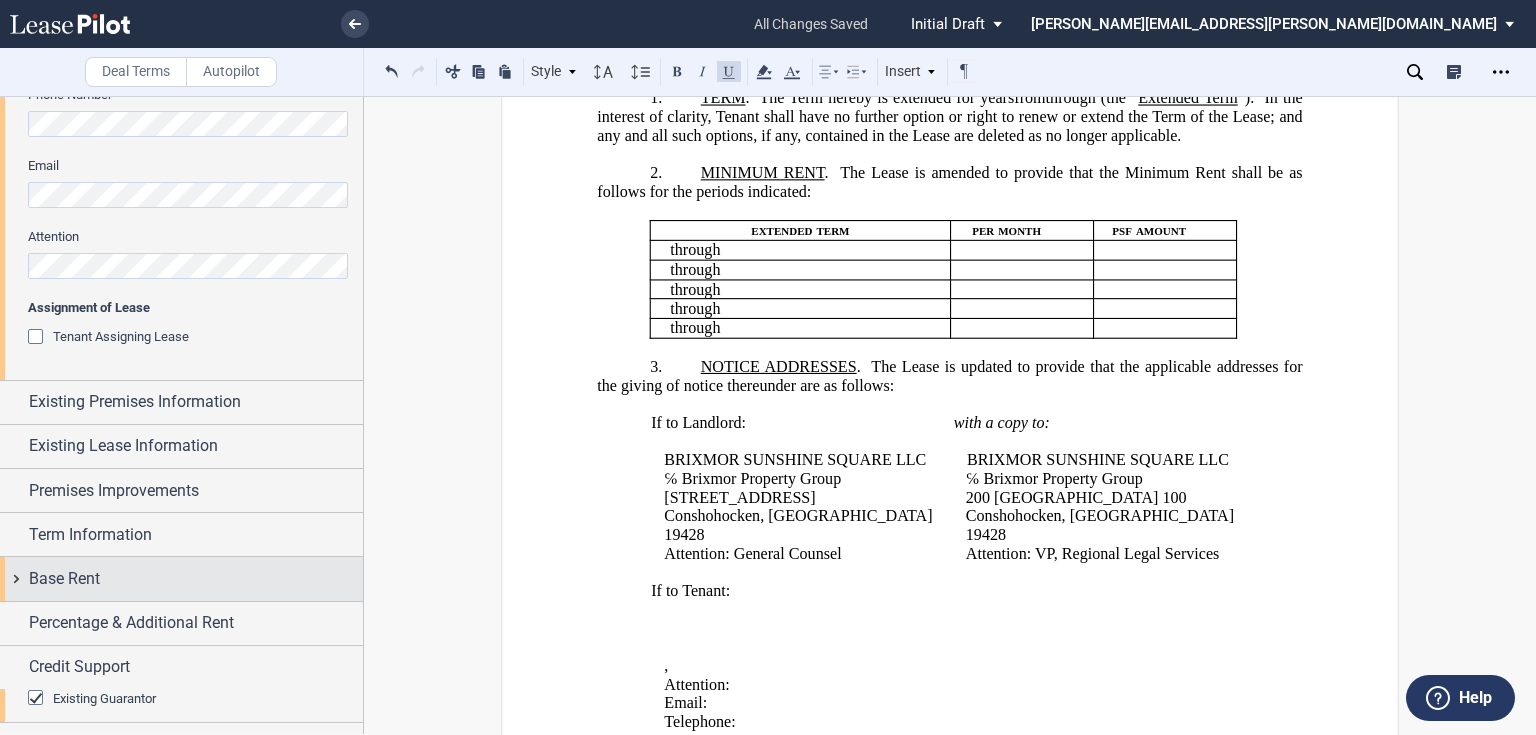 scroll, scrollTop: 641, scrollLeft: 0, axis: vertical 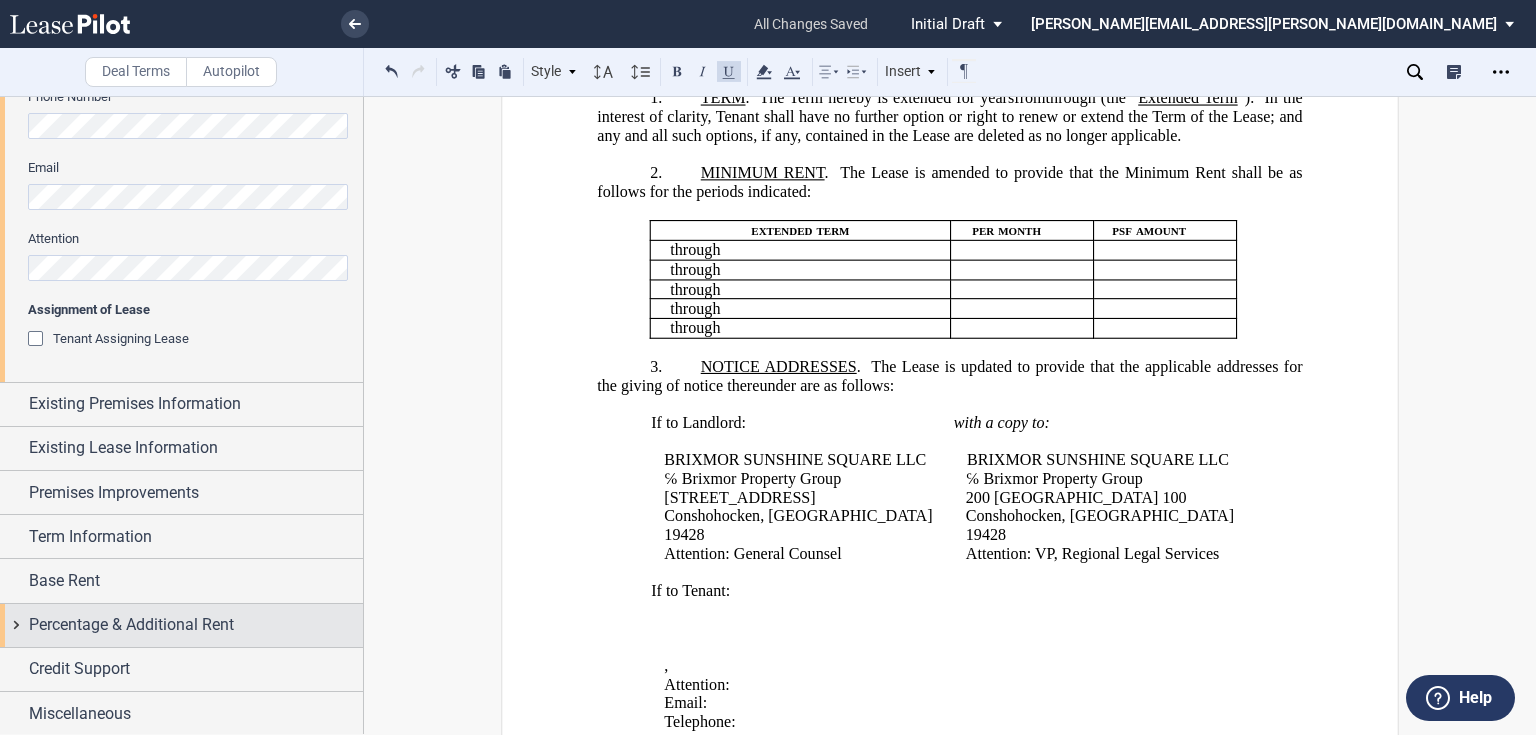 click on "Percentage & Additional Rent" at bounding box center (131, 625) 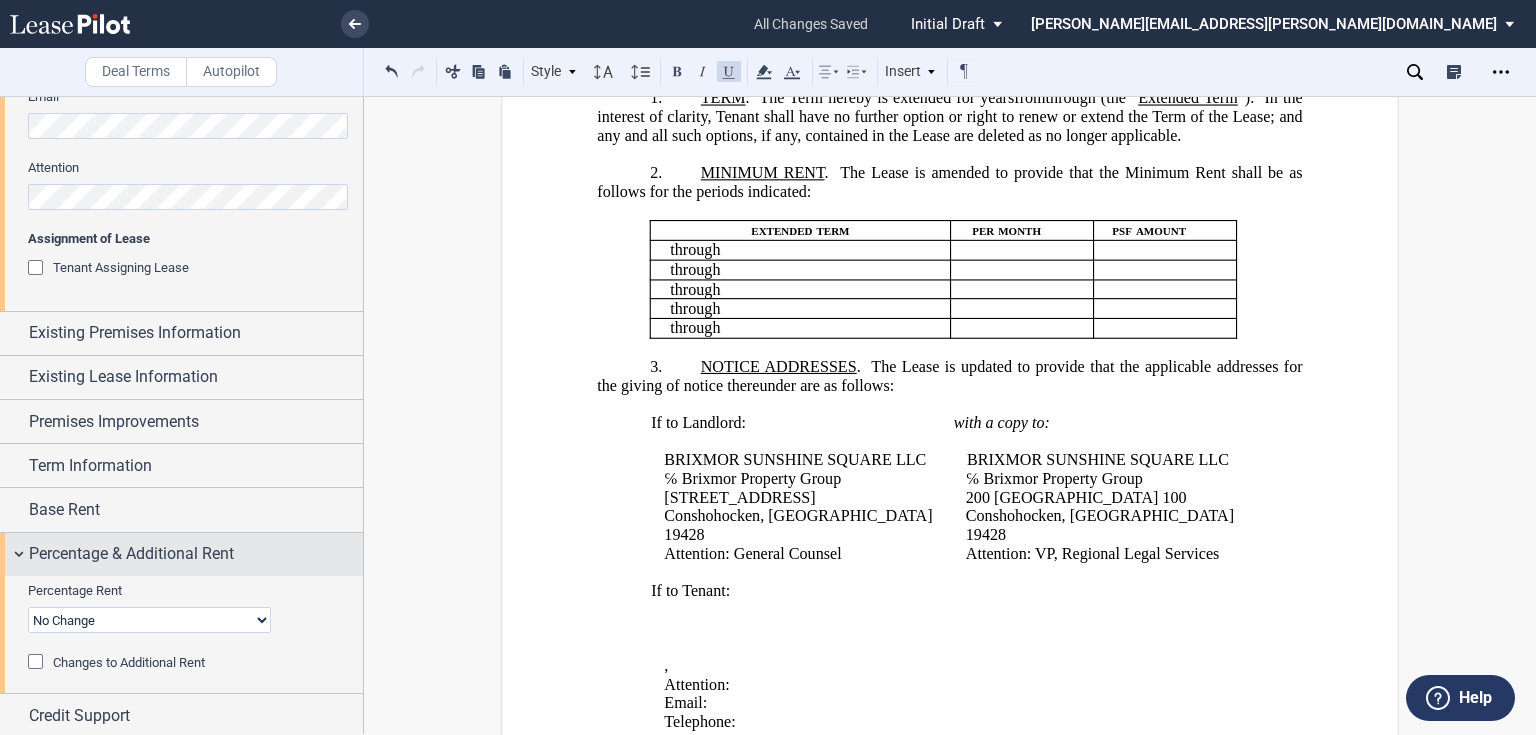 scroll, scrollTop: 771, scrollLeft: 0, axis: vertical 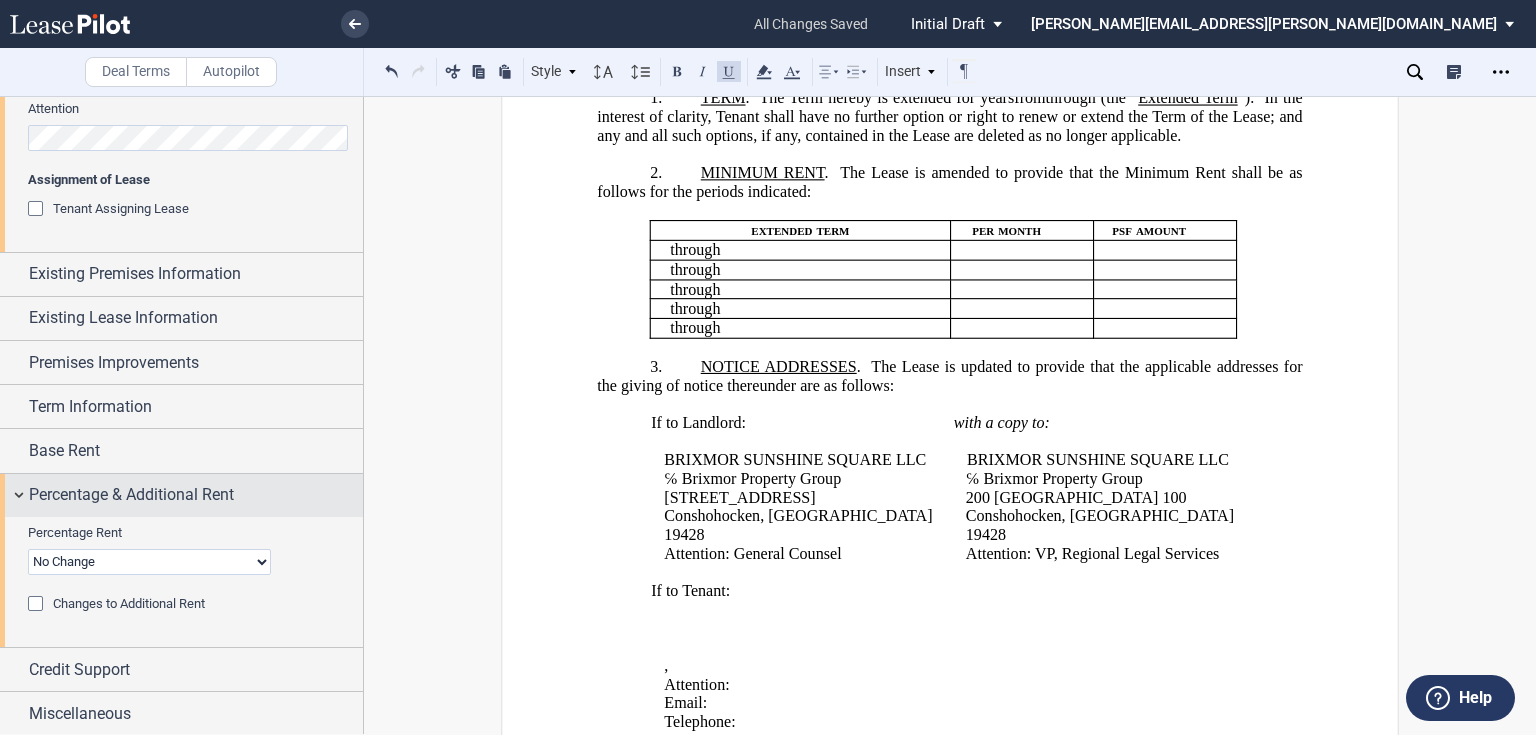click on "Percentage & Additional Rent" at bounding box center [131, 495] 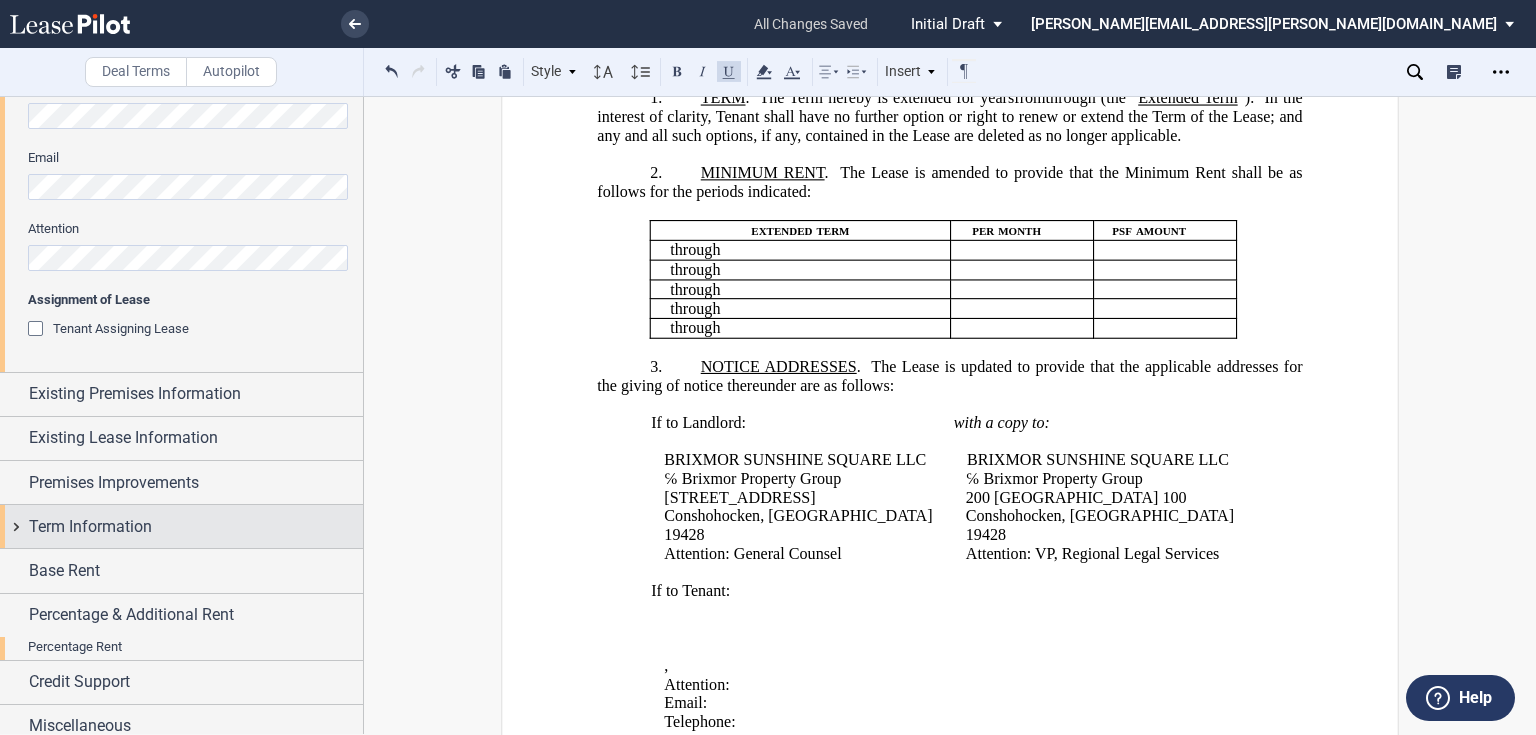 scroll, scrollTop: 641, scrollLeft: 0, axis: vertical 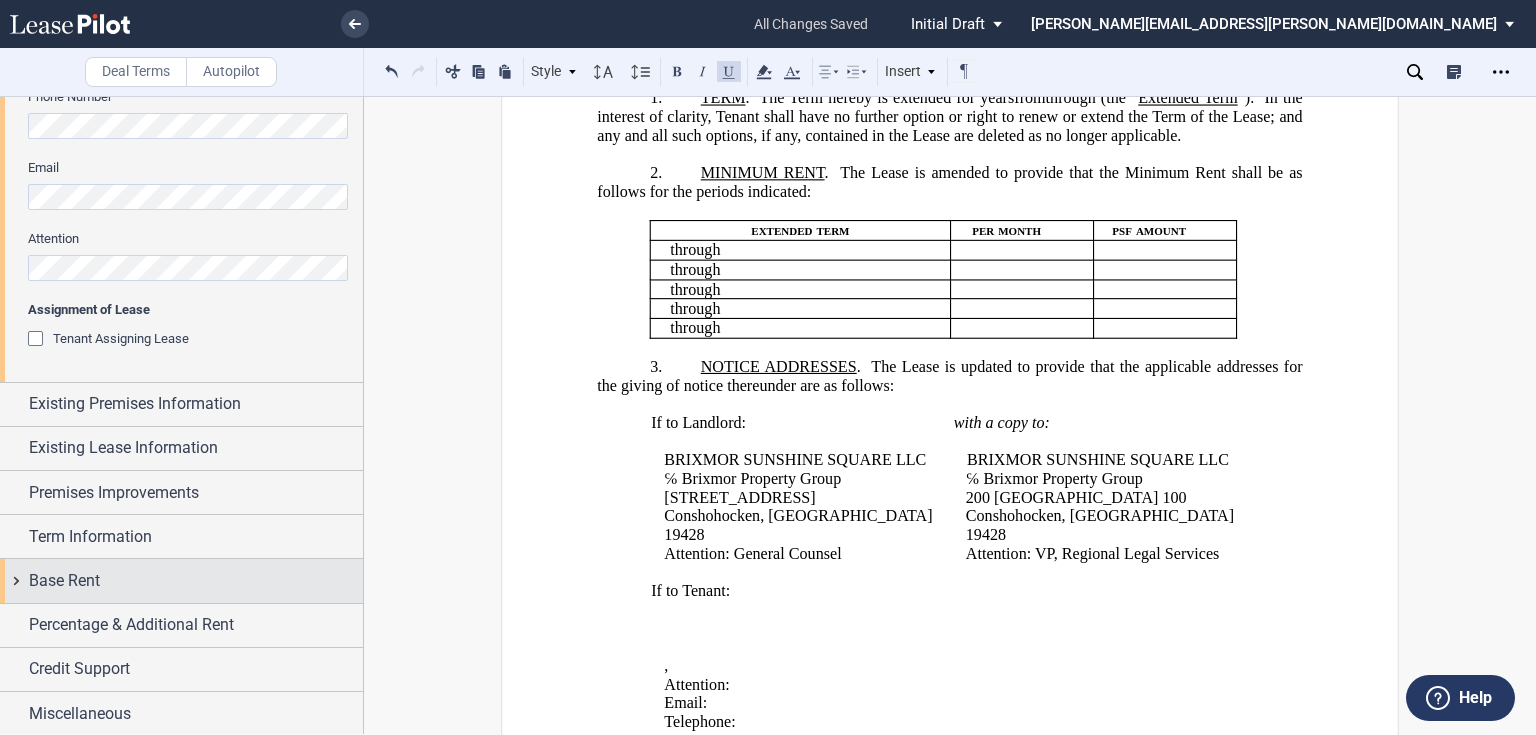 click on "Base Rent" at bounding box center [64, 581] 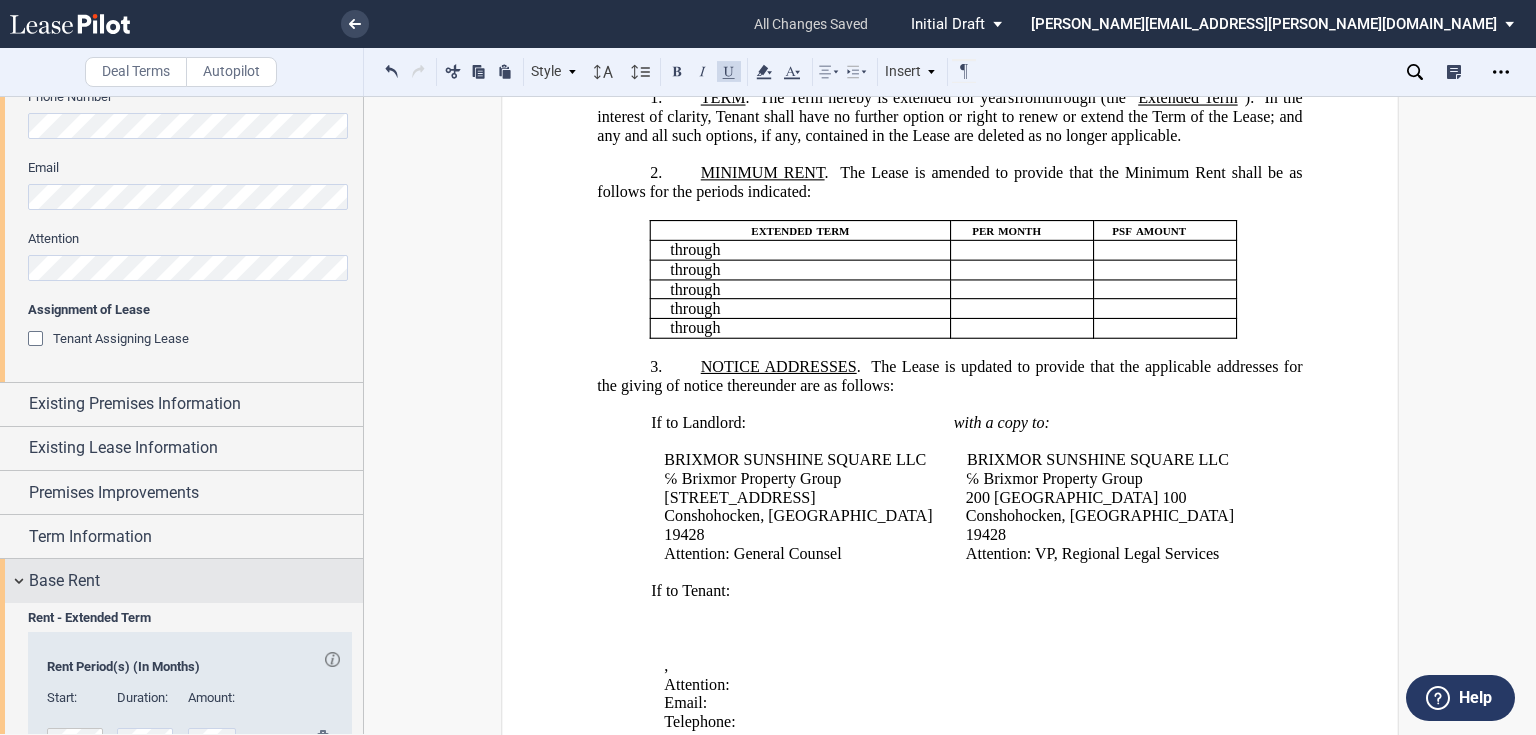 scroll, scrollTop: 1063, scrollLeft: 0, axis: vertical 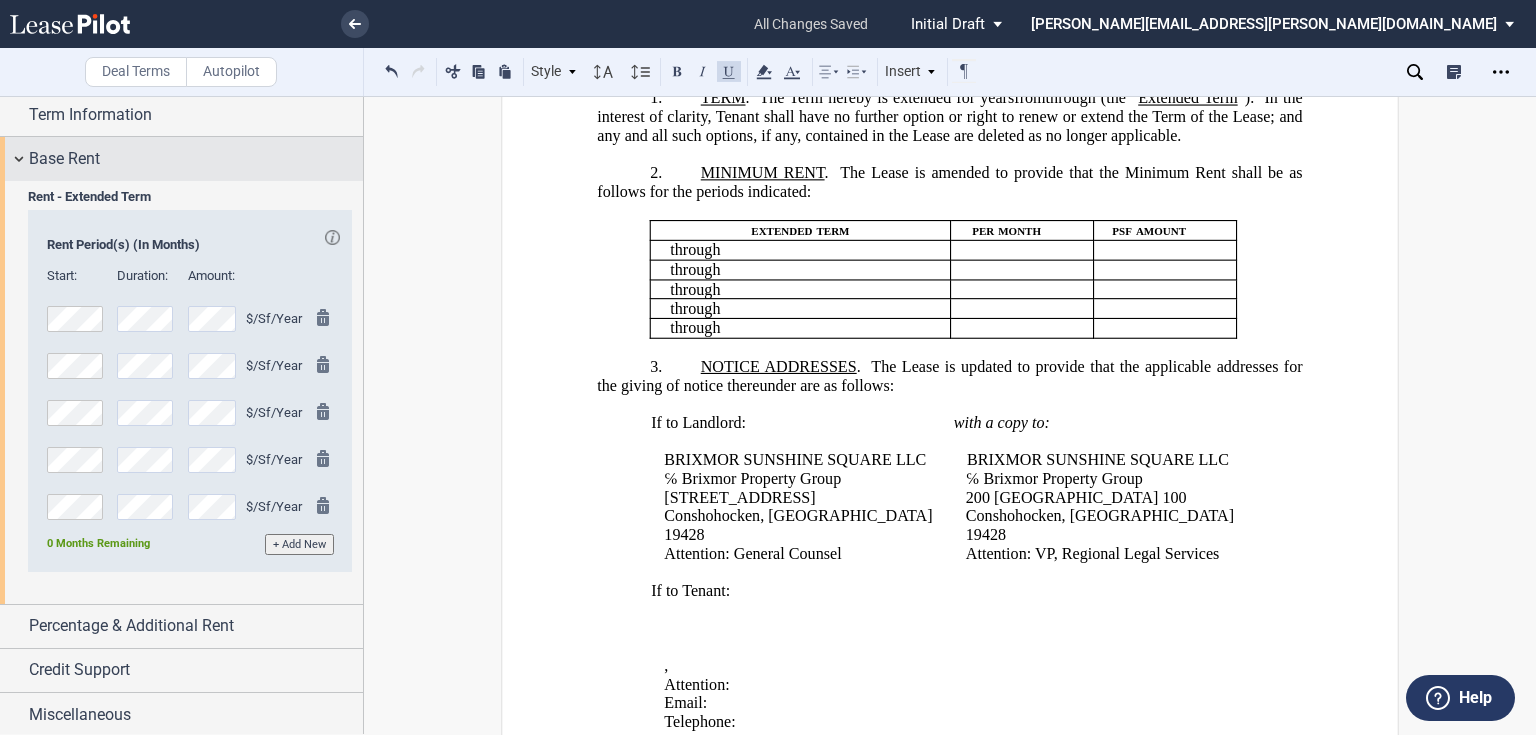 click on "Base Rent" at bounding box center (64, 159) 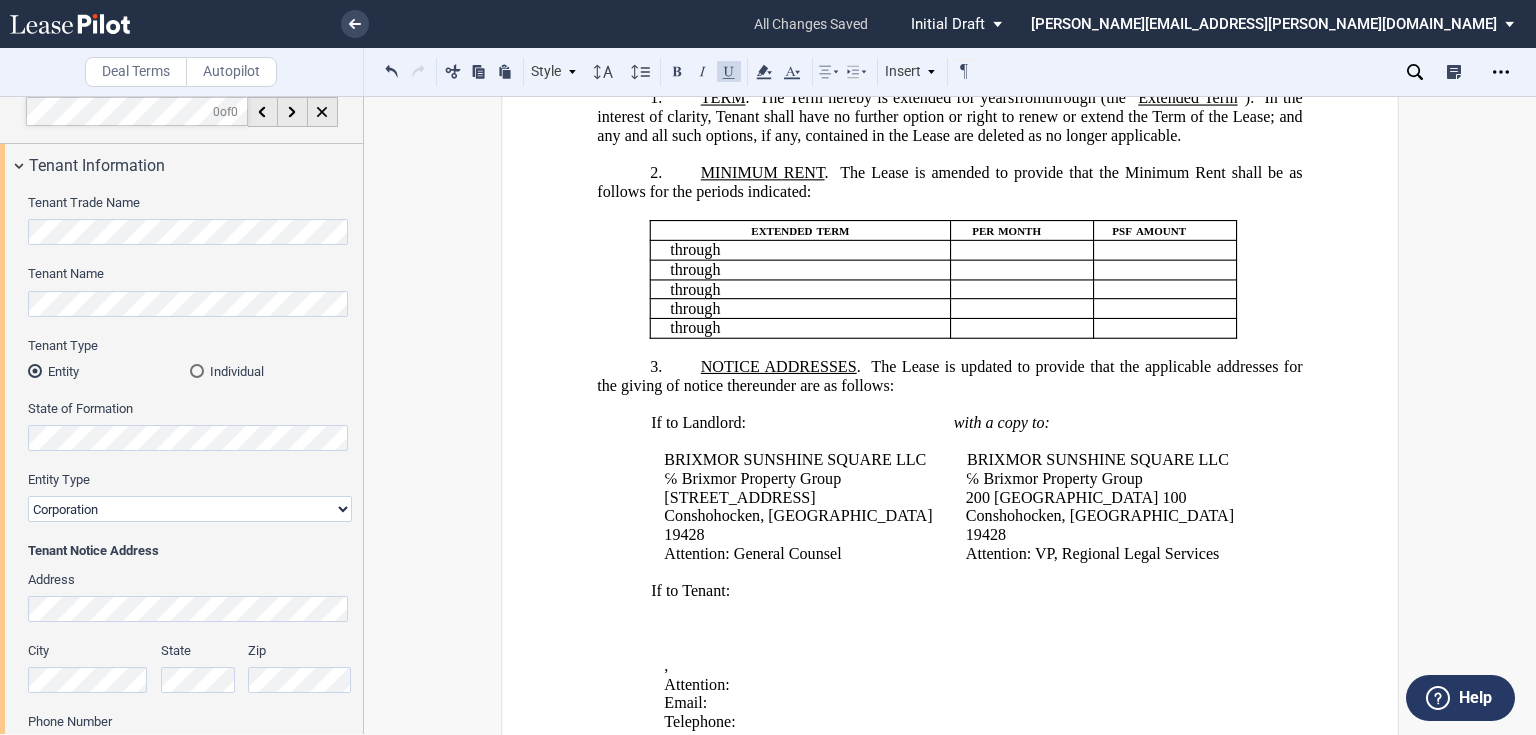 scroll, scrollTop: 0, scrollLeft: 0, axis: both 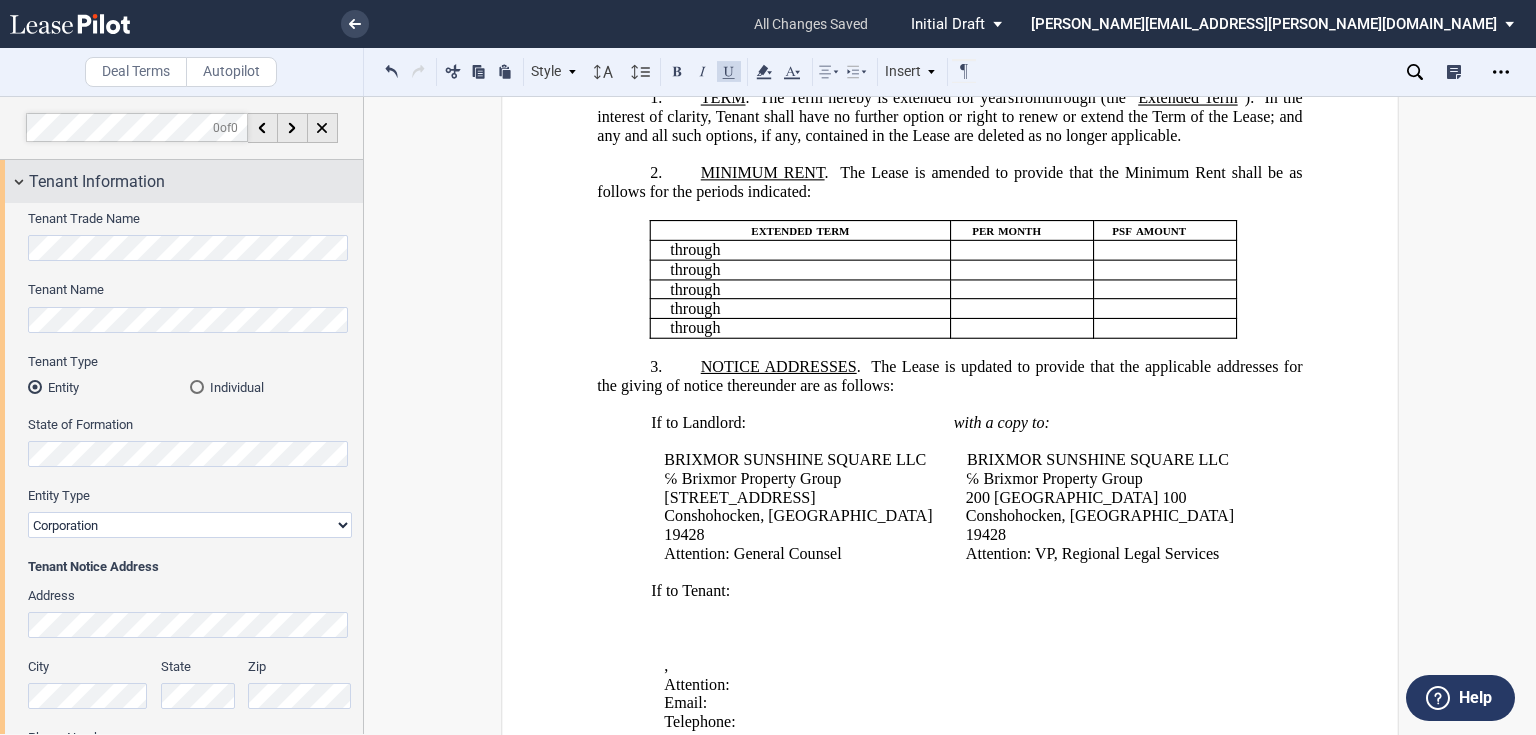click on "Tenant Information" at bounding box center [97, 182] 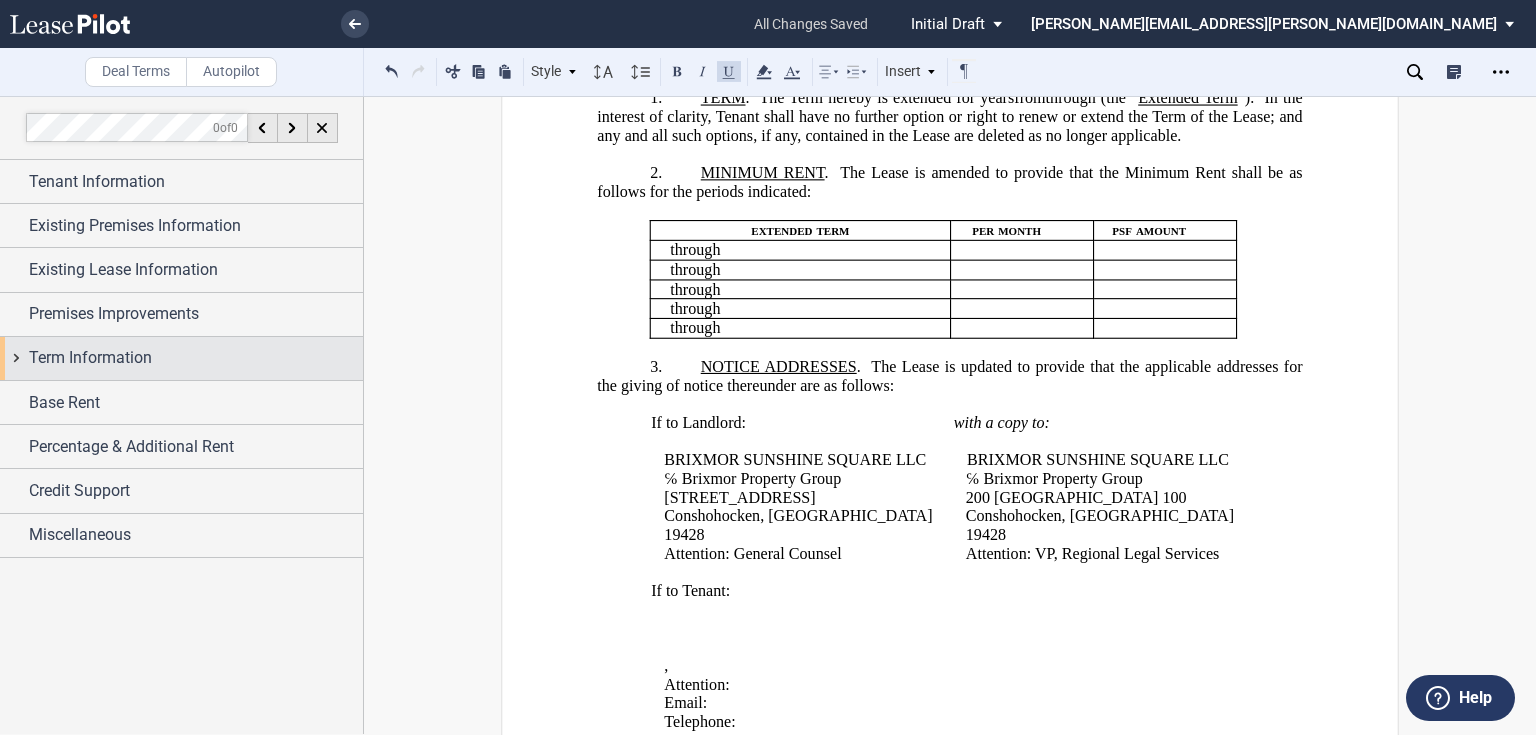 click on "Term Information" at bounding box center (90, 358) 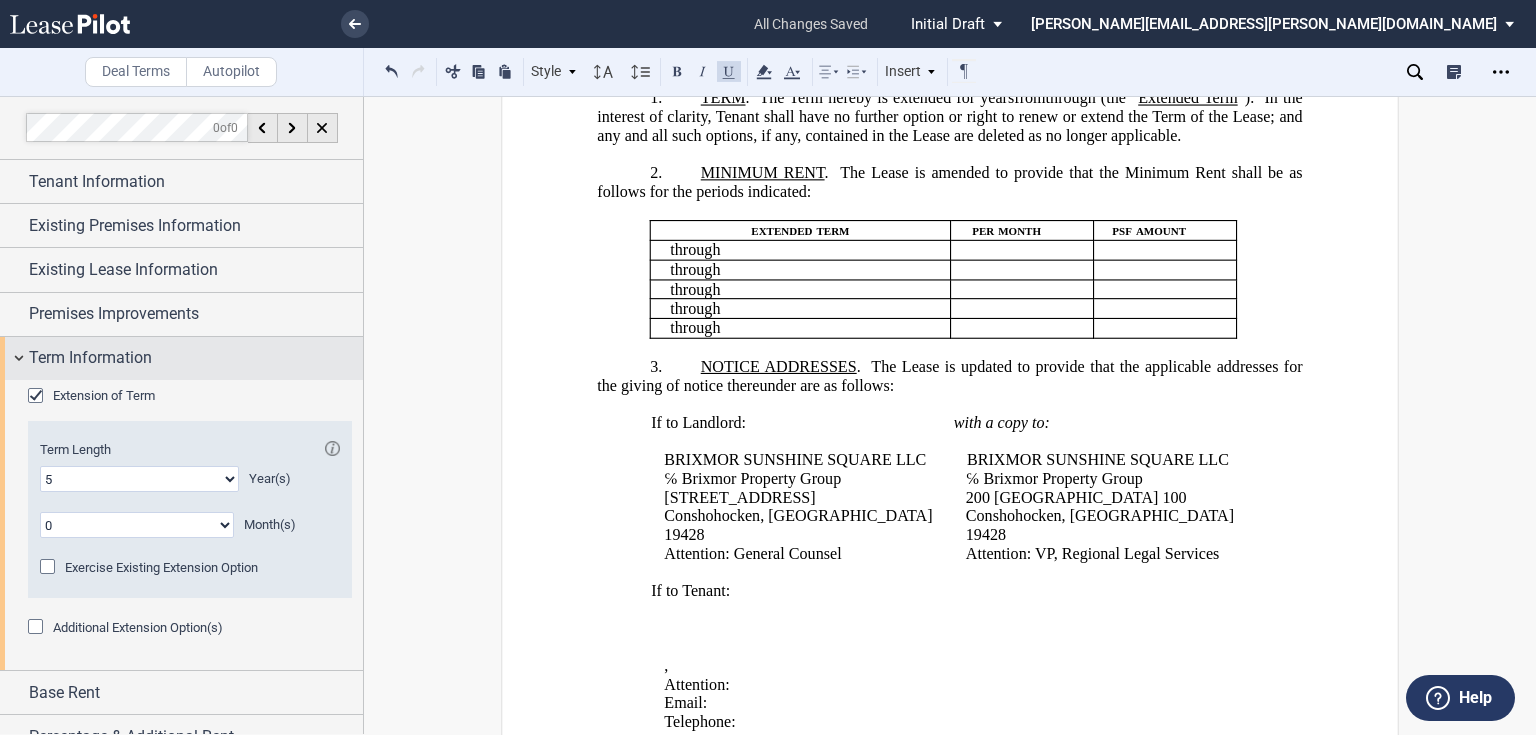 click on "Term Information" at bounding box center (90, 358) 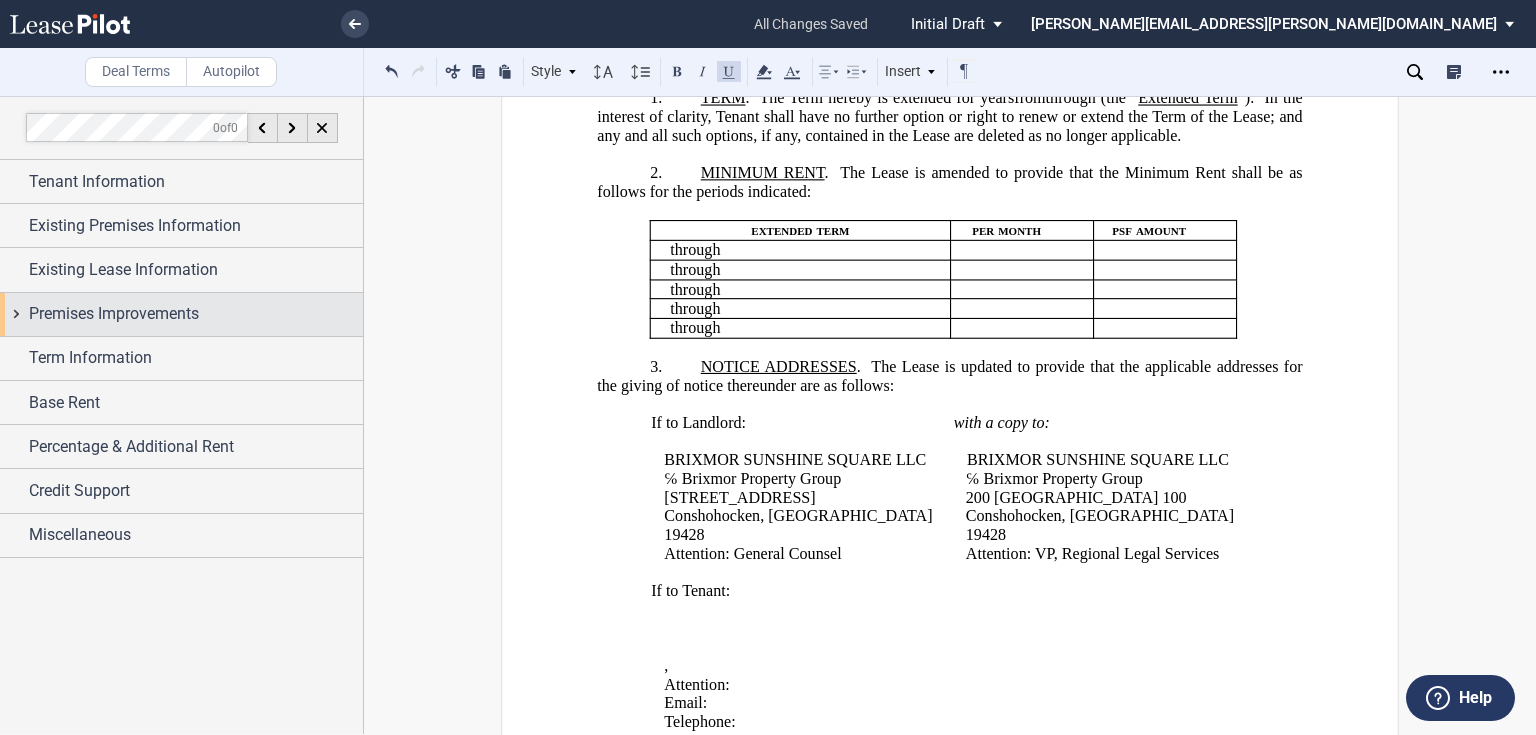 click on "Premises Improvements" at bounding box center (114, 314) 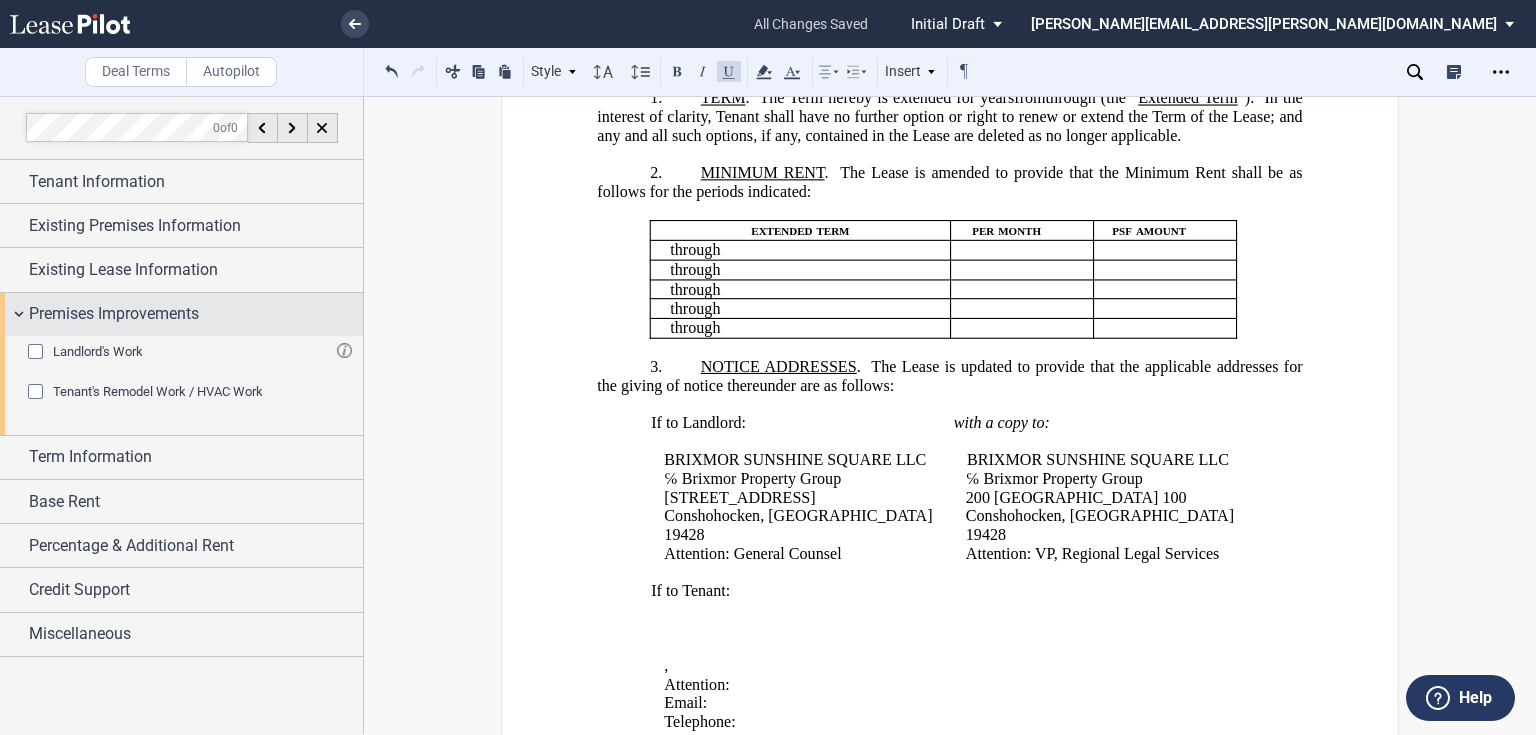 click on "Premises Improvements" at bounding box center (114, 314) 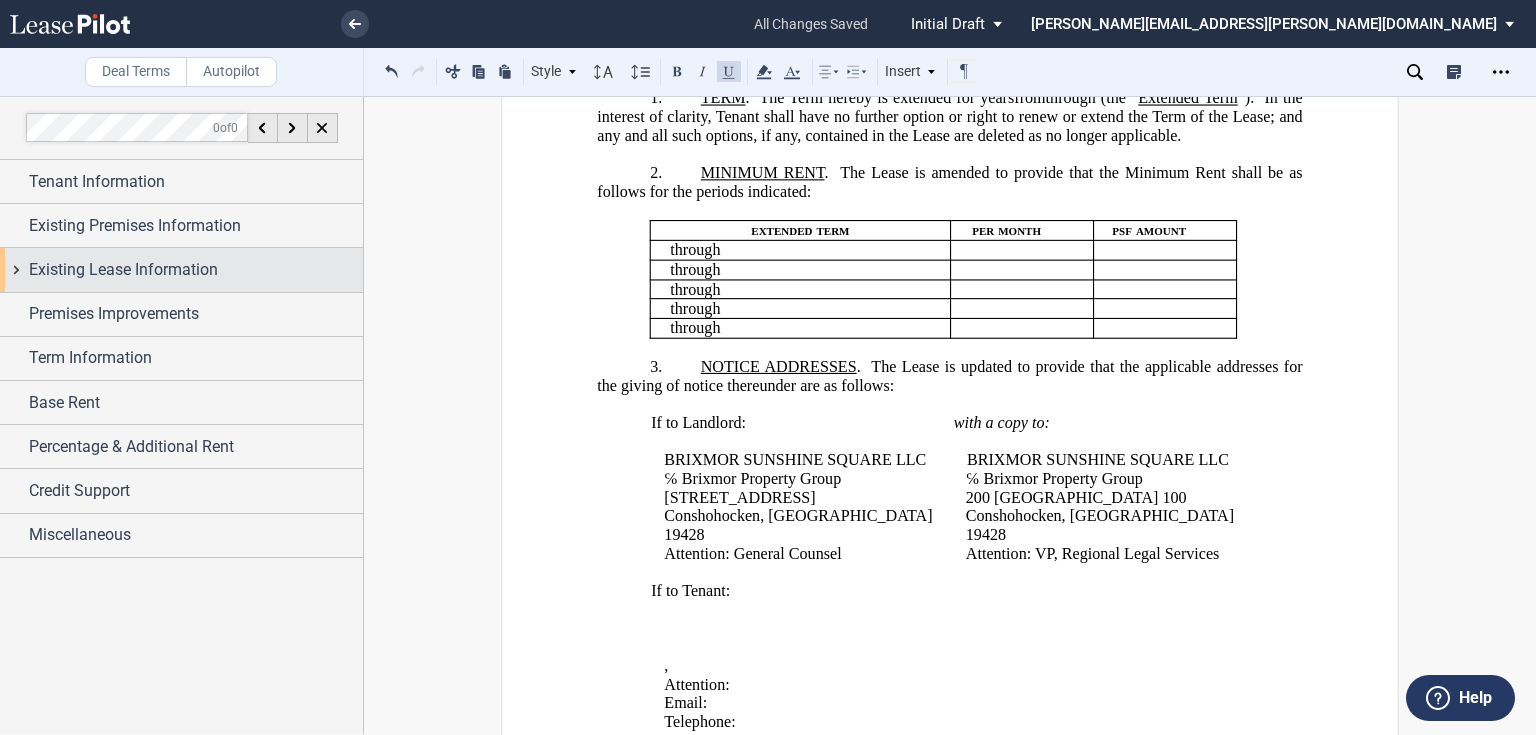 click on "Existing Lease Information" at bounding box center (123, 270) 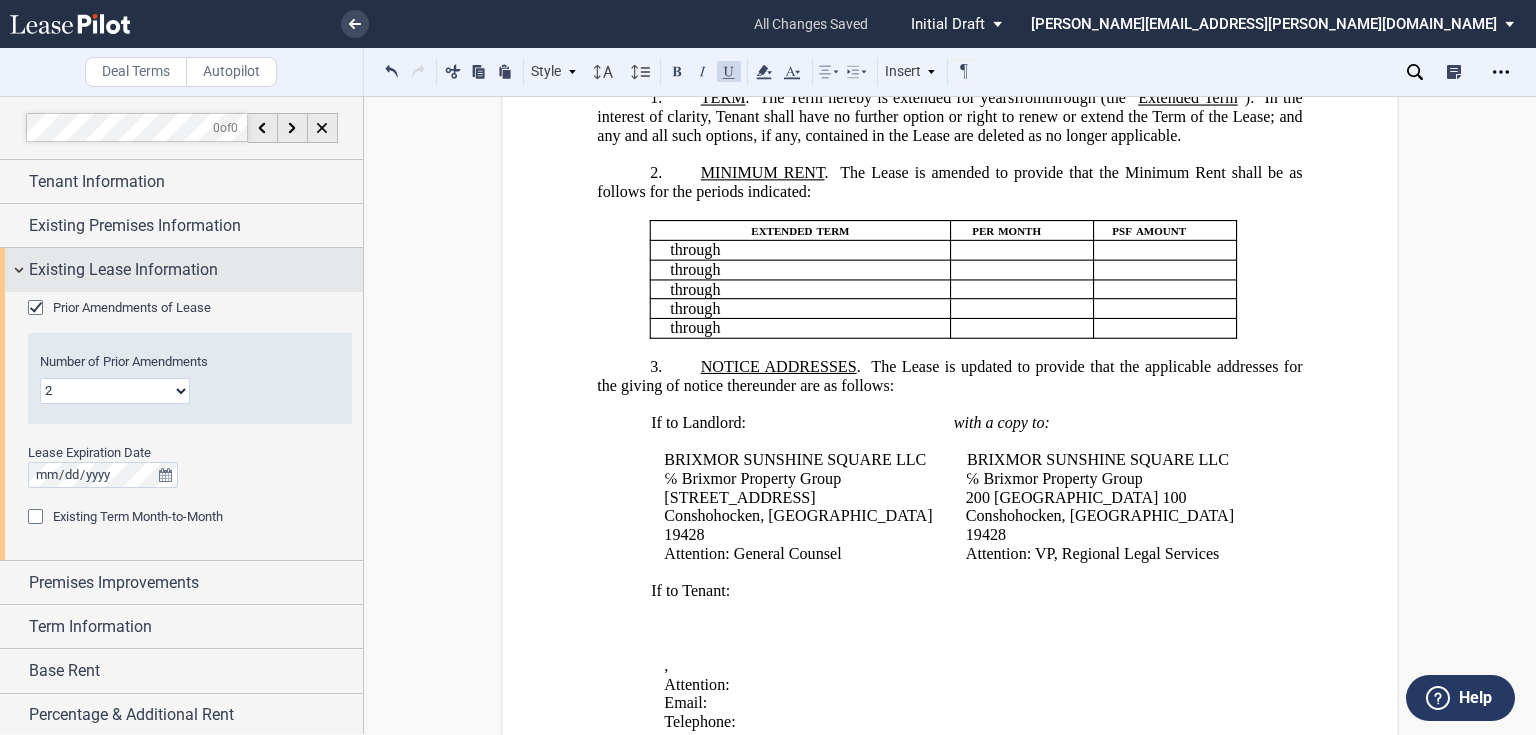 click on "Existing Lease Information" at bounding box center (123, 270) 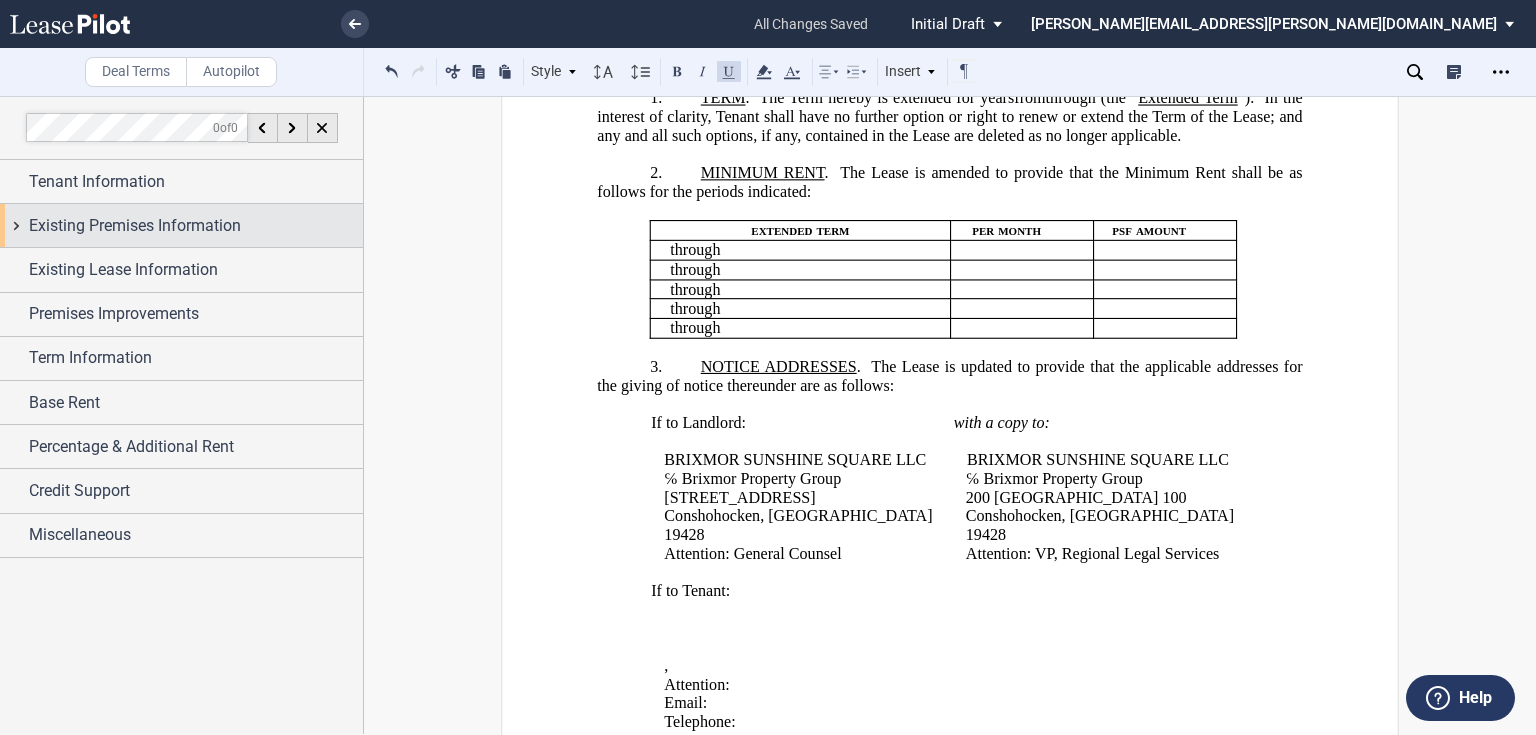 click on "Existing Premises Information" at bounding box center [135, 226] 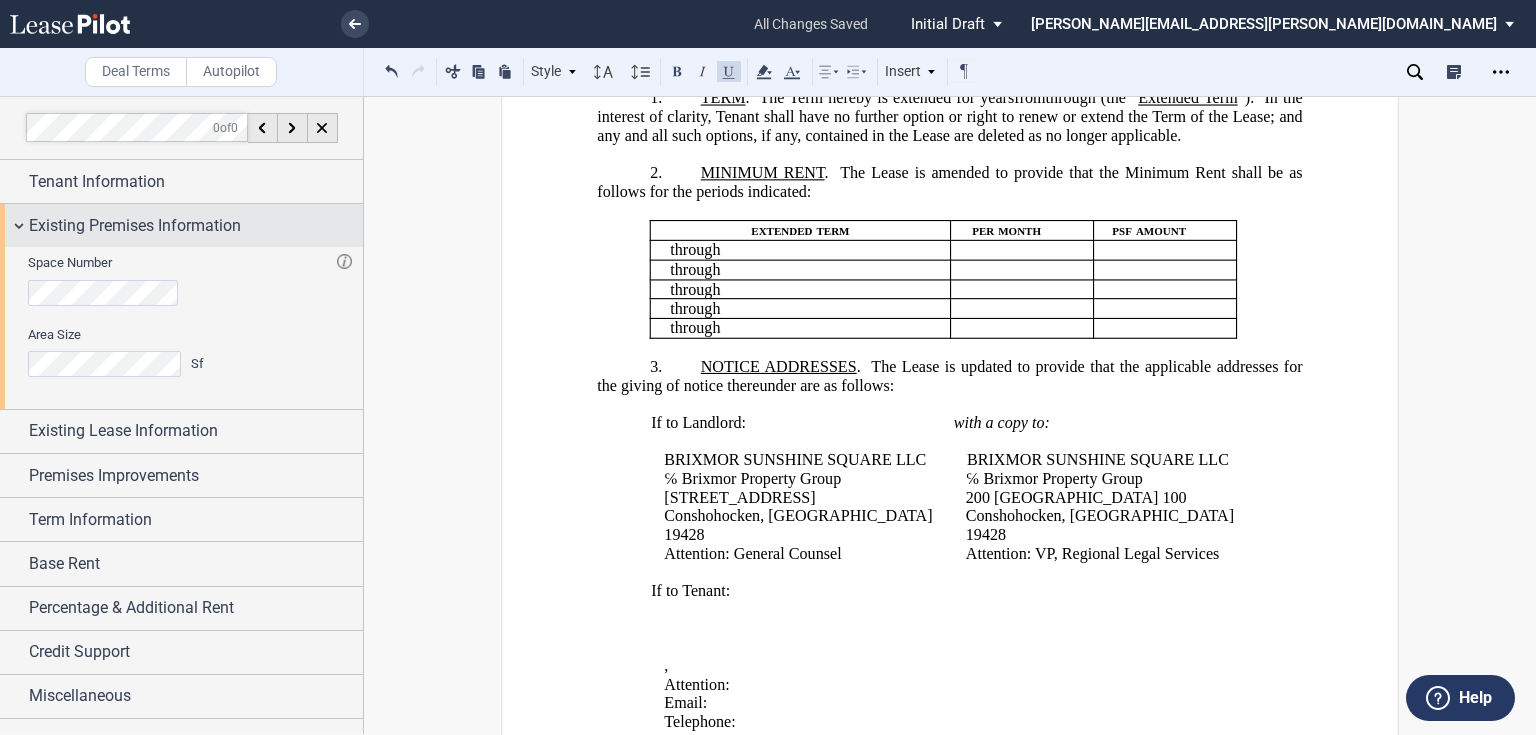 click on "Existing Premises Information" at bounding box center (135, 226) 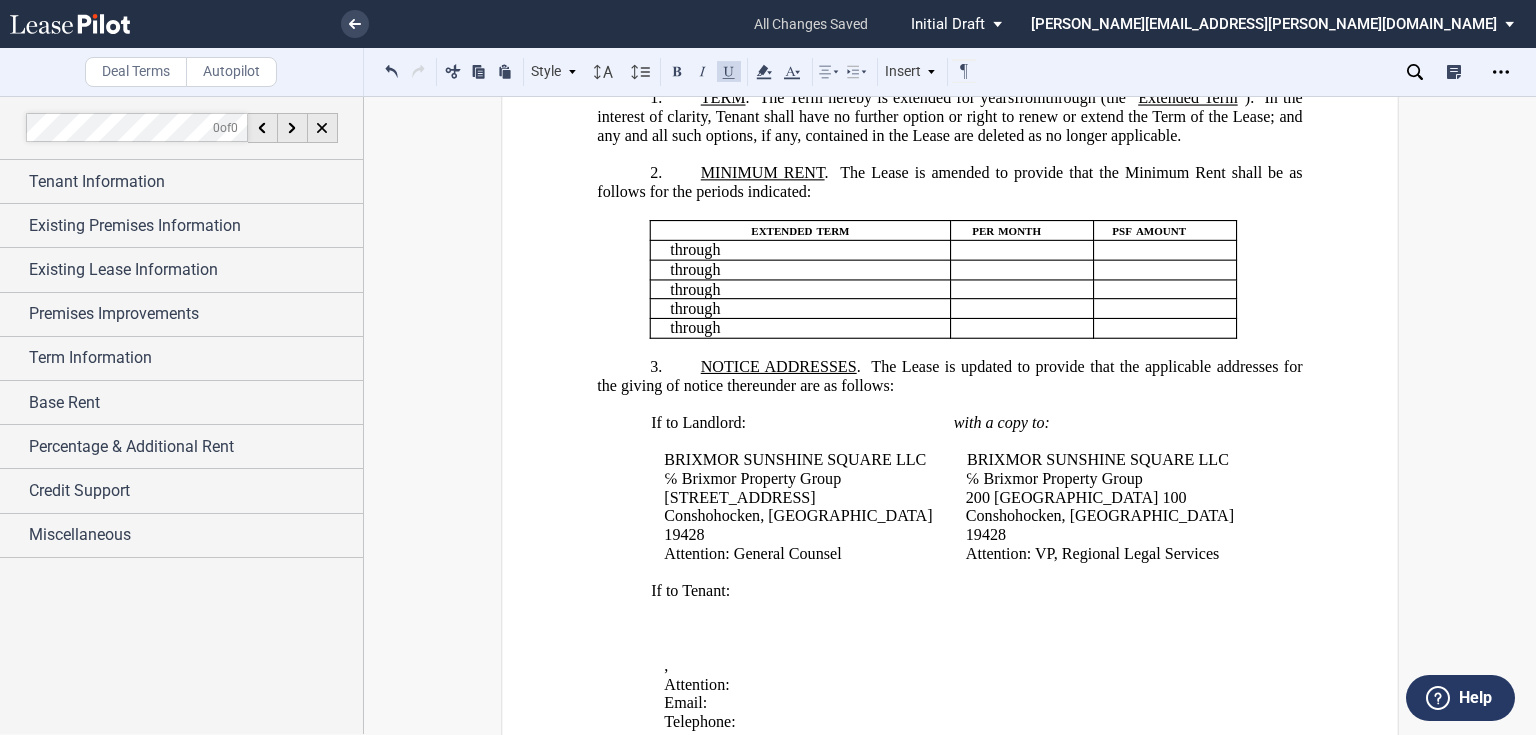 click on "NOTICE ADDRESSES" 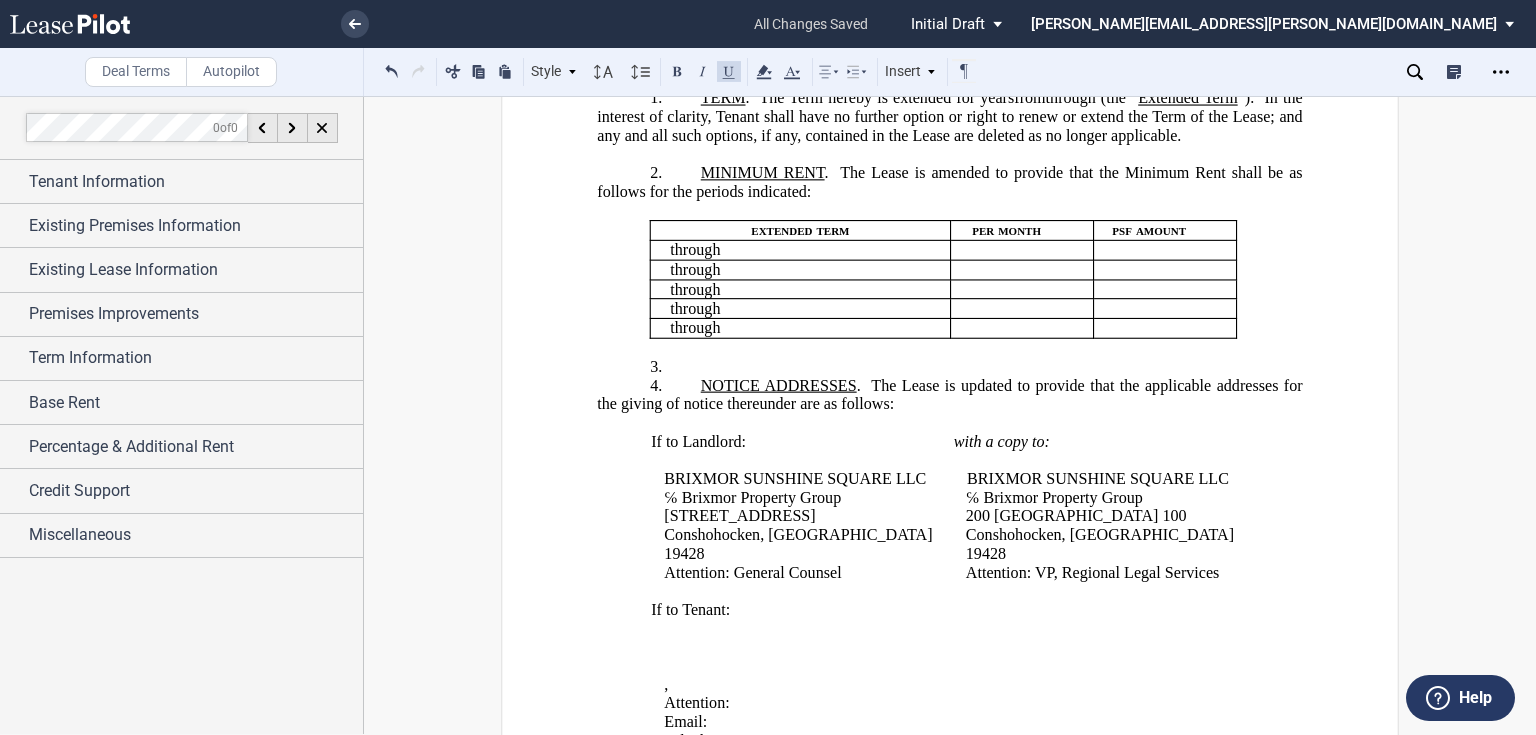 type 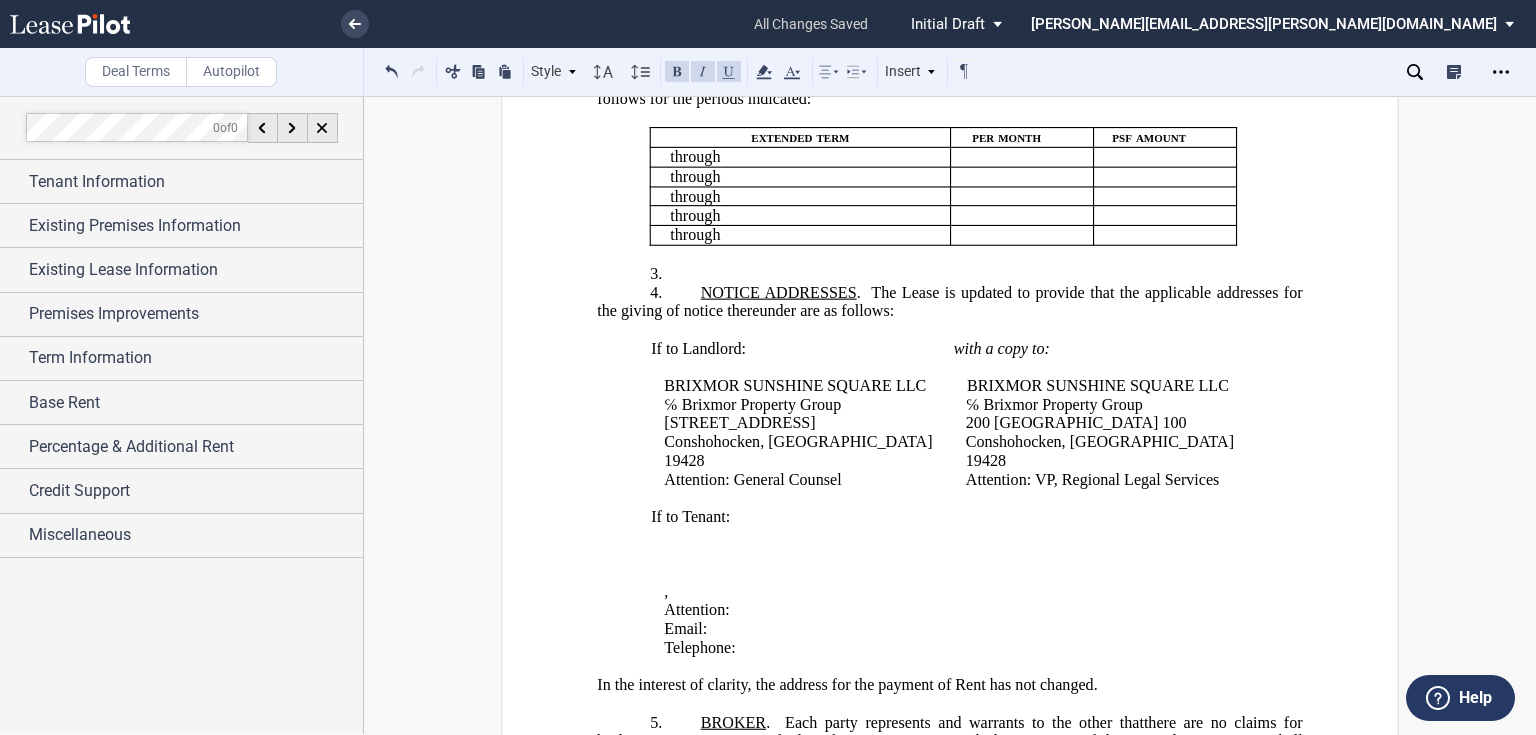 scroll, scrollTop: 640, scrollLeft: 0, axis: vertical 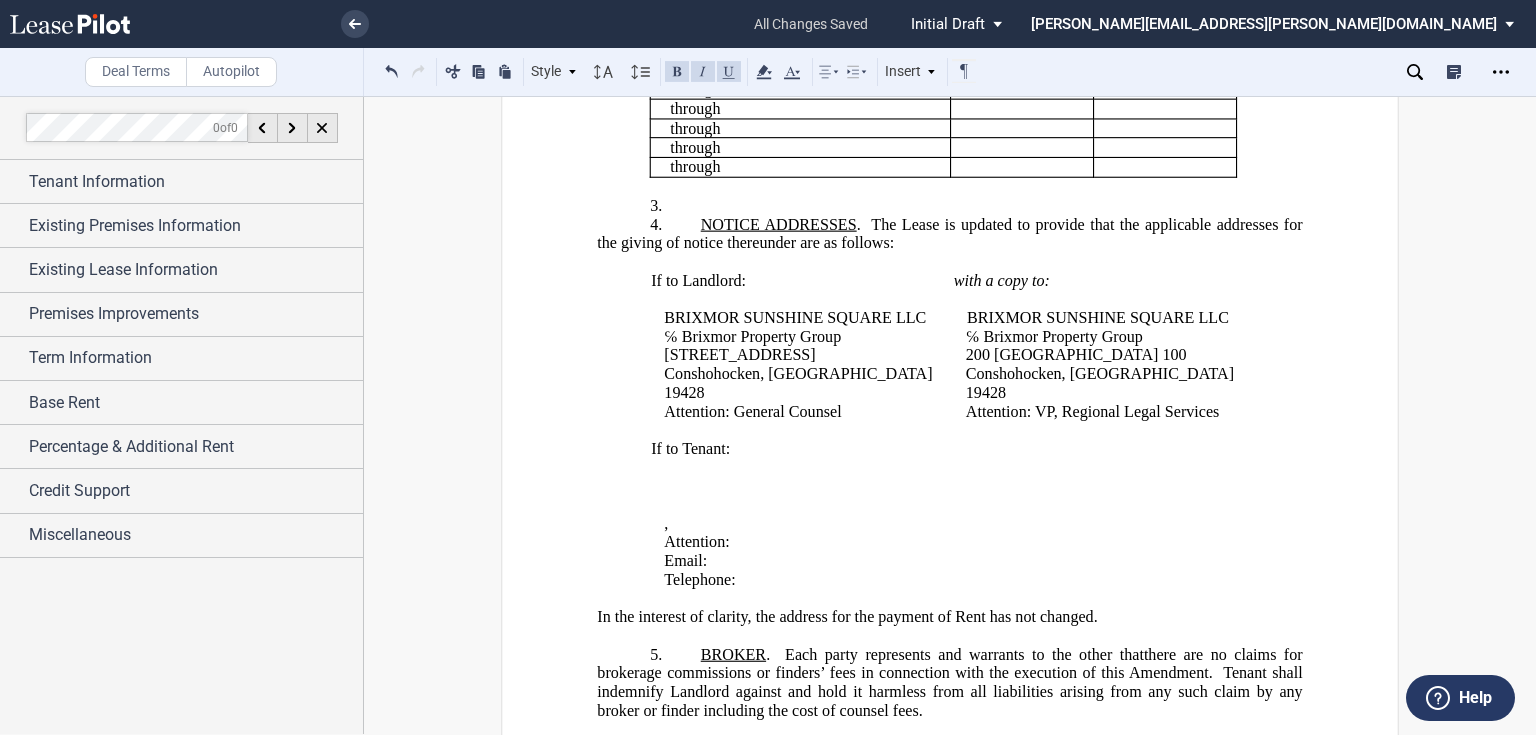 click on "3.                     ﻿" at bounding box center (949, 206) 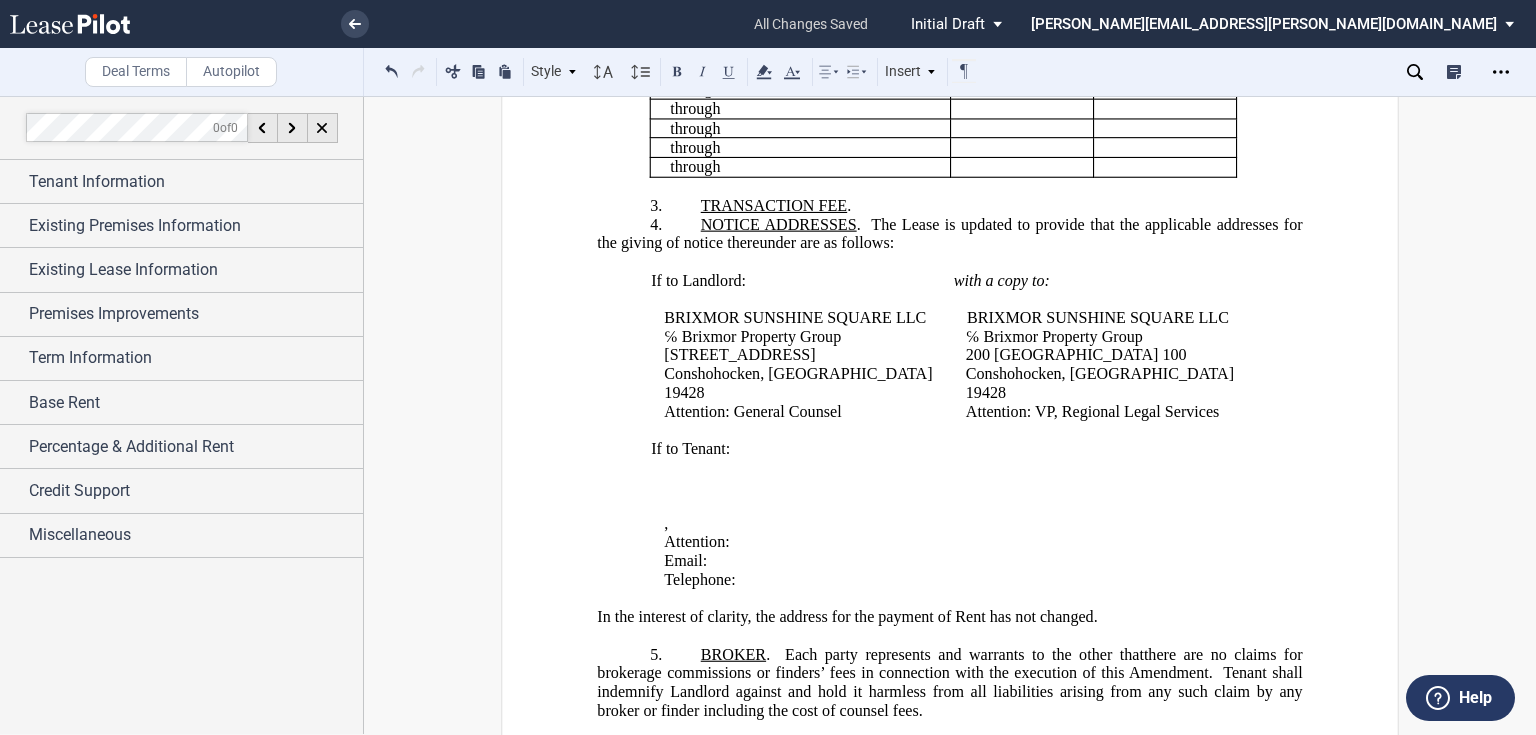 click on "﻿TRANSACTION FEE" 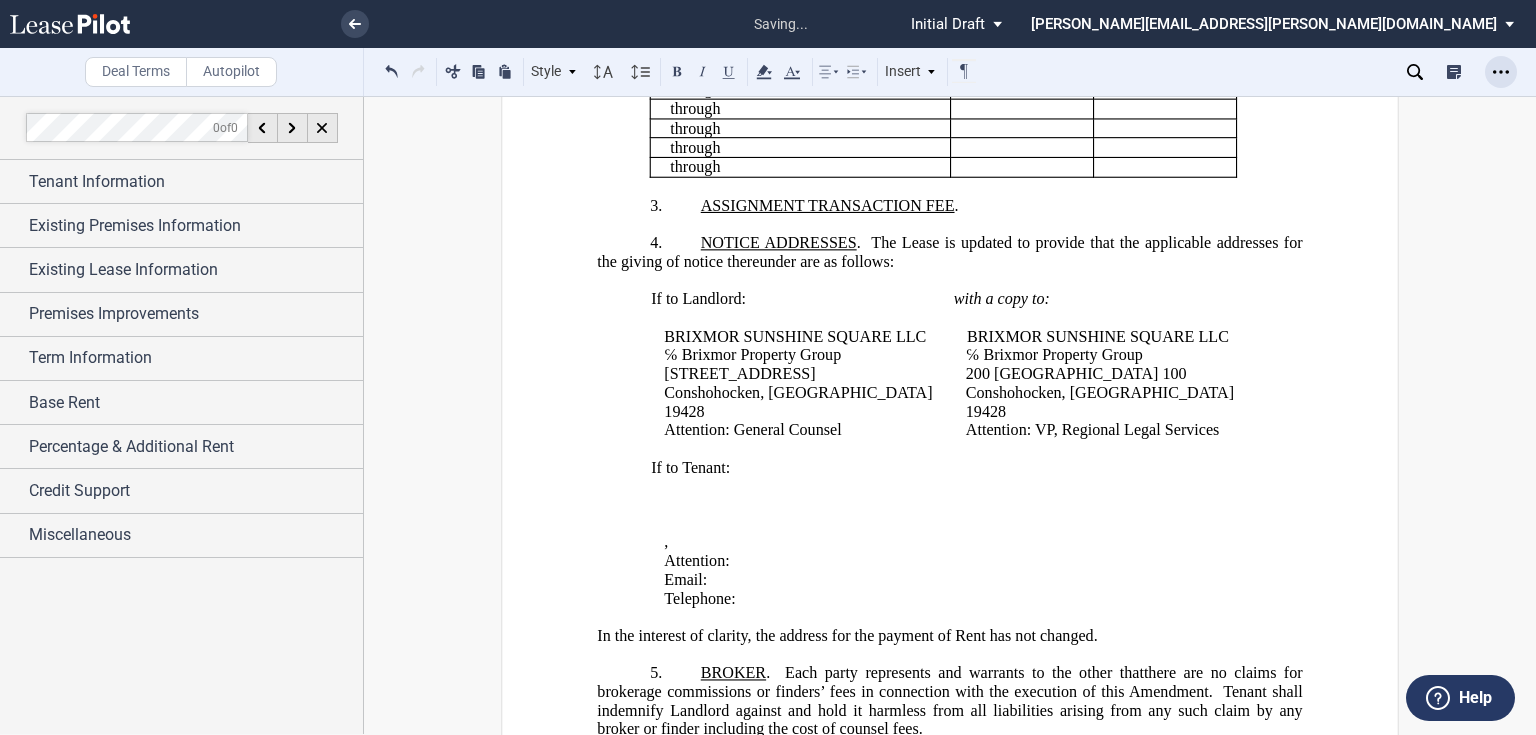click 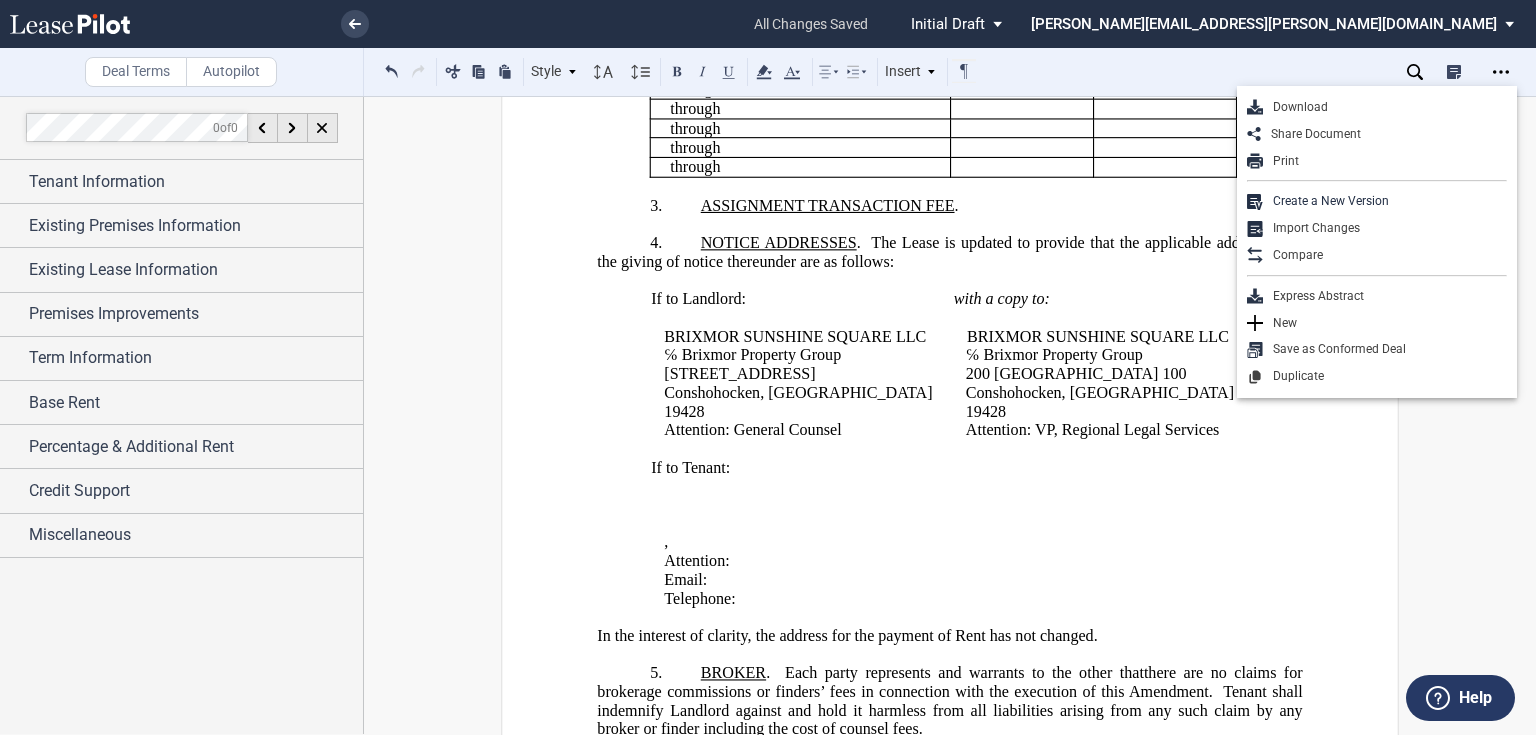 click on "Download
Share Document
Print
Create a New Version
Import Changes
Compare
Express Abstract
New
Save as Conformed Deal
Duplicate" at bounding box center (1377, 242) 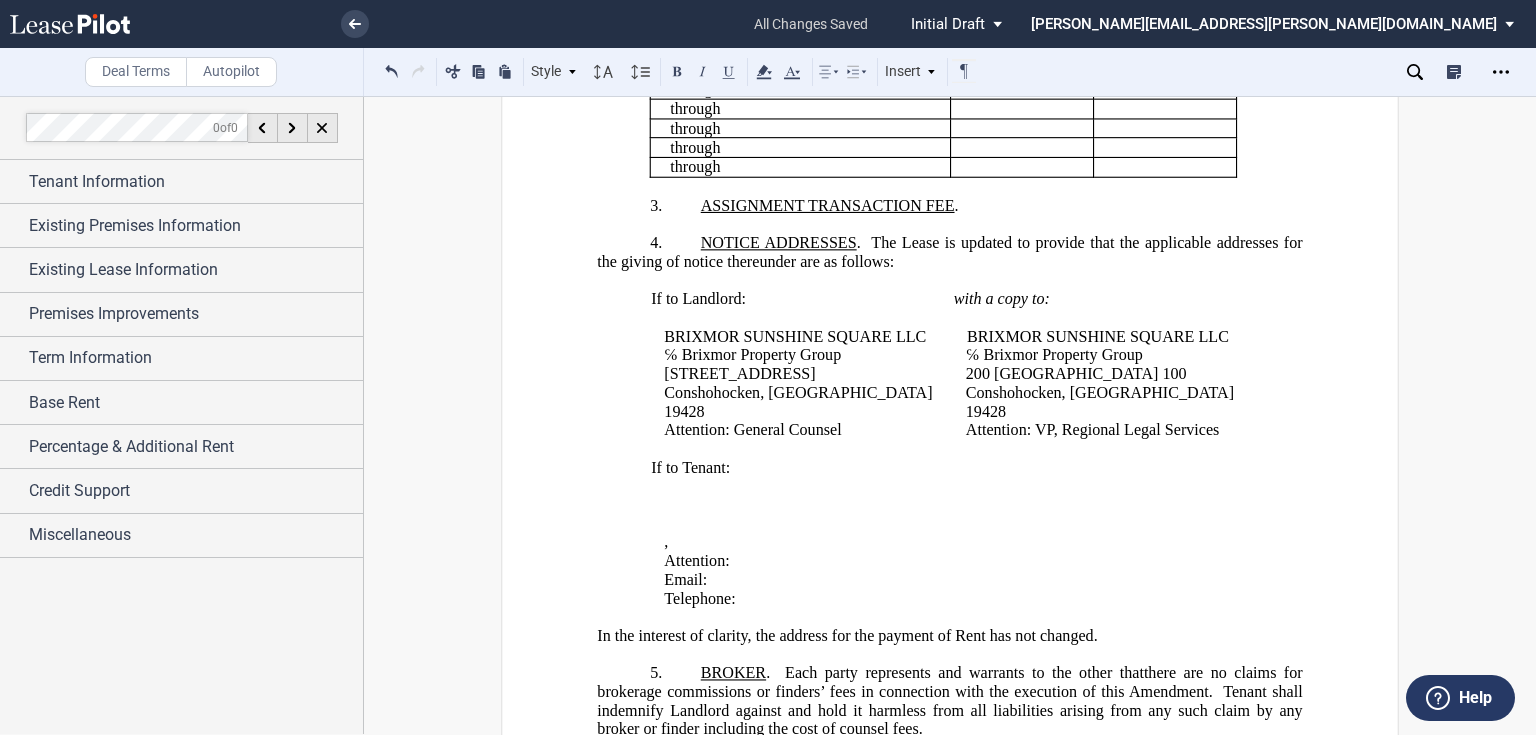 click on "3.                     ﻿ASSIGNMENT TRANSACTION FEE ." at bounding box center (949, 206) 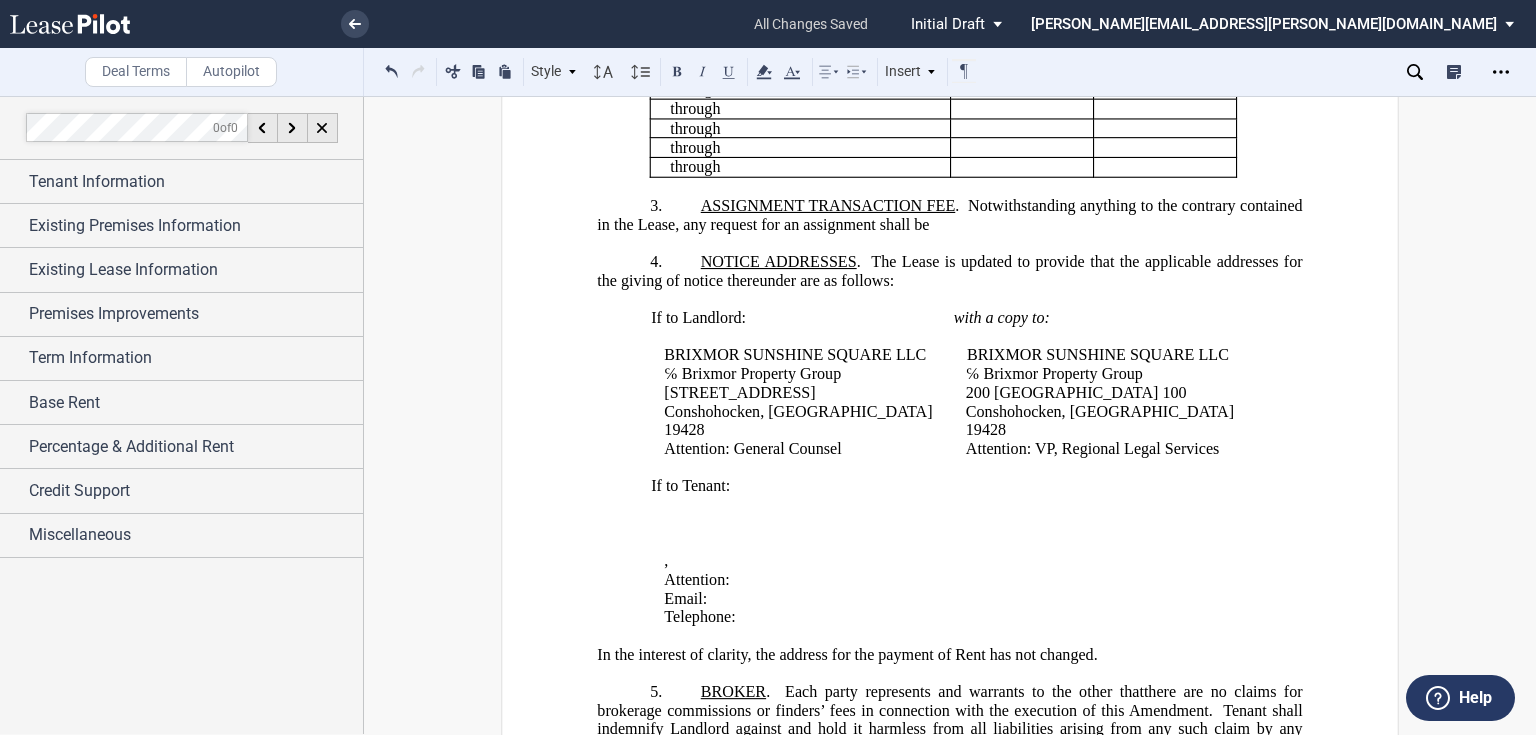 click on ".  Notwithstanding anything to the contrary contained in the Lease, any request for an assignment shall be" 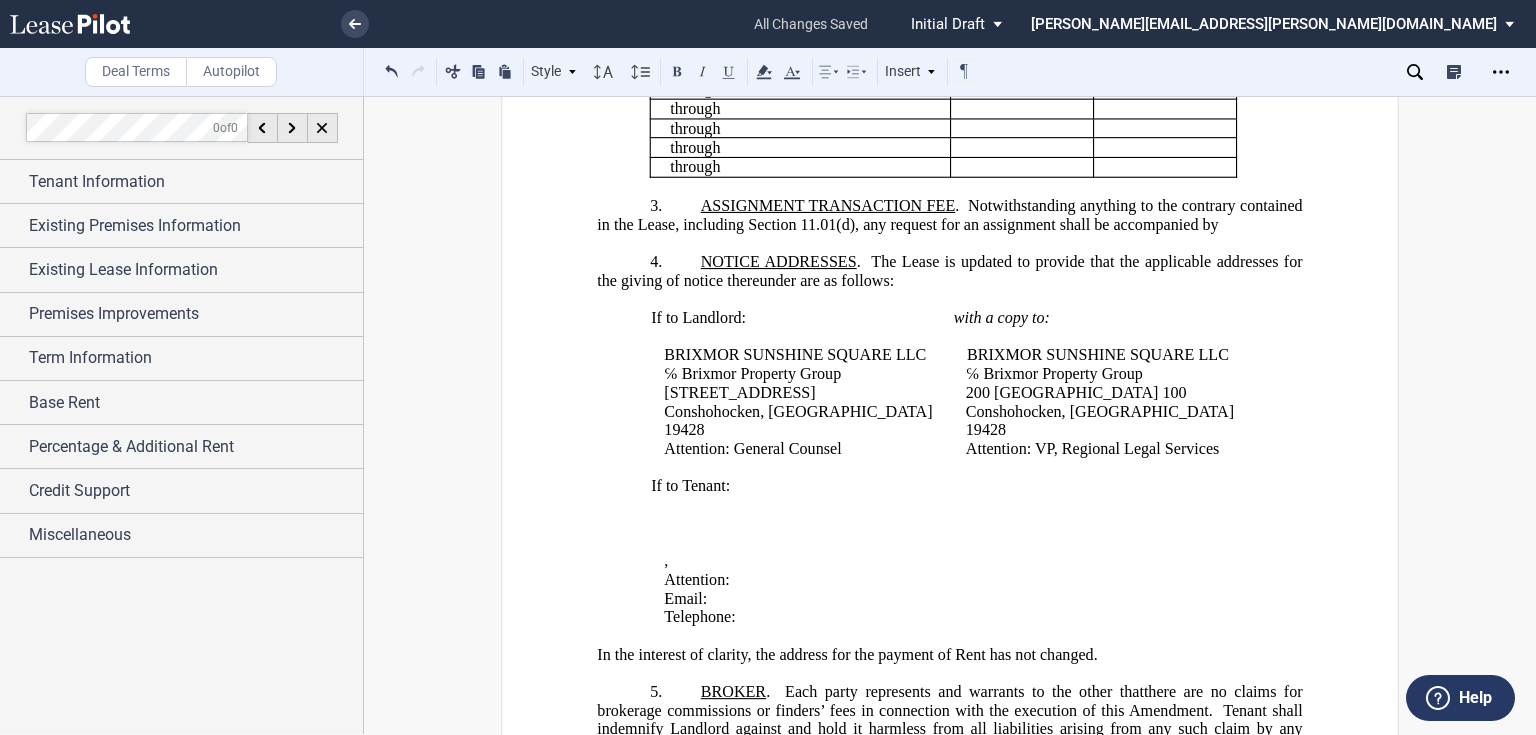 click on "3.                     ﻿ASSIGNMENT TRANSACTION FEE .  Notwithstanding anything to the contrary contained in the Lease, including Section 11.01(d), any request for an assignment shall be accompanied by" at bounding box center (949, 215) 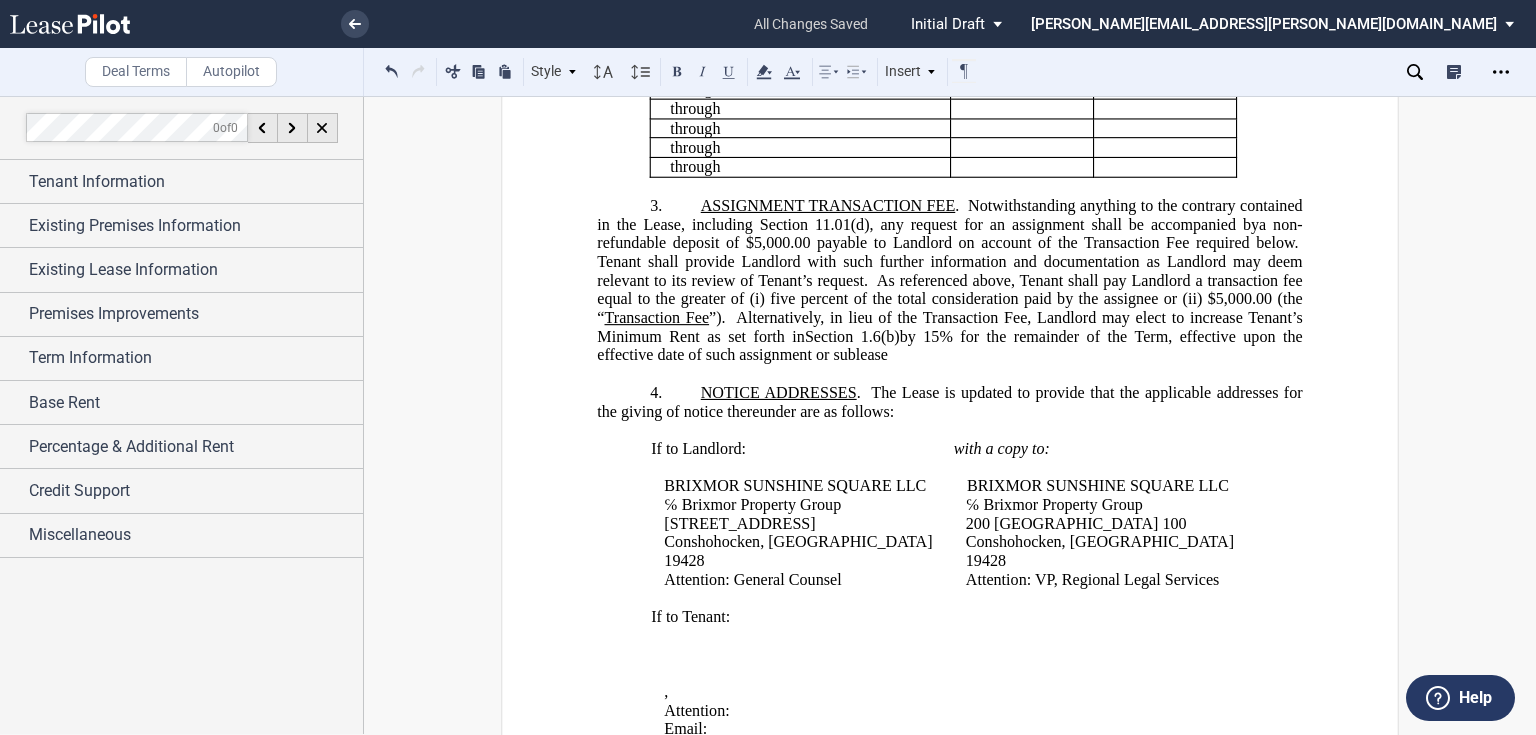 click on ".  Notwithstanding anything to the contrary contained in the Lease, including Section 11.01(d), any request for an assignment shall be accompanied by  a non-refundable deposit of $5,000.00 payable to Landlord on account of the Transaction Fee required below.    Tenant shall provide Landlord with such further information and documentation as Landlord may deem relevant to its review of Tenant’s request.    As referenced above, Tenant shall pay Landlord a transaction fee equal to the greater of (i)   five percent of the total consideration paid by the assignee or (ii)   $5,000.00 (the “ Transaction Fee ”).    Alternatively, in lieu of the Transaction Fee, Landlord may elect to increase Tenant’s Minimum Rent as set forth in  Section 1.6 (b)  by 15%   for the remainder of the Term, effective upon the effective date of such assignment or sublease" 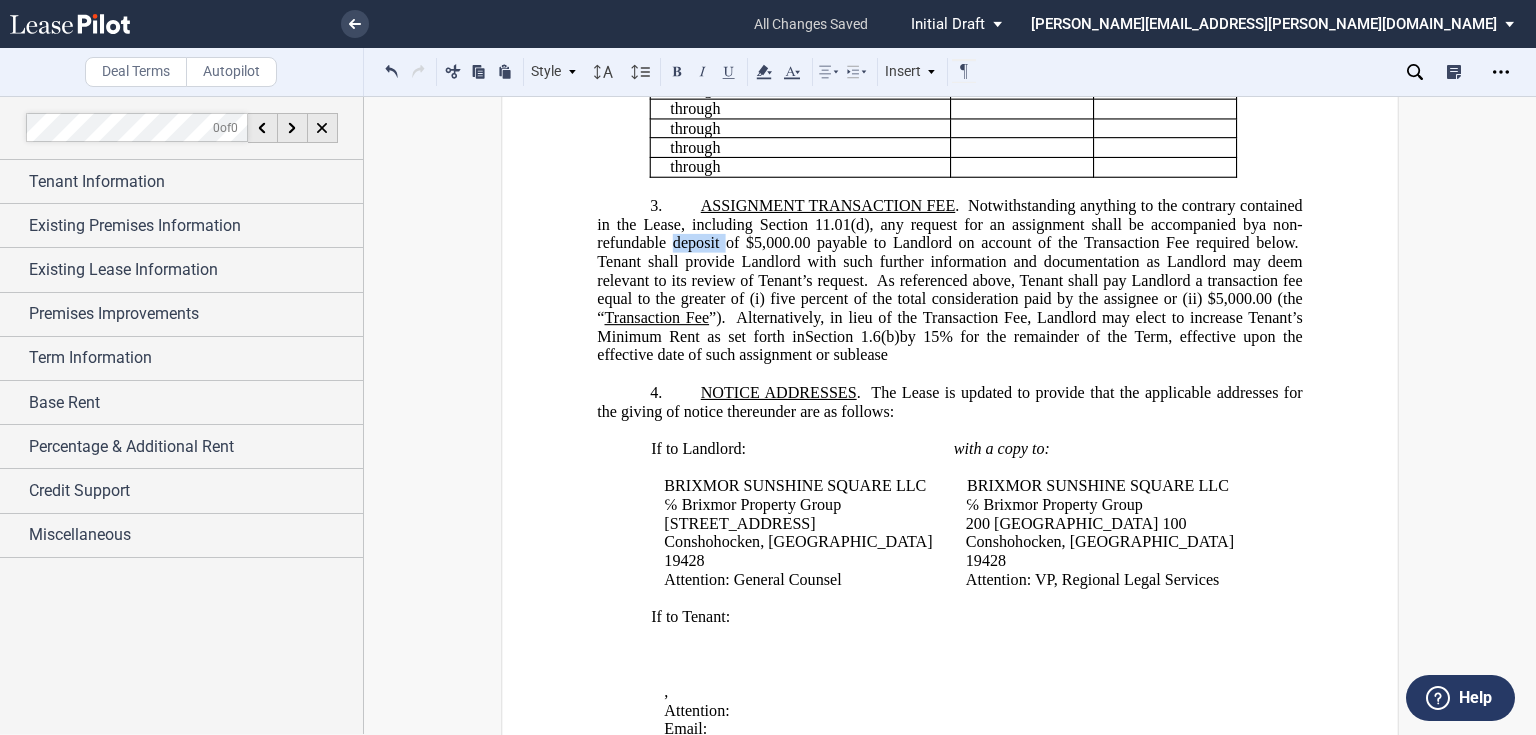 click on "a non-refundable deposit of $5,000.00 payable to Landlord on account of the Transaction Fee required below." 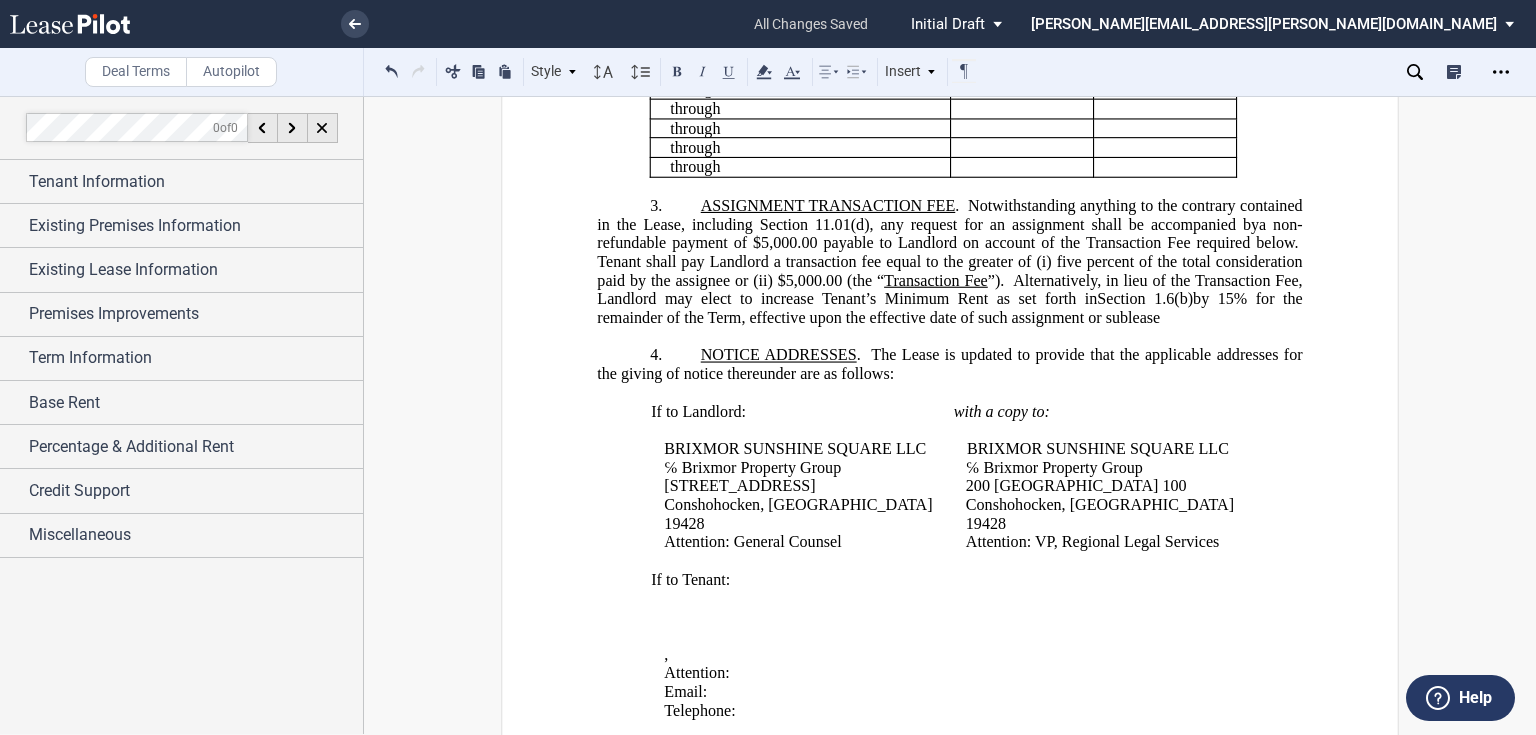 click on "a non-refundable payment of $5,000.00 payable to Landlord on account of the Transaction Fee required below." 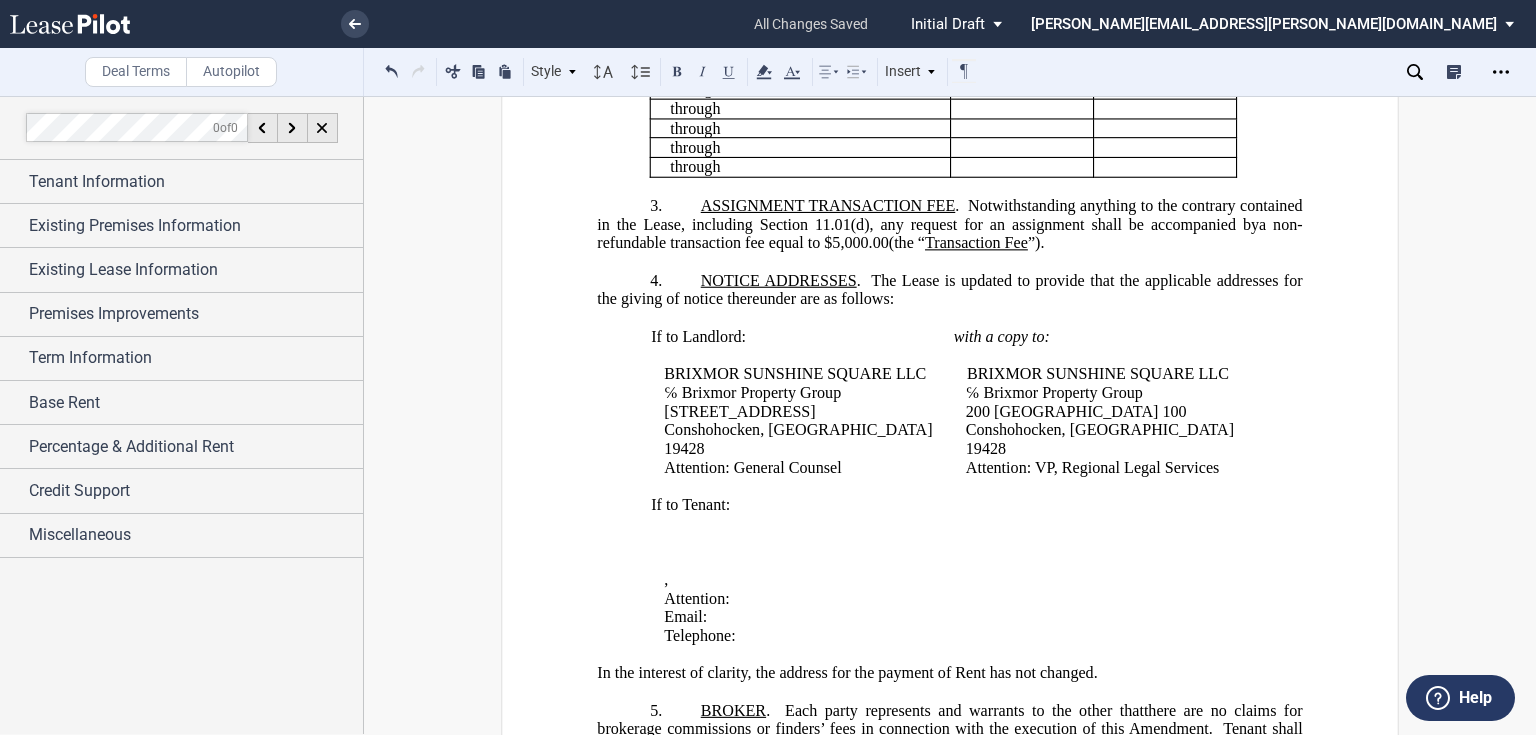 click on "(the “" 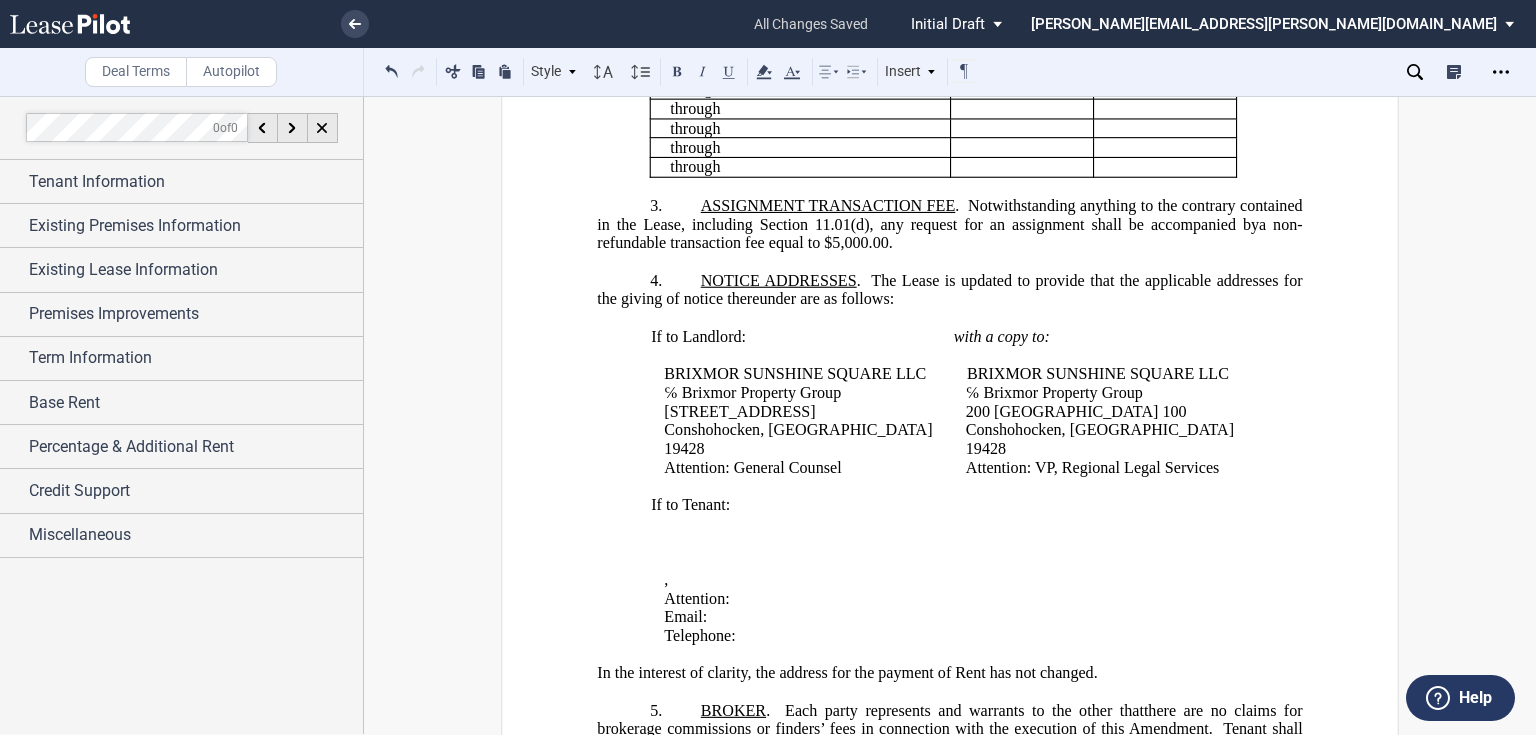click on "3.                     ﻿ASSIGNMENT TRANSACTION FEE .  Notwithstanding anything to the contrary contained in the Lease, including Section 11.01(d), any request for an assignment shall be accompanied by  a non-refundable transaction fee equal to $5,000.00 ." at bounding box center (949, 225) 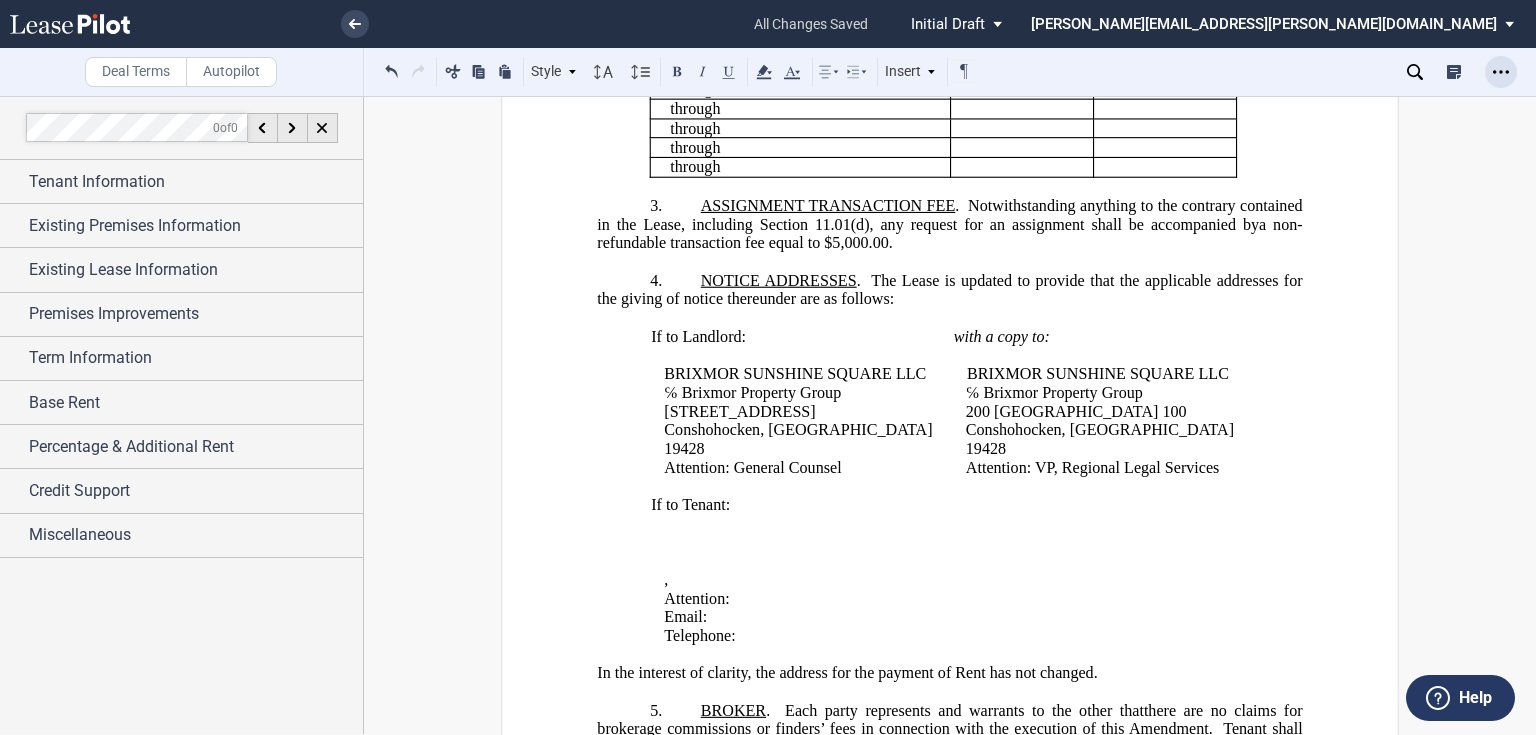 click at bounding box center (1501, 72) 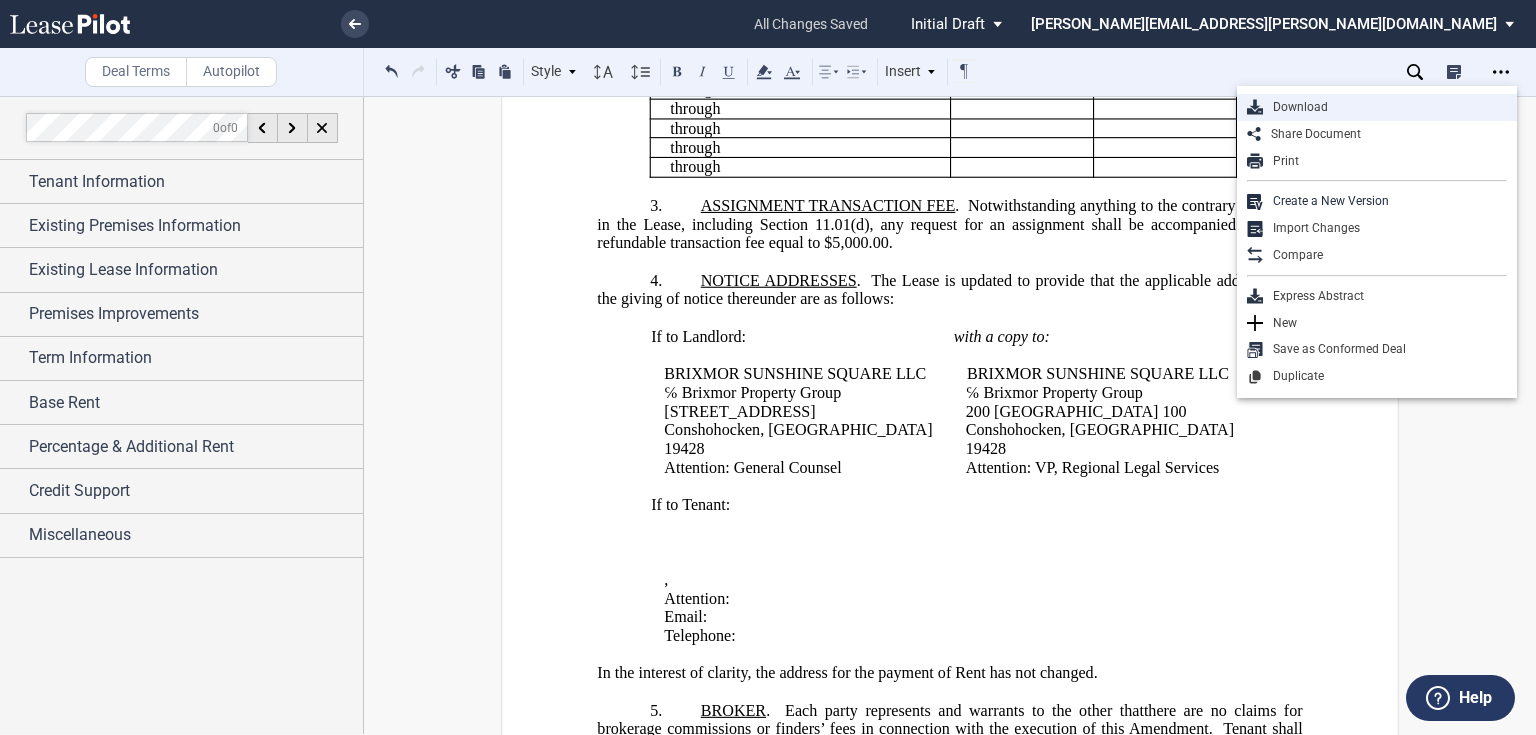 click on "Download" at bounding box center (1385, 107) 